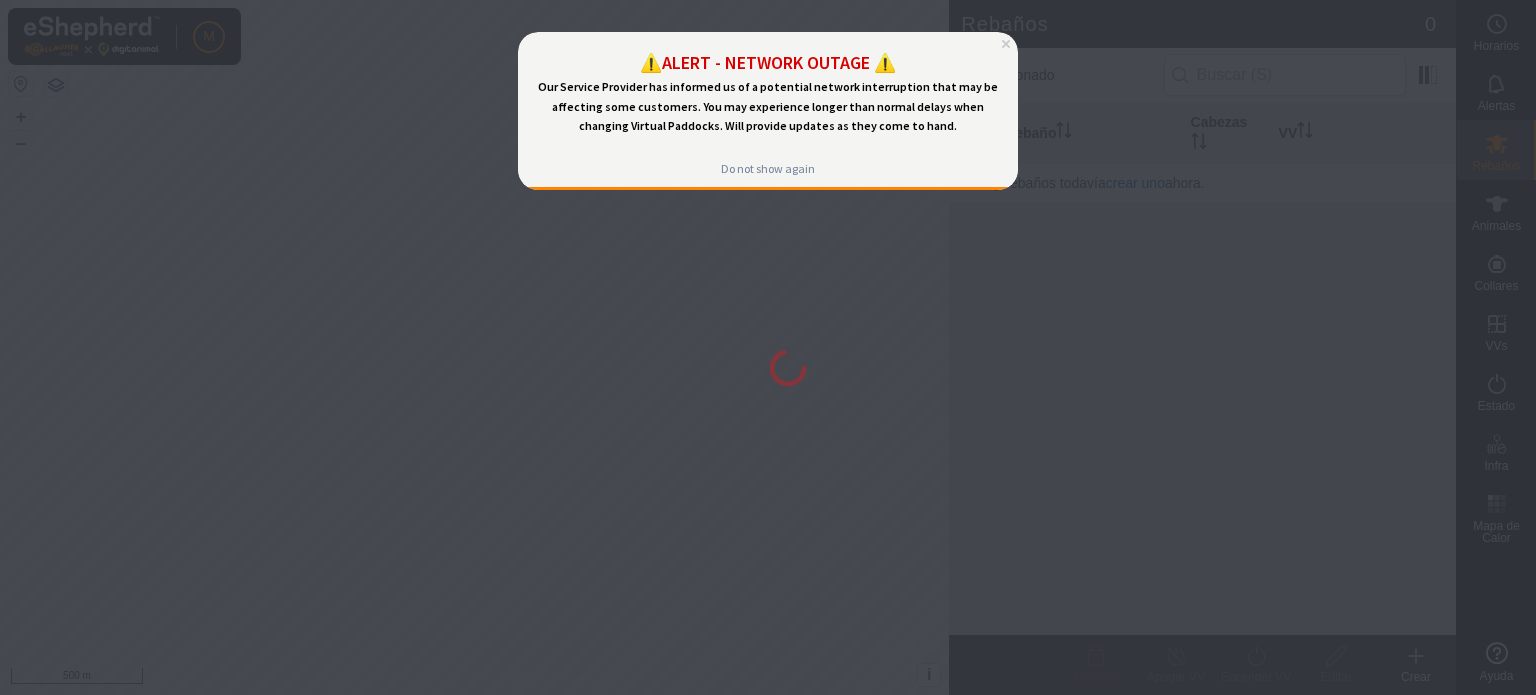 scroll, scrollTop: 0, scrollLeft: 0, axis: both 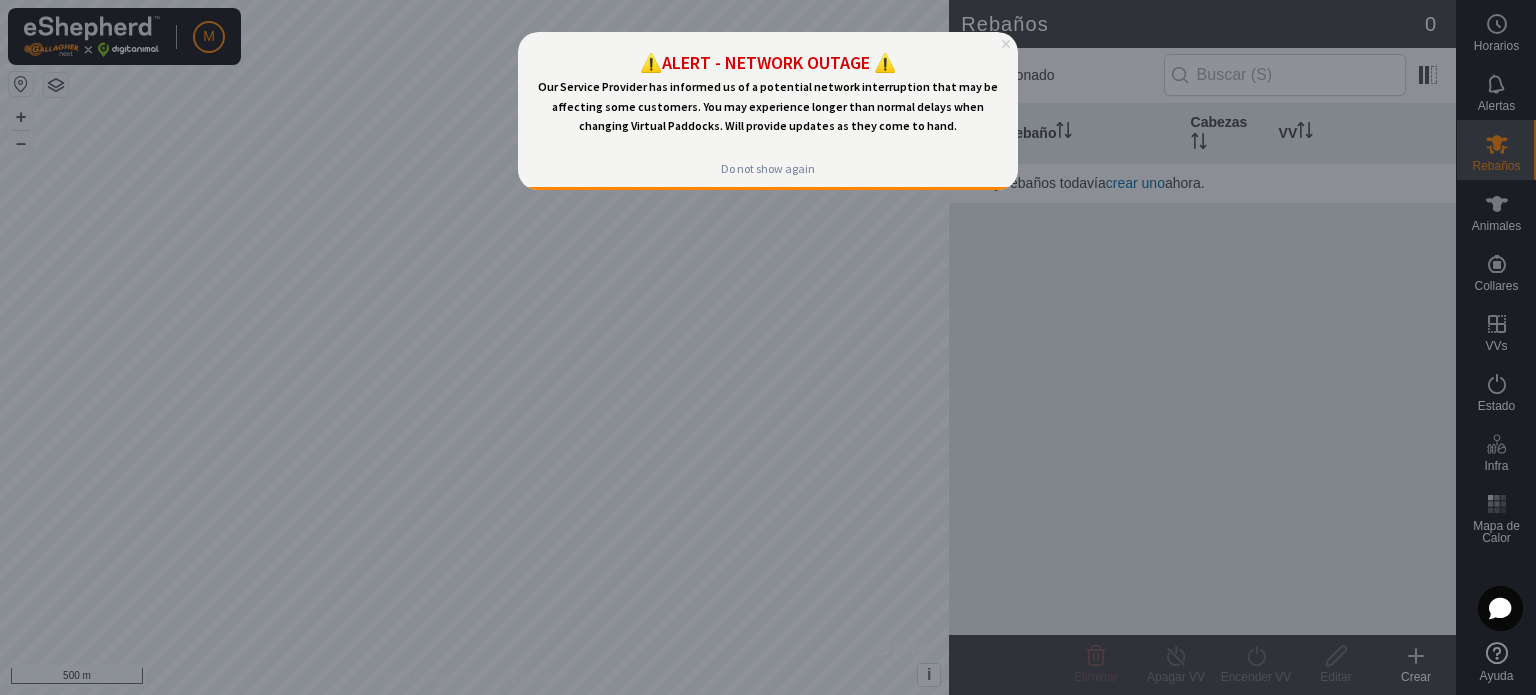 click 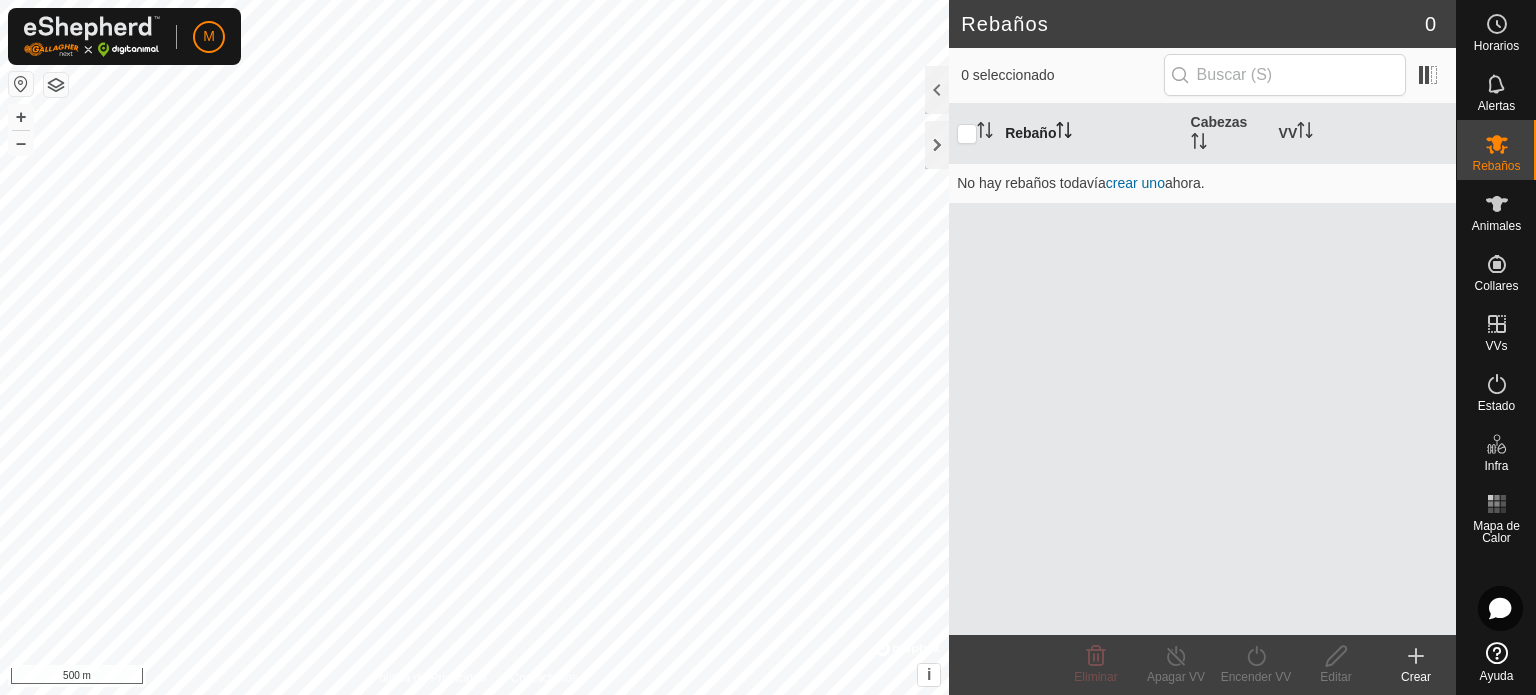 click on "Rebaño" at bounding box center (1089, 134) 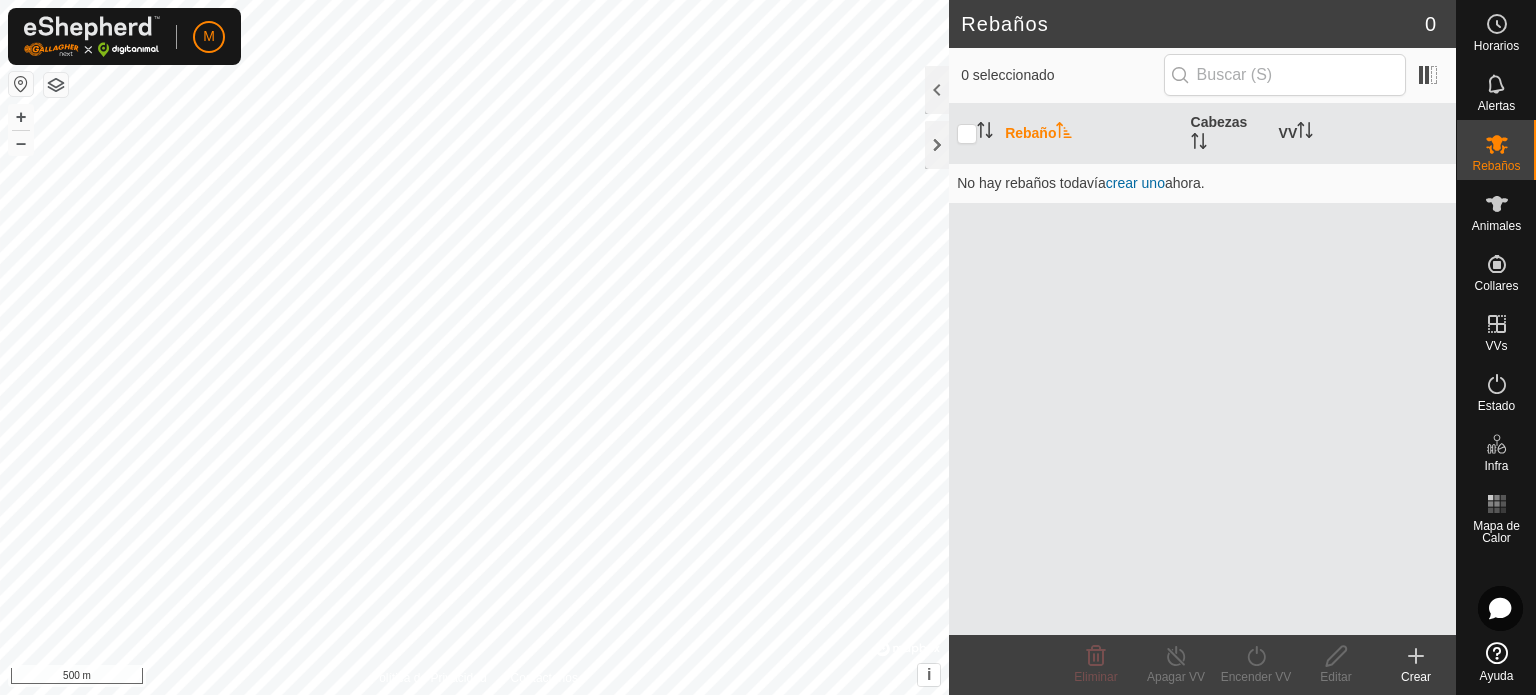 click on "Rebaño" at bounding box center (1089, 134) 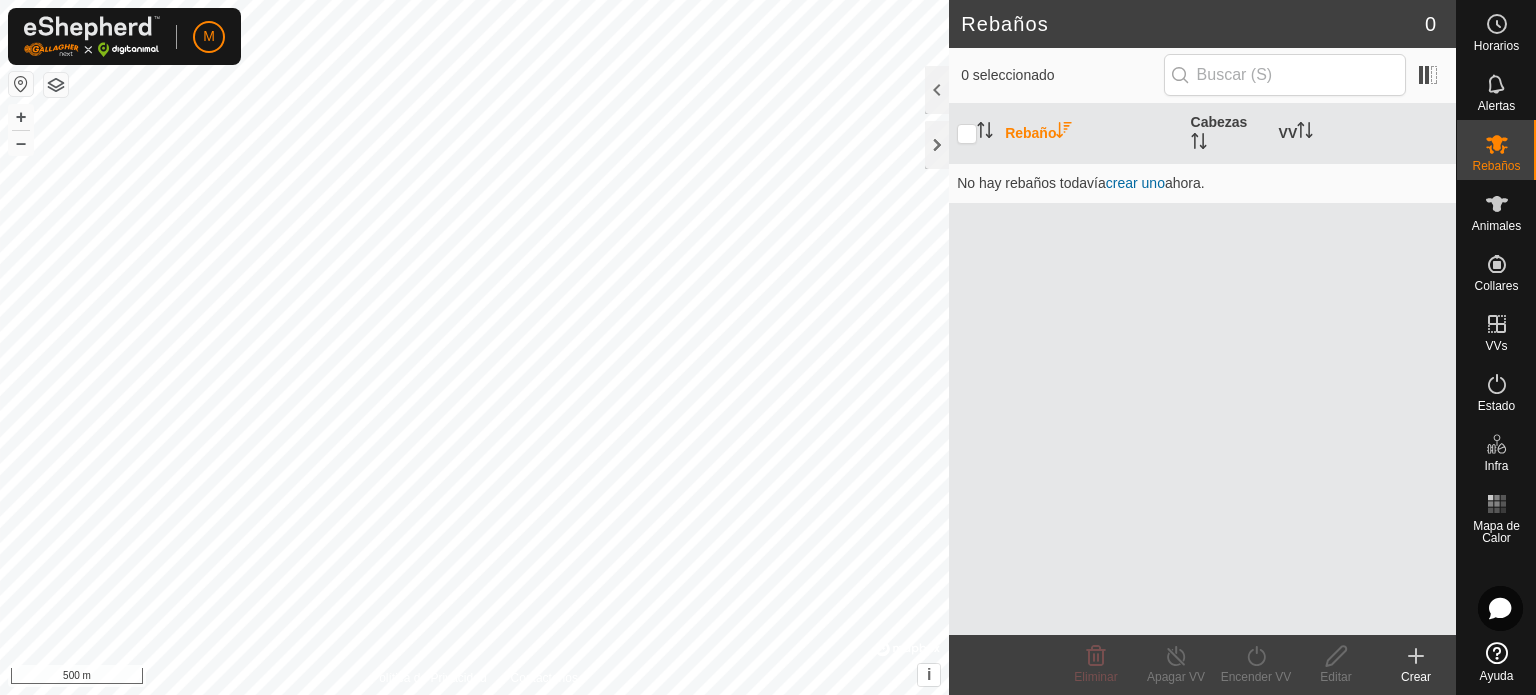 click on "Rebaño" at bounding box center (1089, 134) 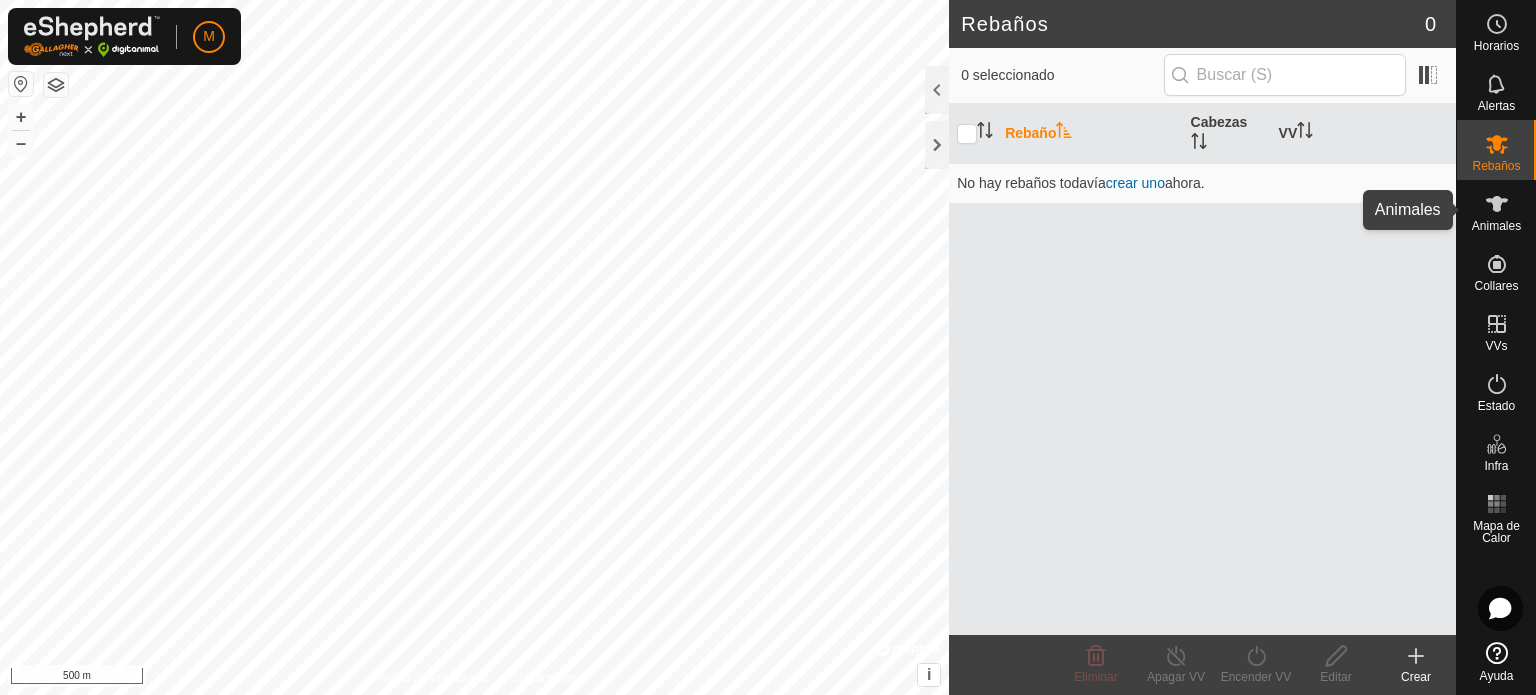 click 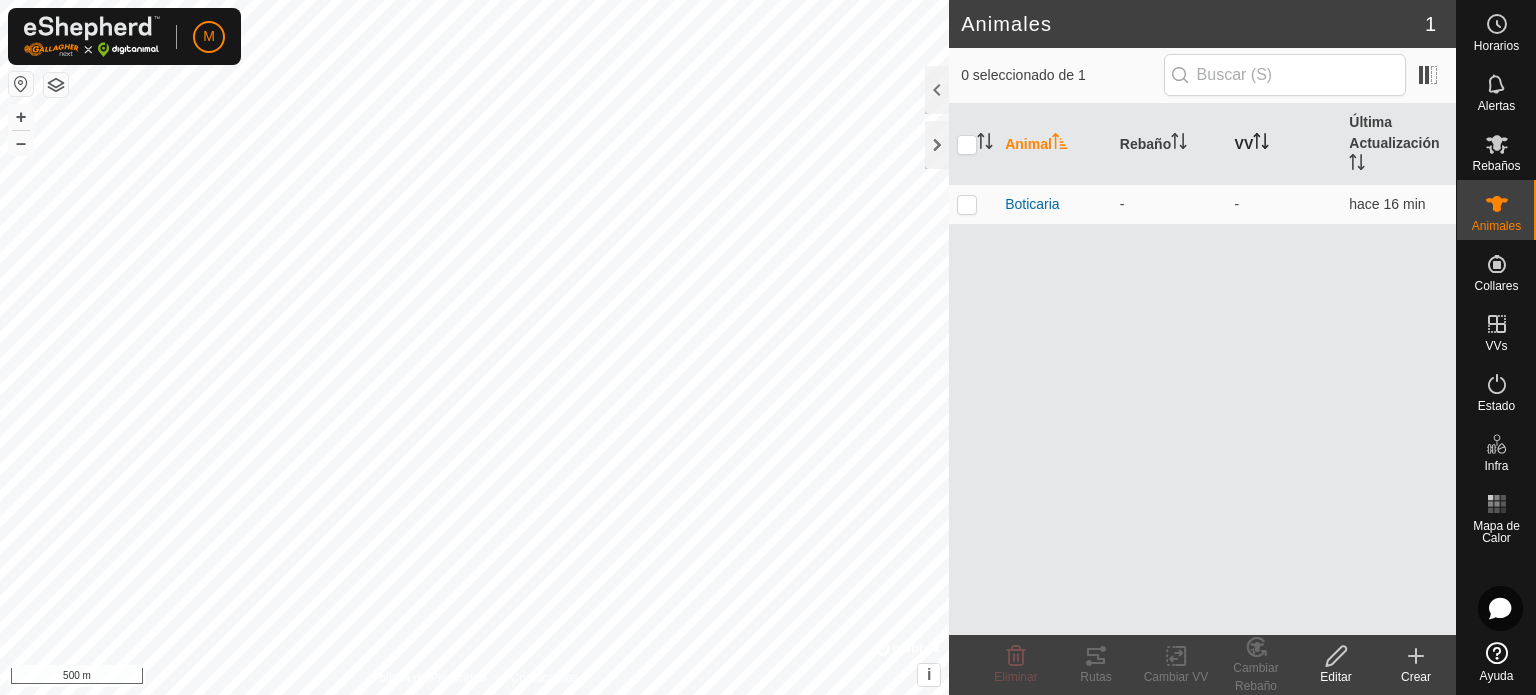 click on "VV" at bounding box center [1284, 144] 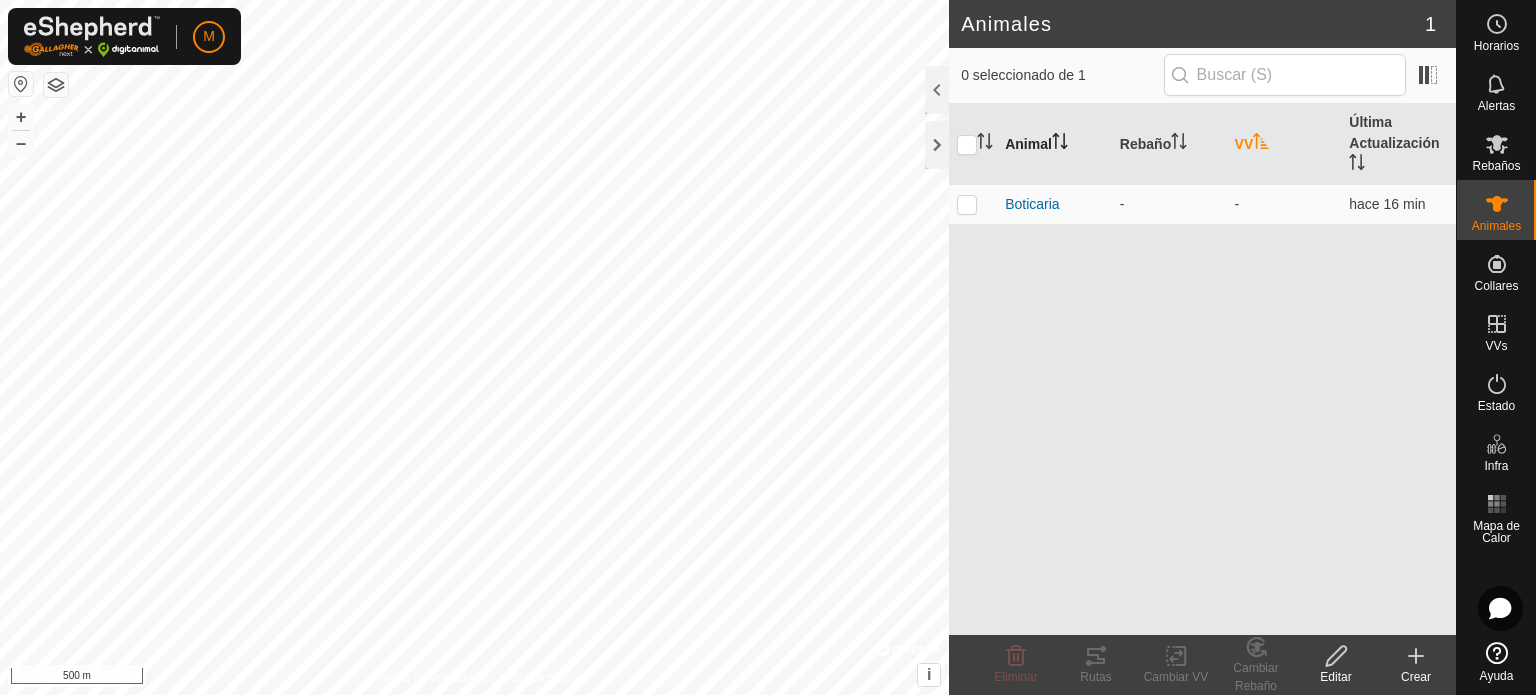 click on "Animal" at bounding box center [1054, 144] 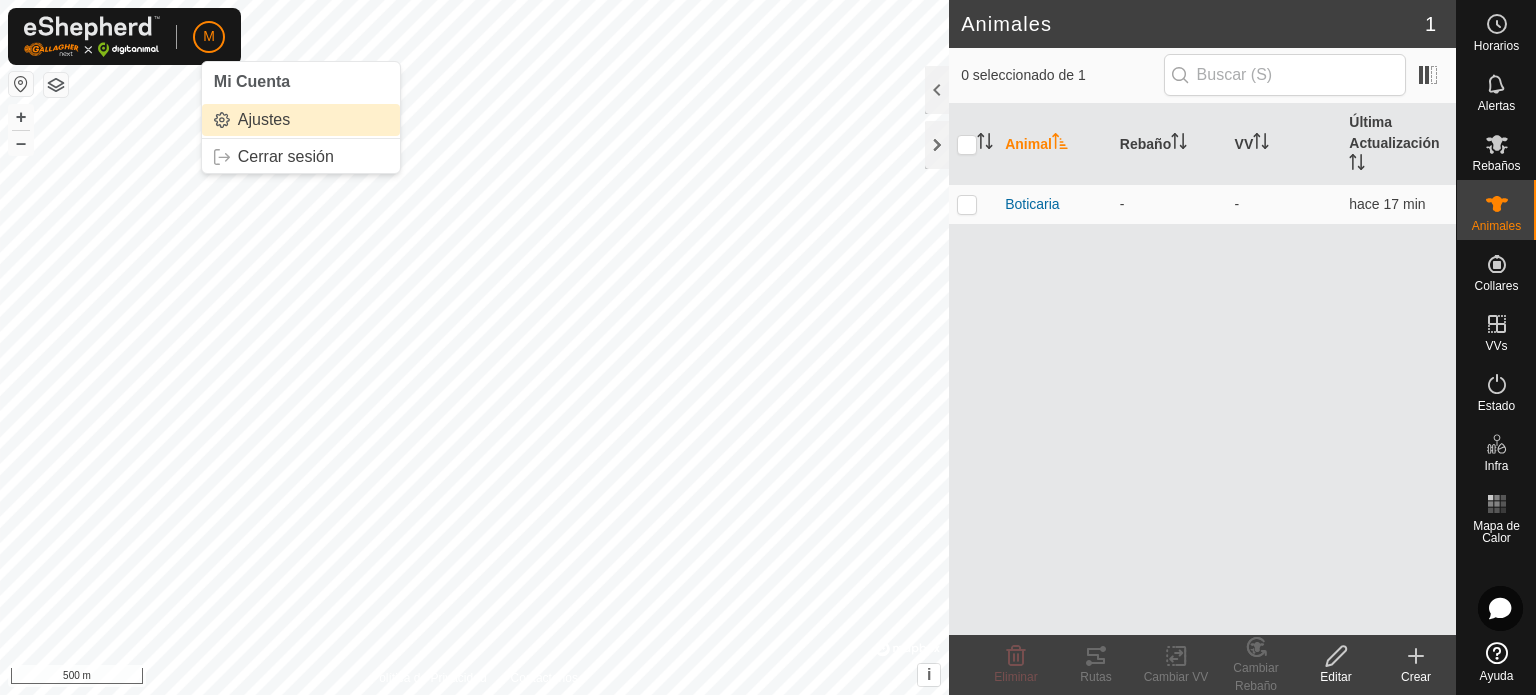 click on "Ajustes" at bounding box center (301, 120) 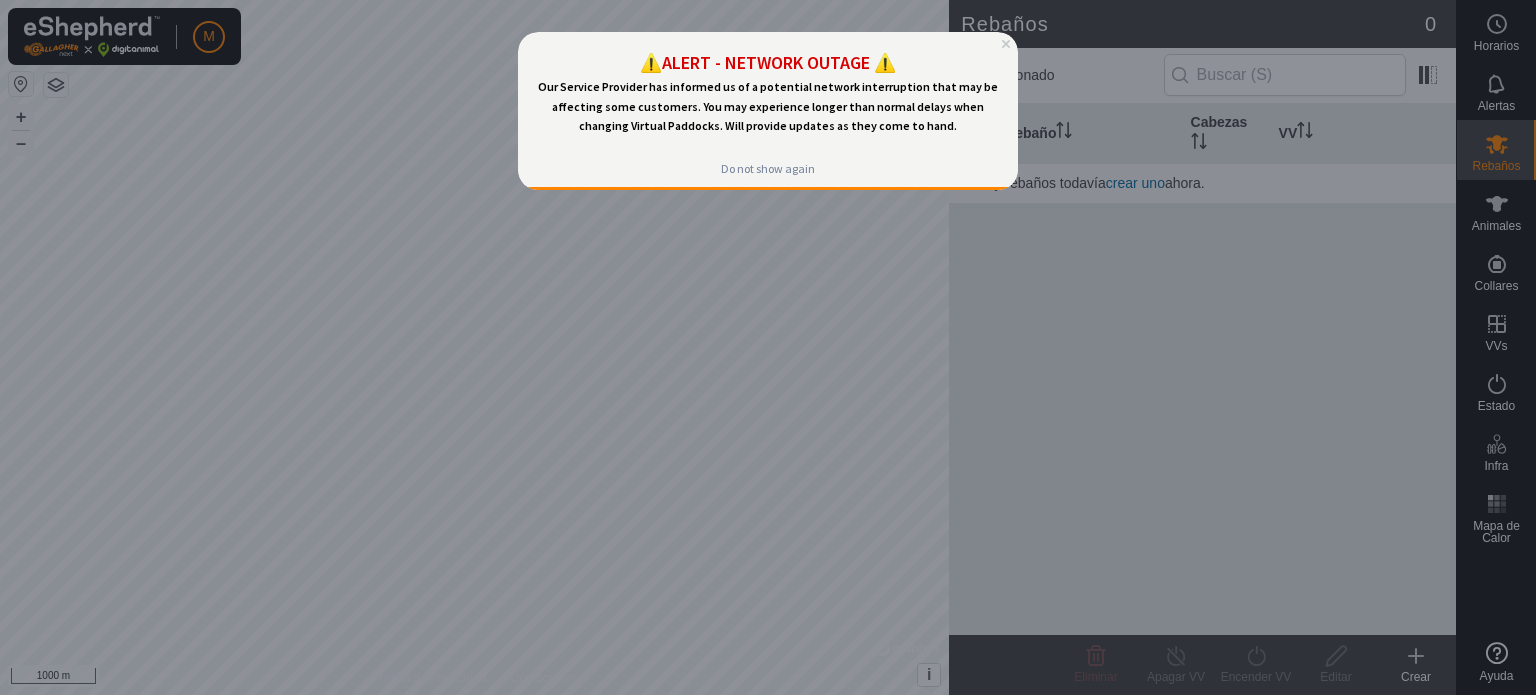 scroll, scrollTop: 0, scrollLeft: 0, axis: both 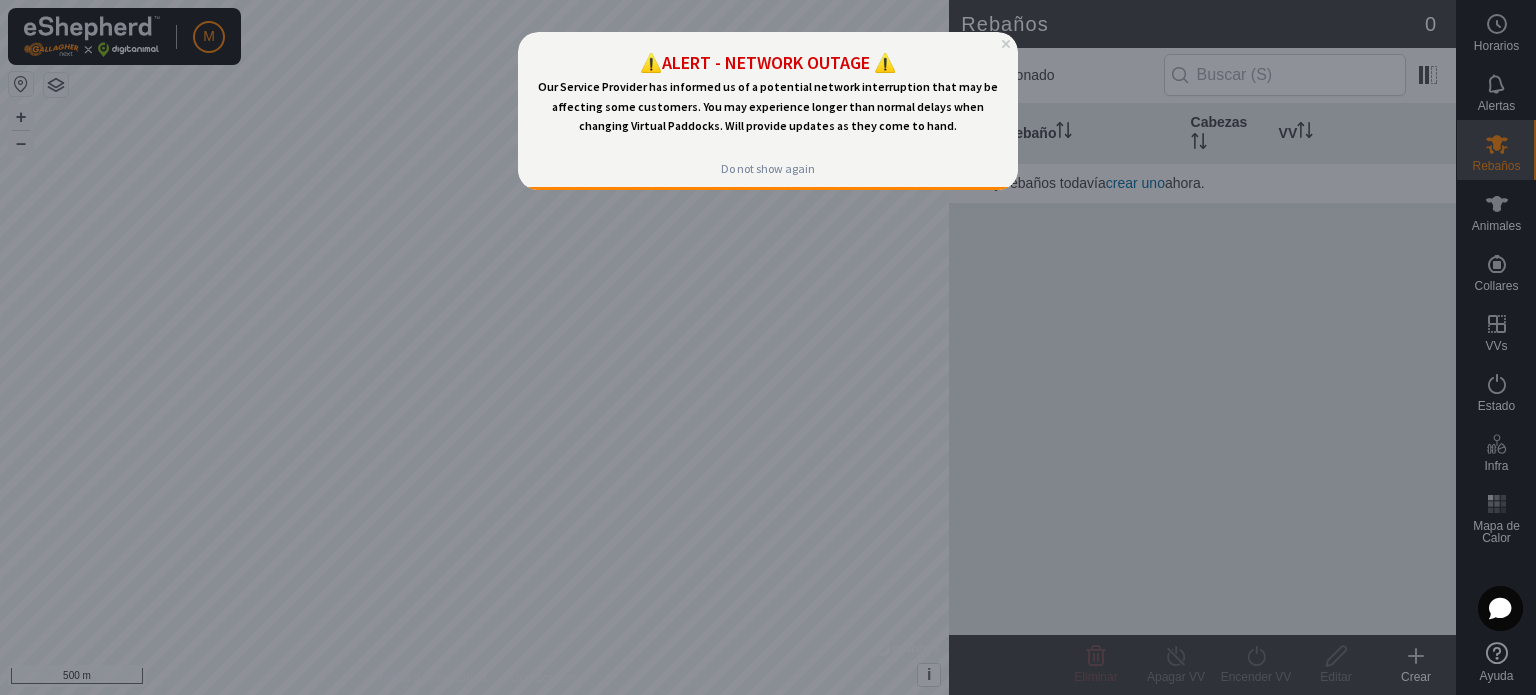click at bounding box center [768, 347] 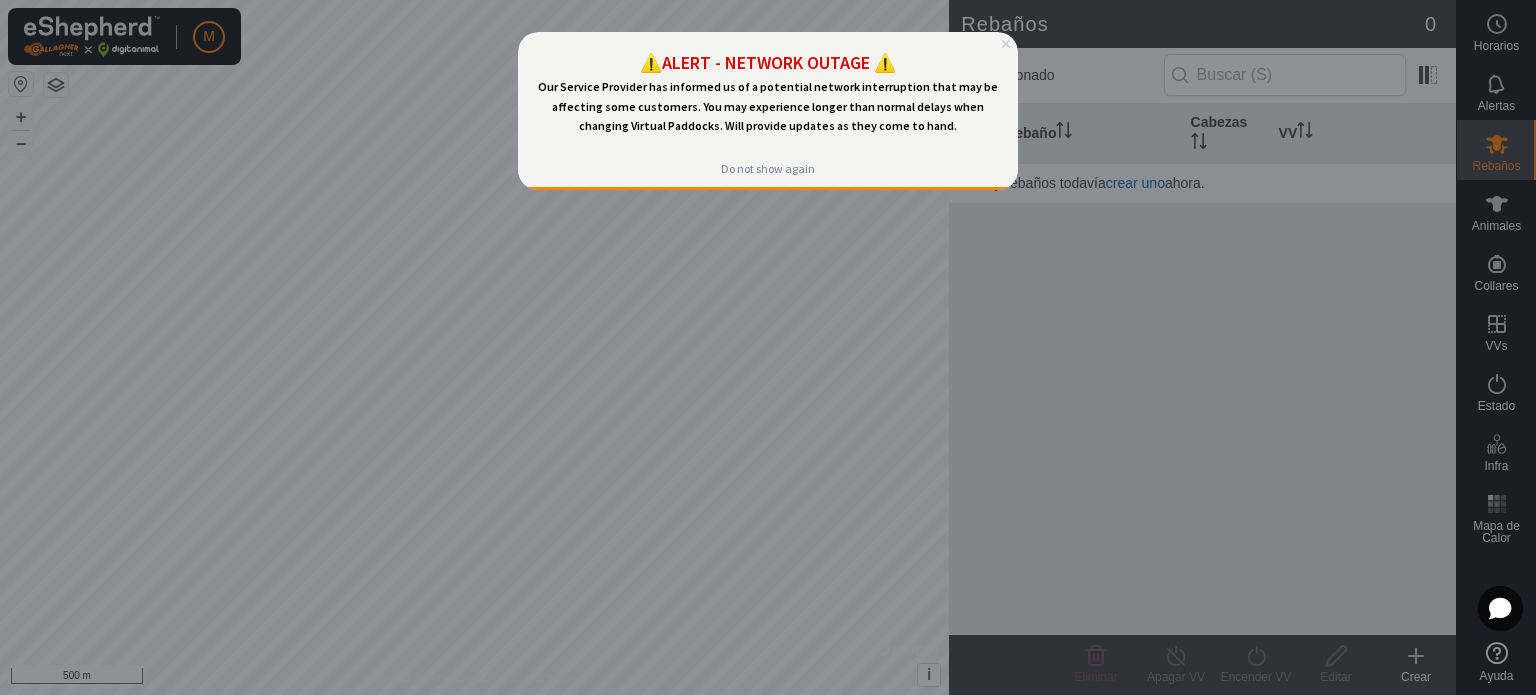 click 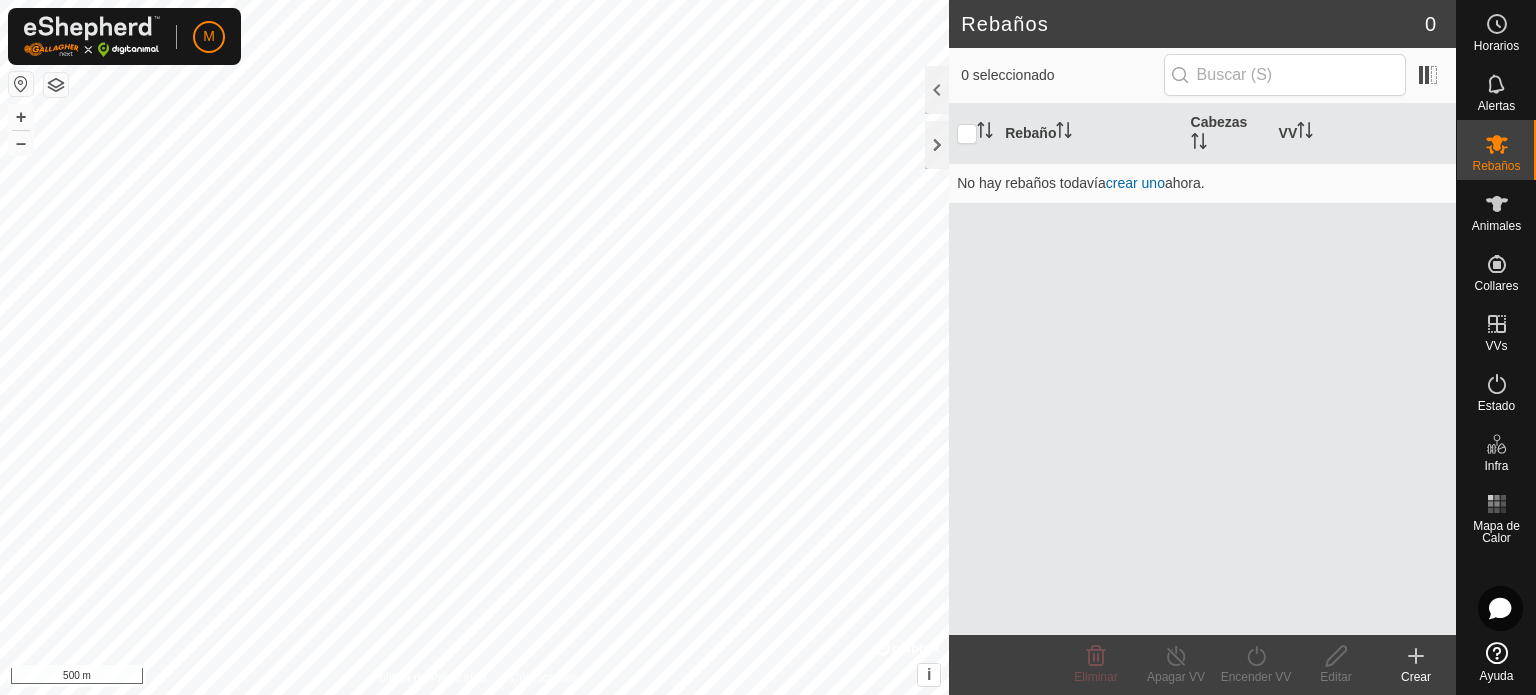 drag, startPoint x: 485, startPoint y: 7, endPoint x: 1003, endPoint y: 39, distance: 518.9875 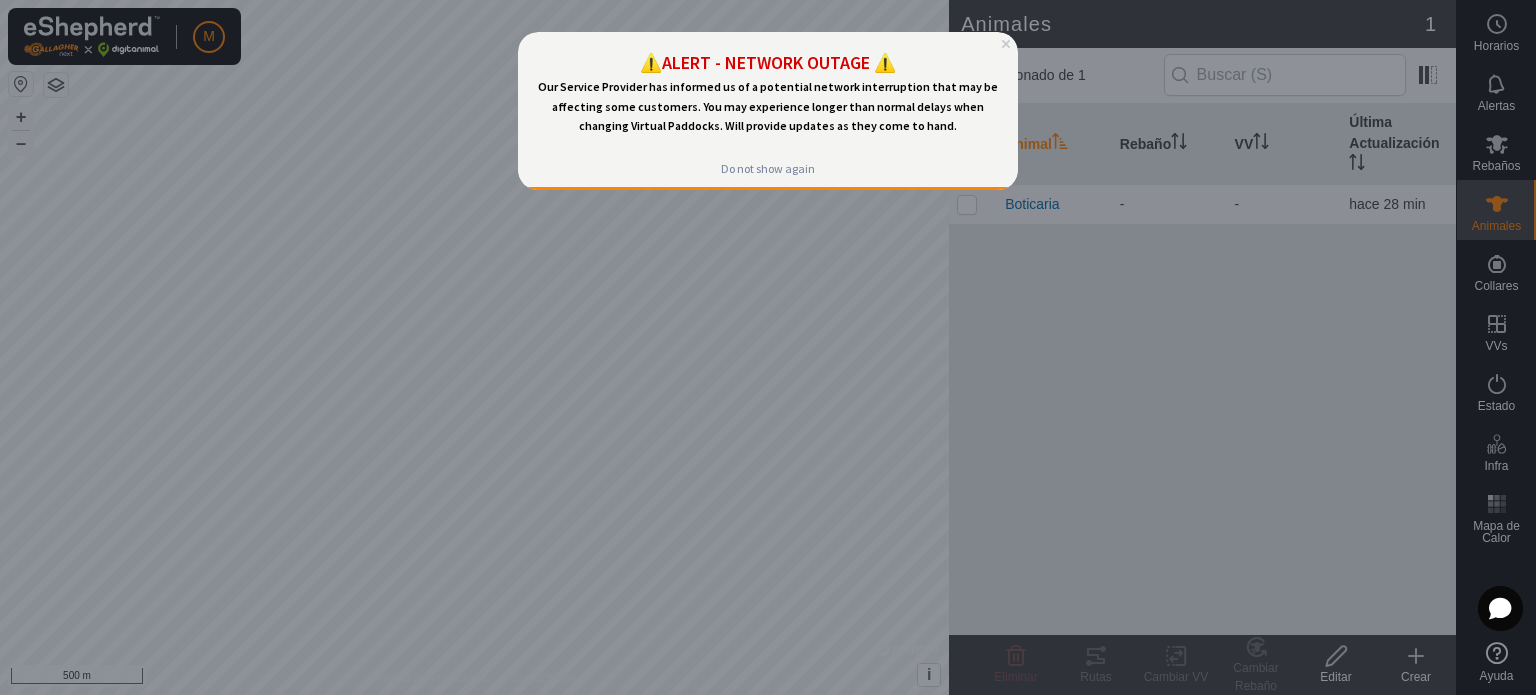 scroll, scrollTop: 0, scrollLeft: 0, axis: both 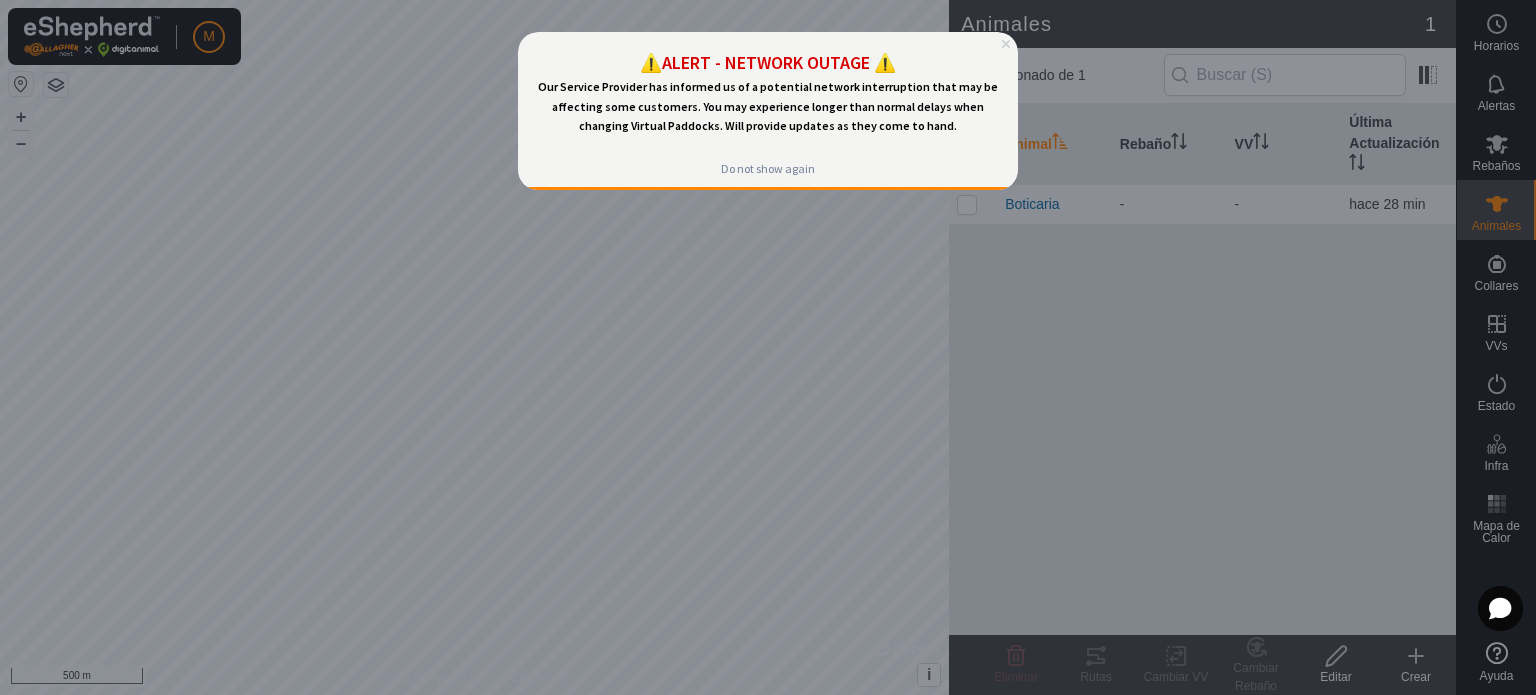 click 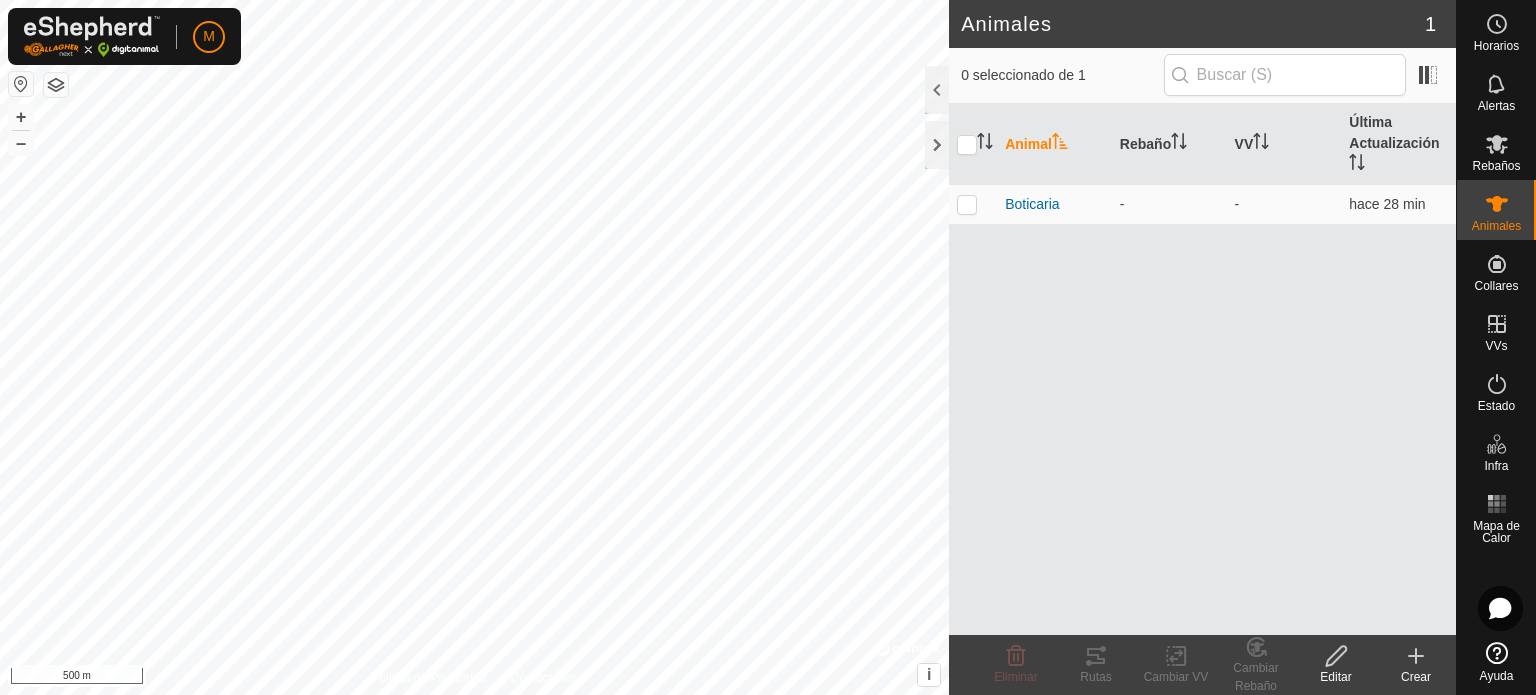 click 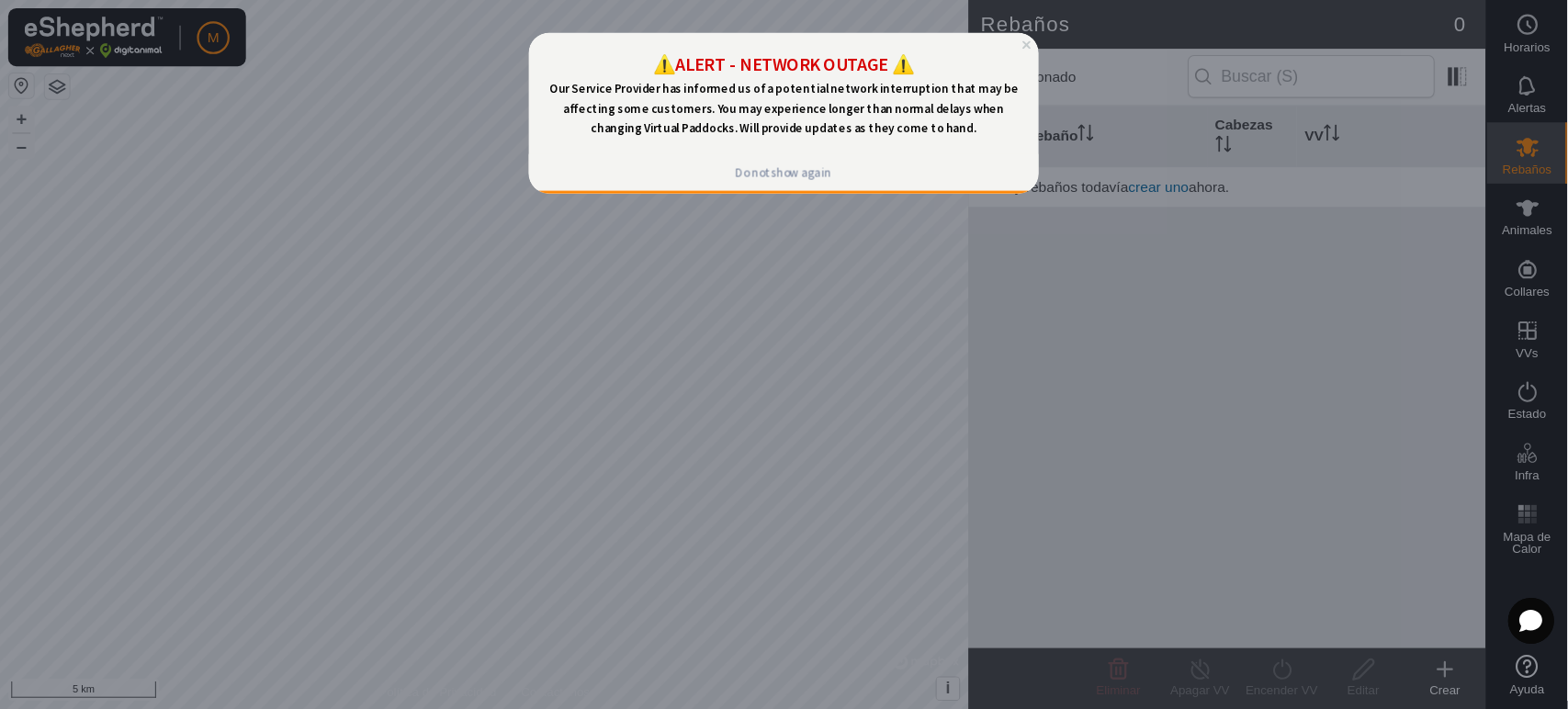 scroll, scrollTop: 0, scrollLeft: 0, axis: both 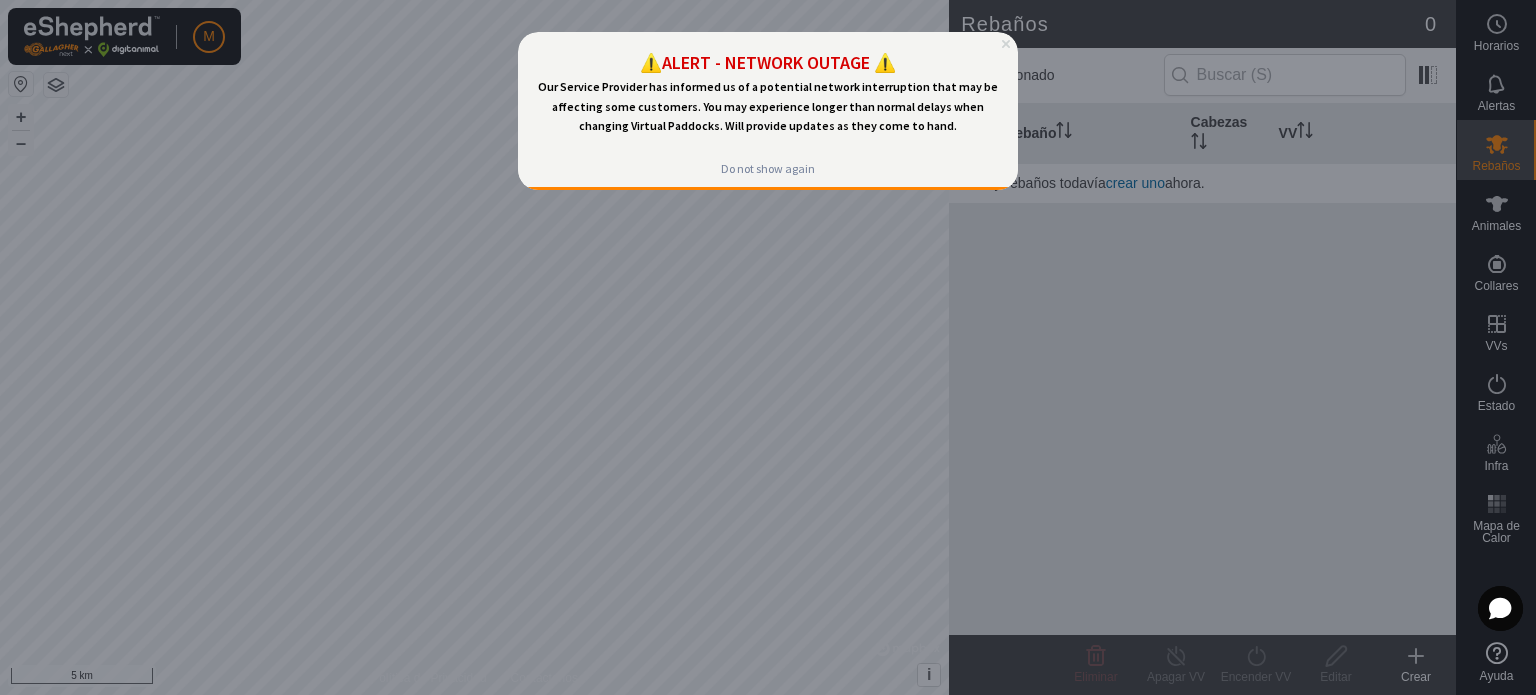 click 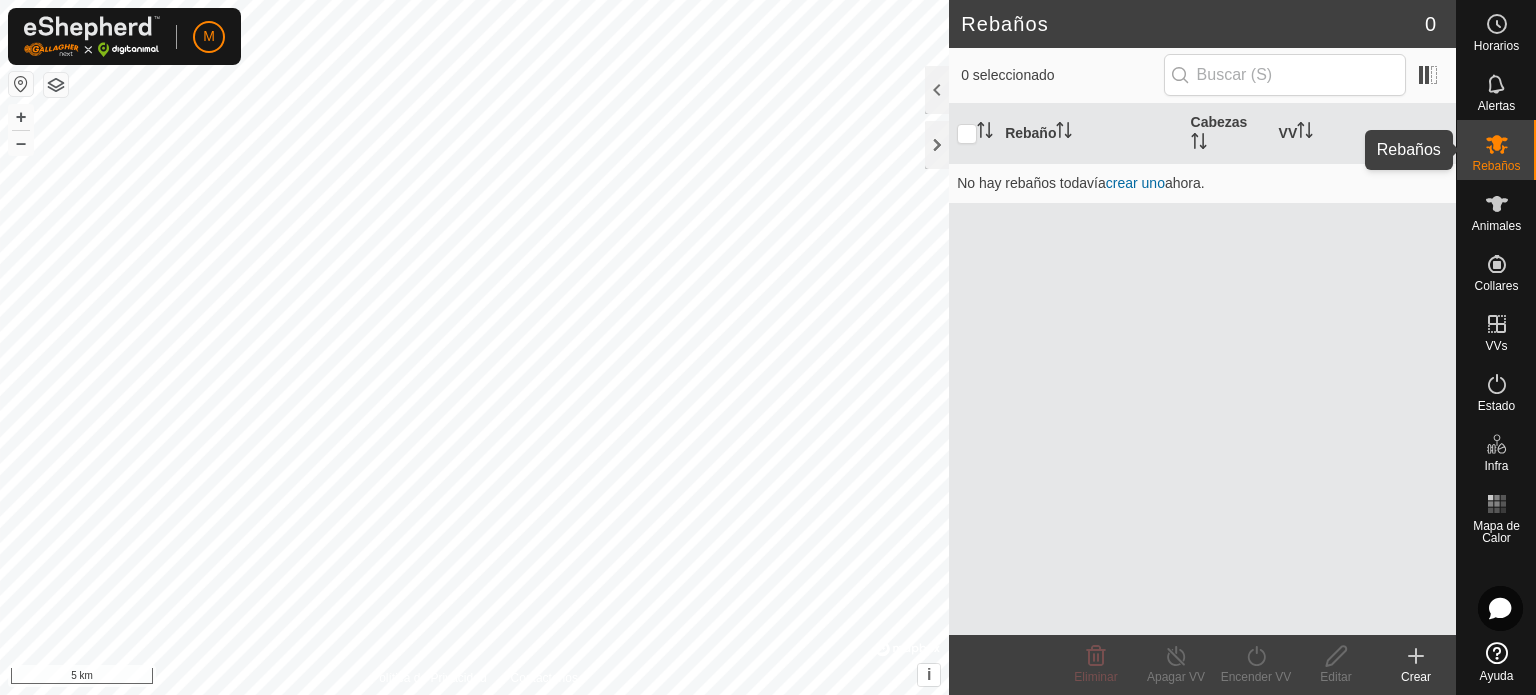 click 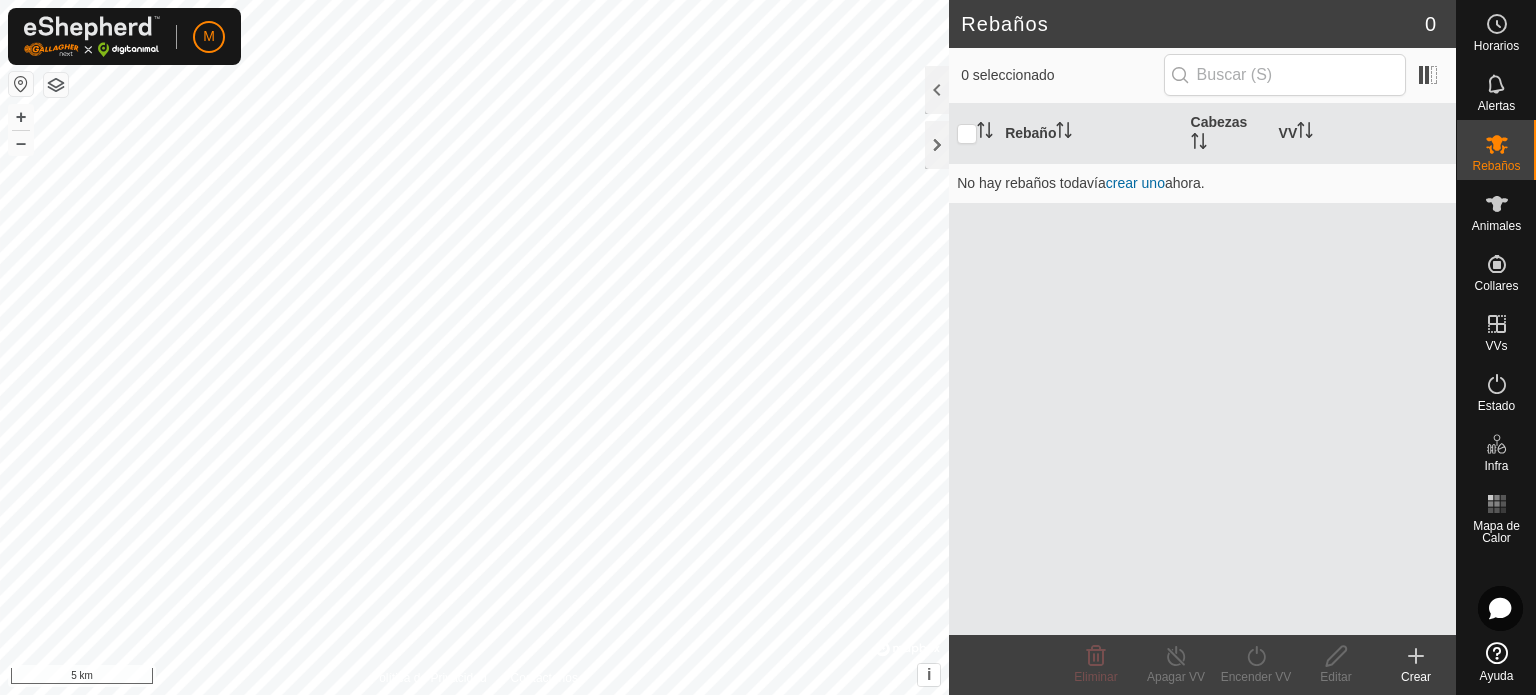 click 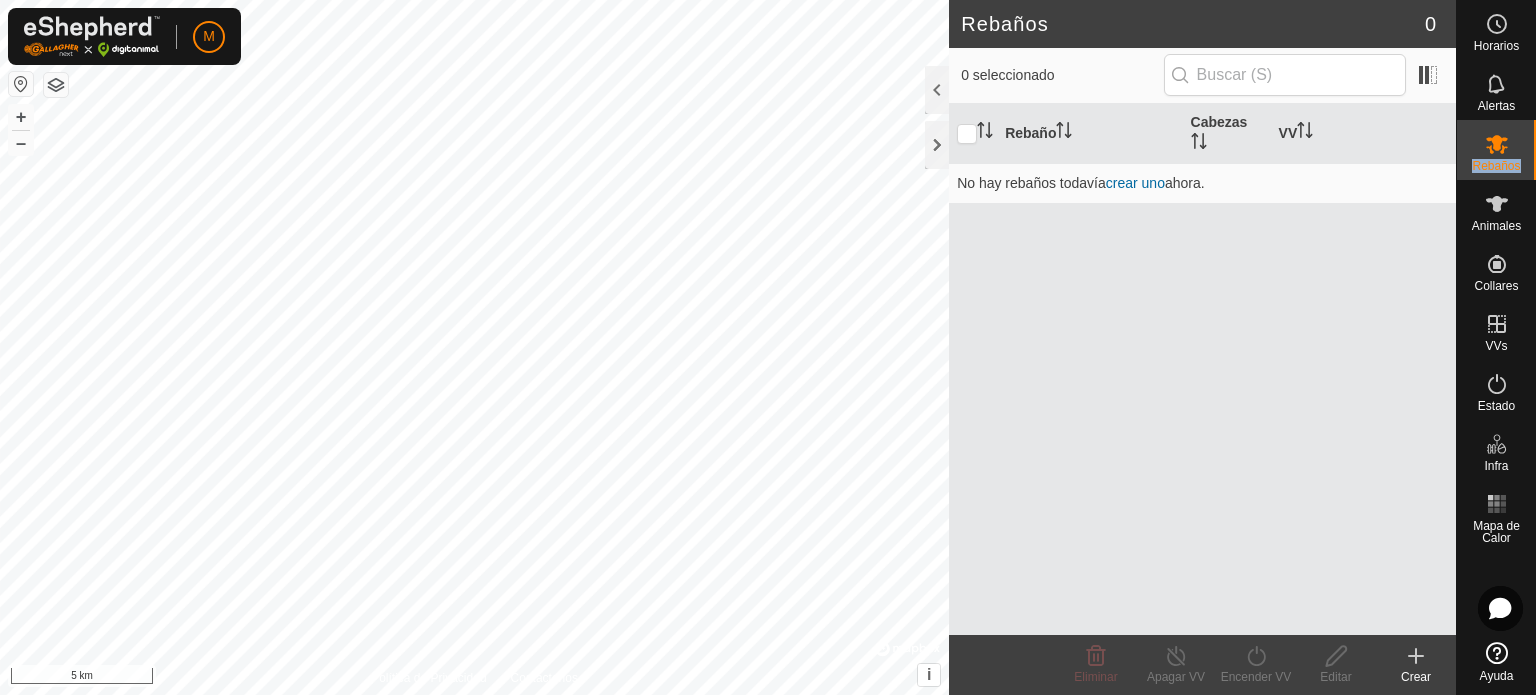 click 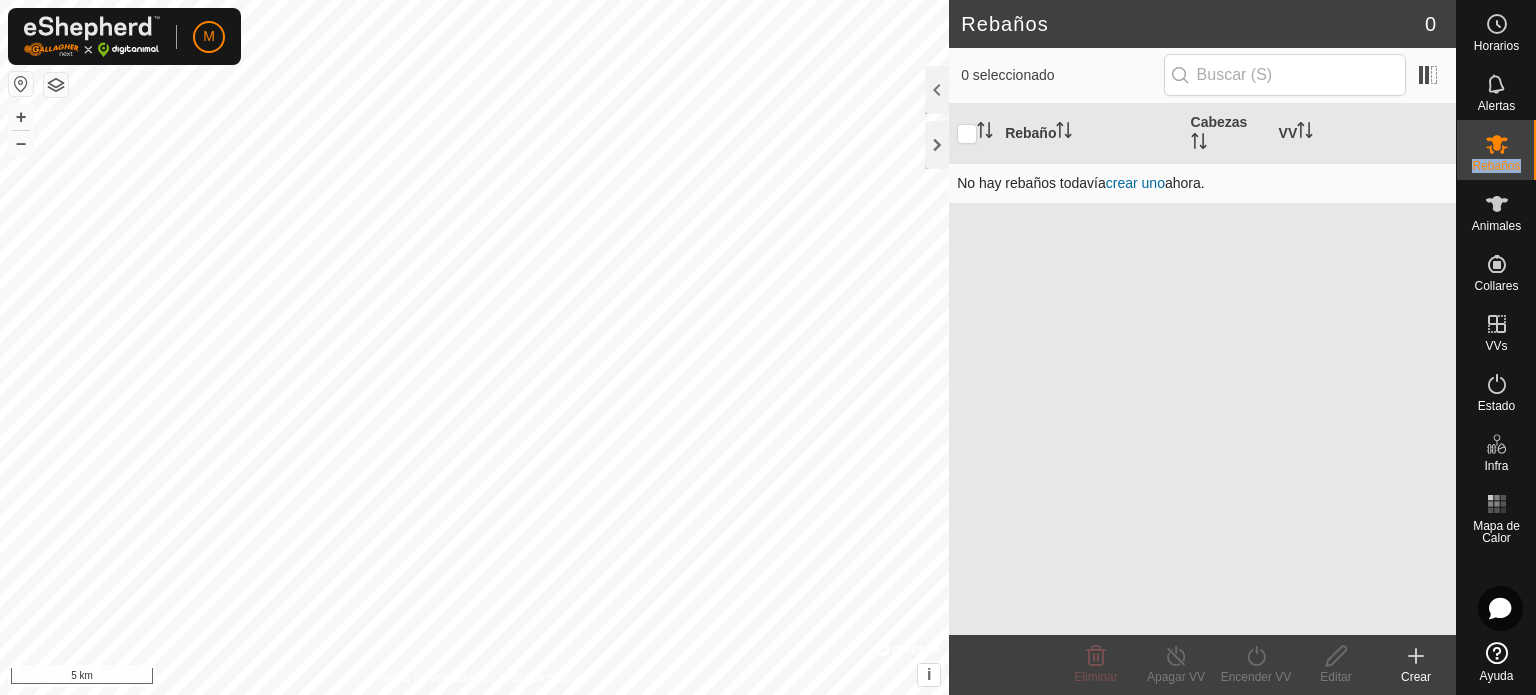 click on "crear uno" at bounding box center (1135, 183) 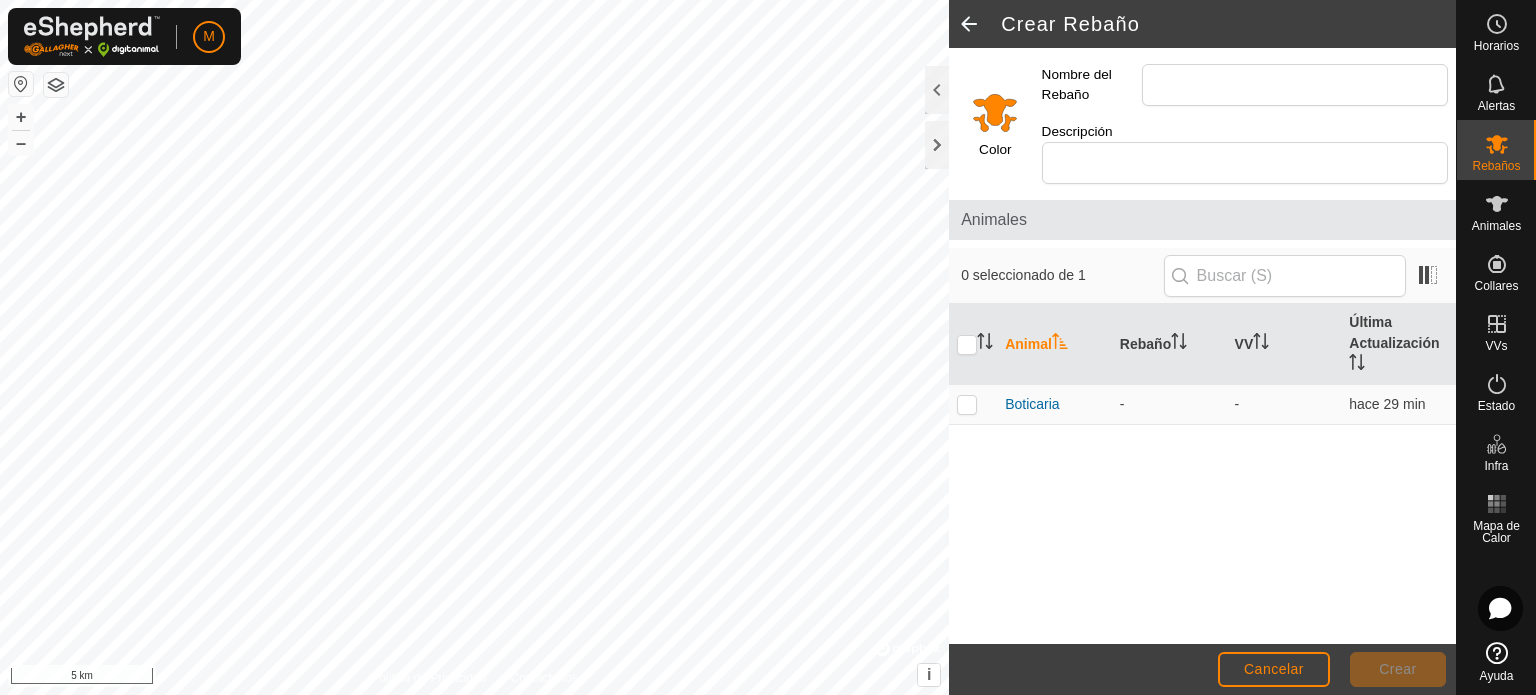 click on "0 seleccionado de 1" at bounding box center (1062, 275) 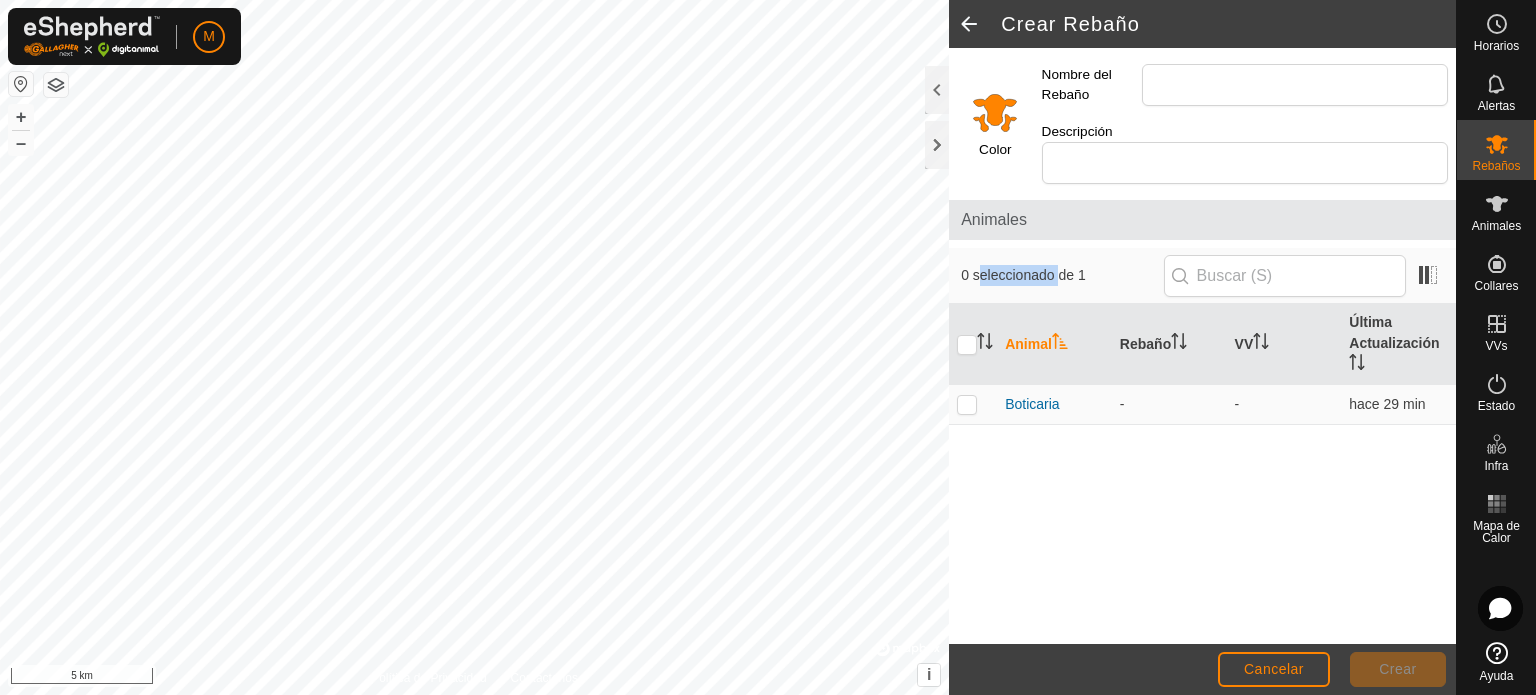 click on "0 seleccionado de 1" at bounding box center (1062, 275) 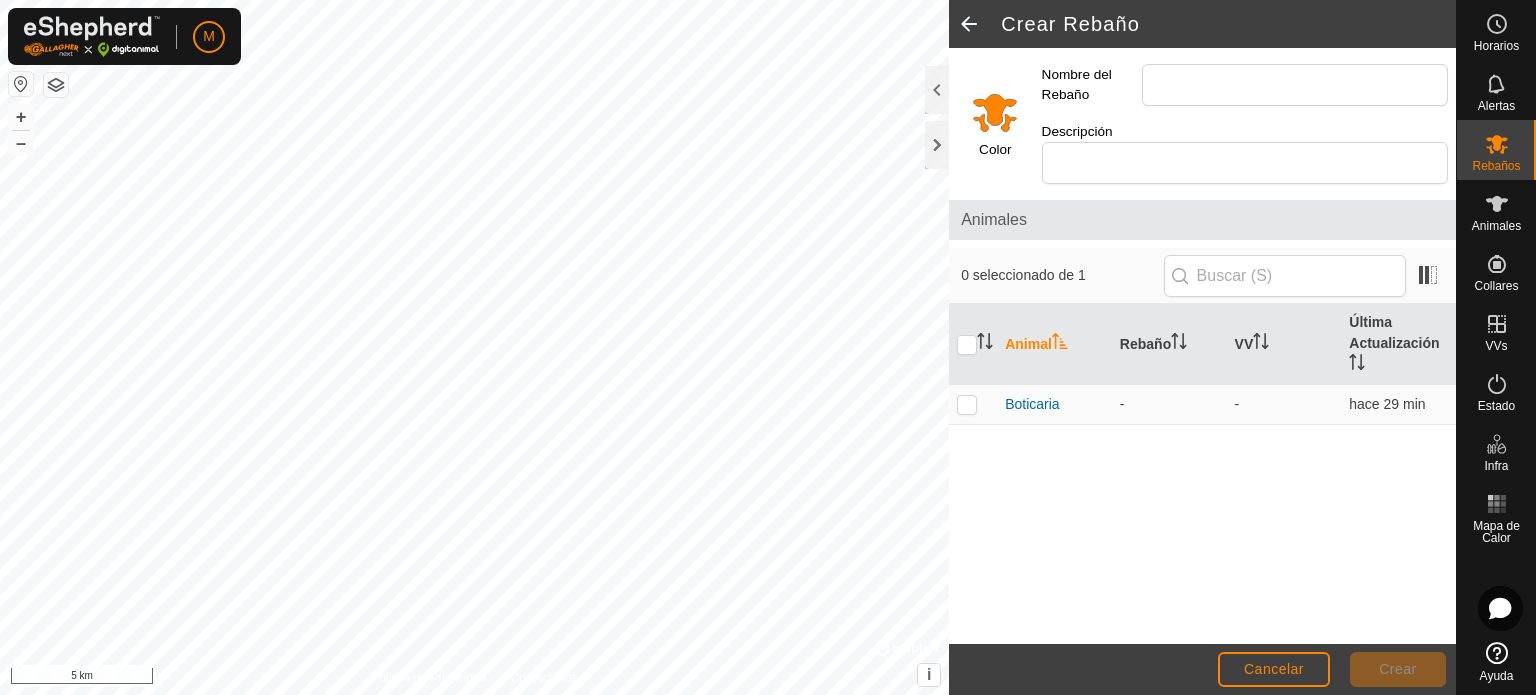 click 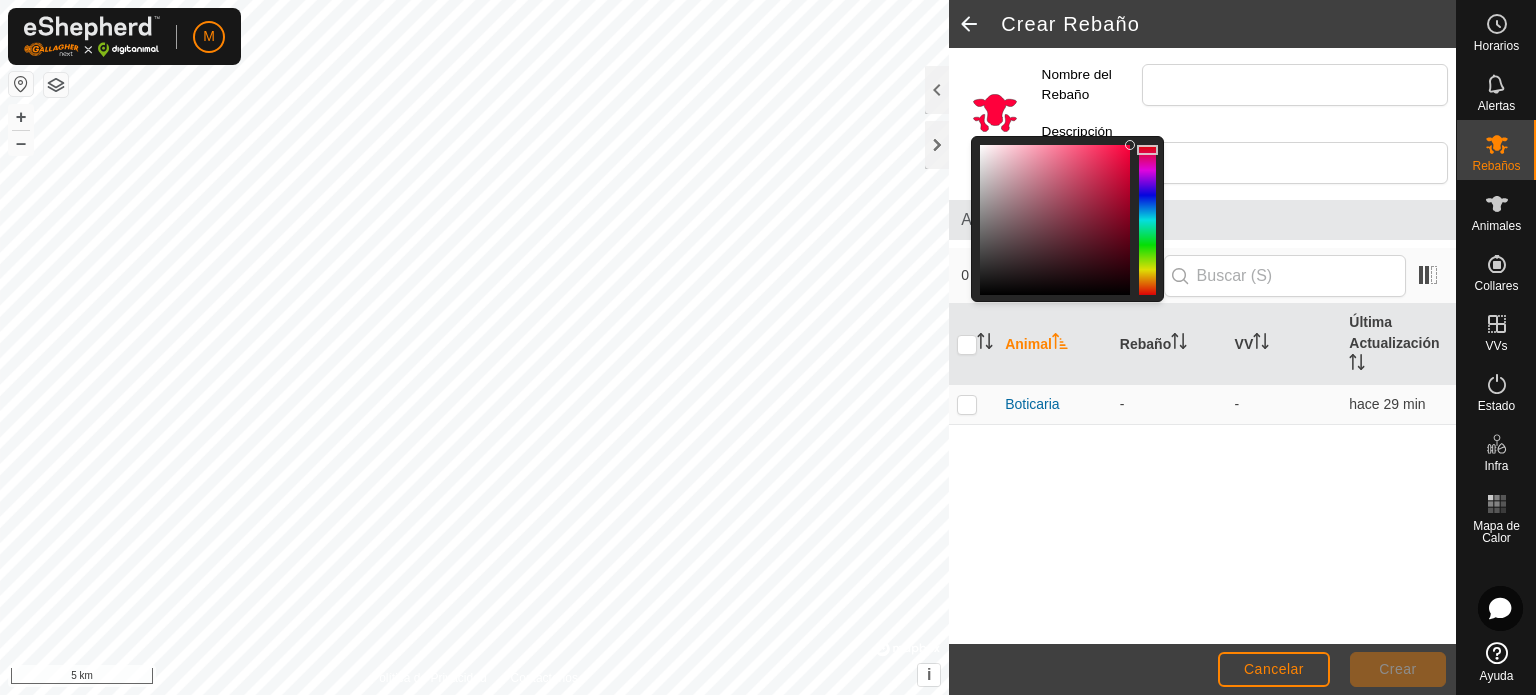 click 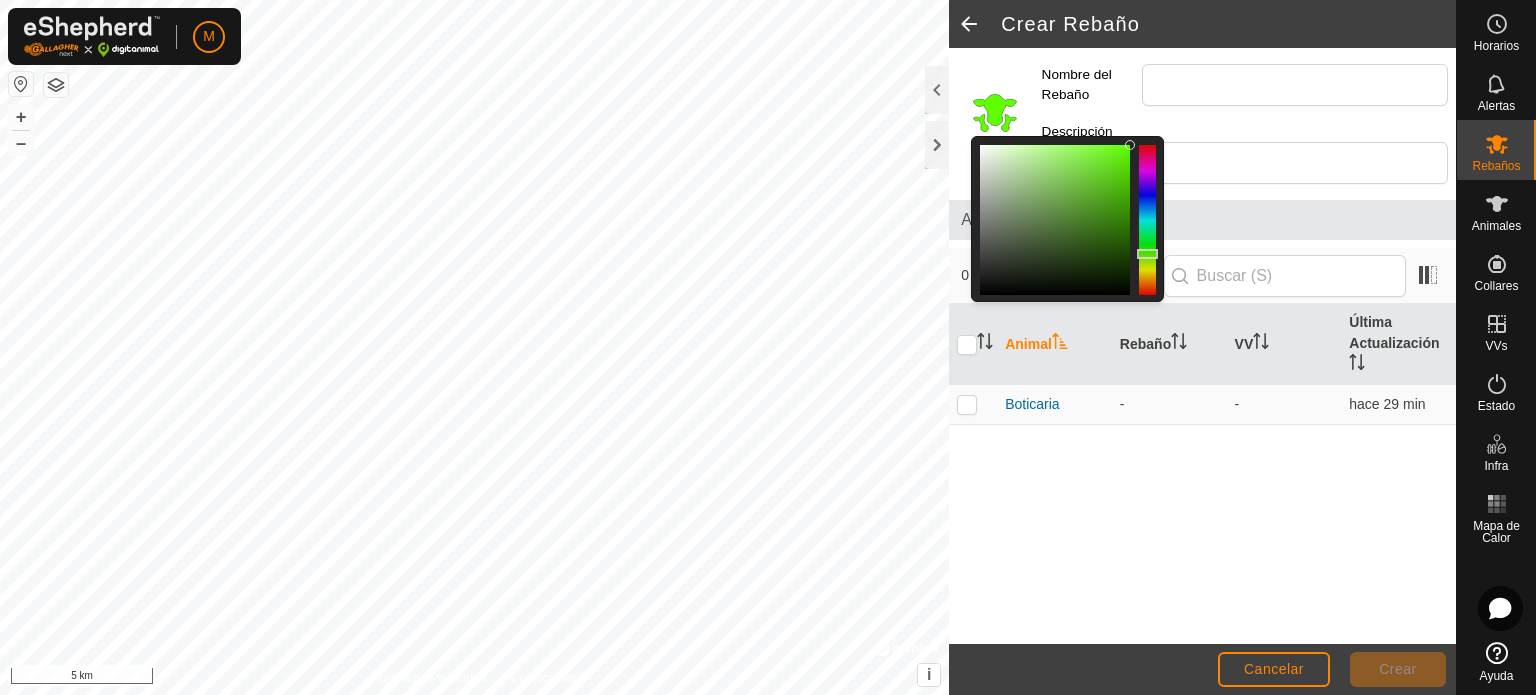 click 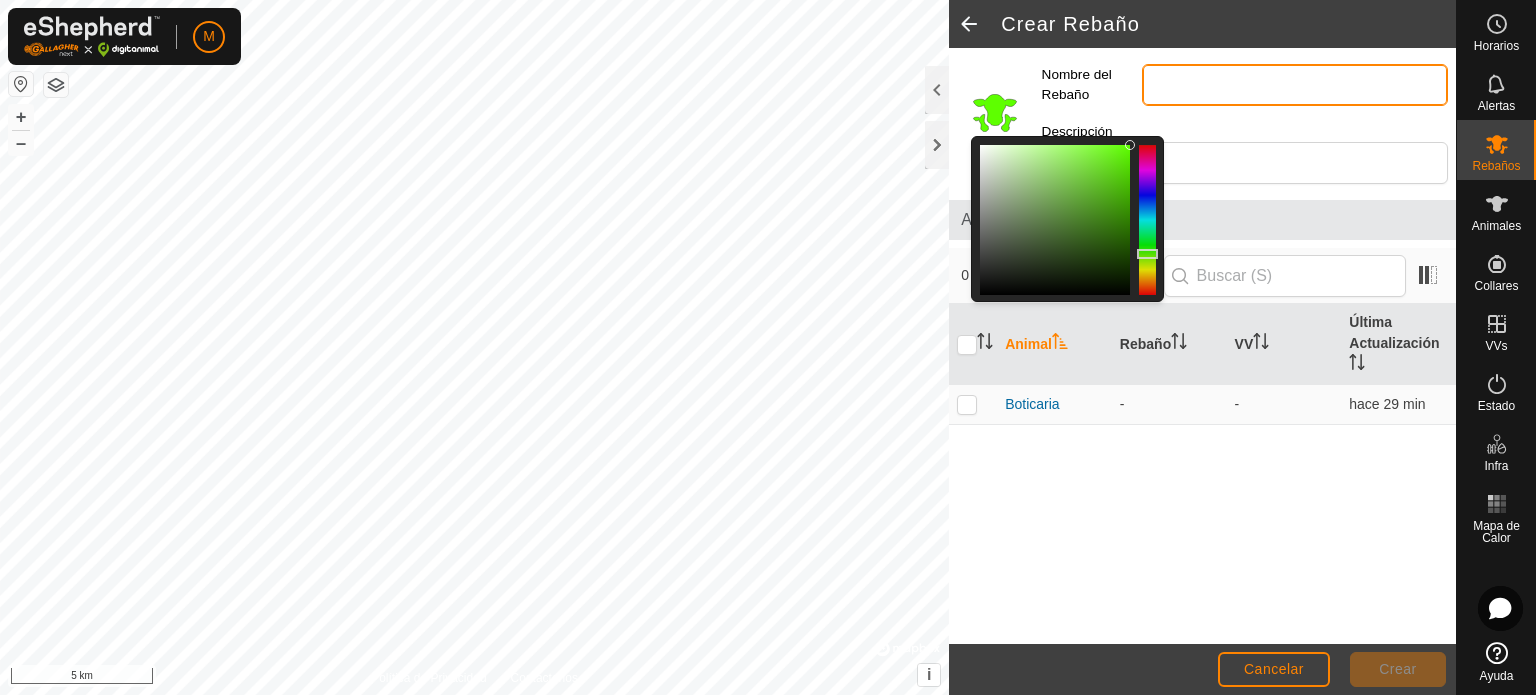 click on "Nombre del Rebaño" at bounding box center [1295, 85] 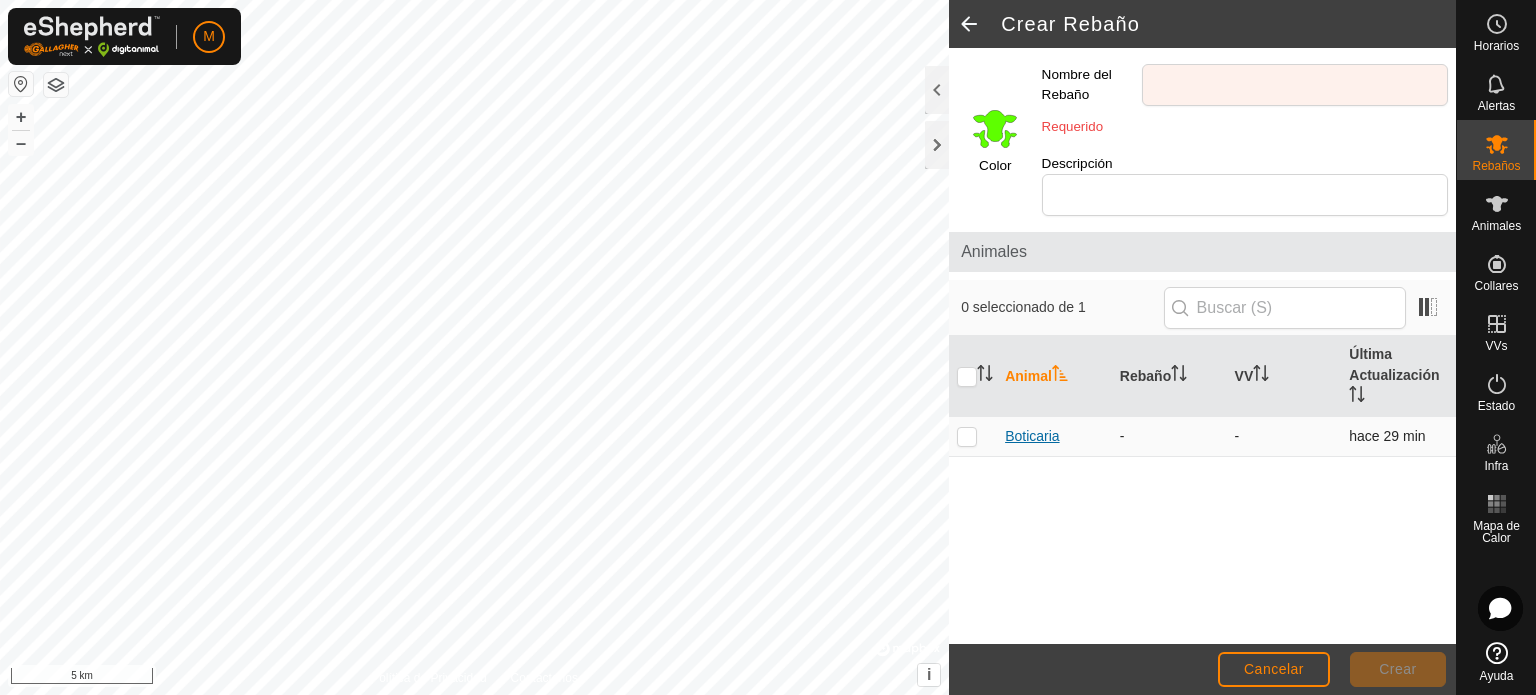 click on "Animal   Rebaño   VV   Última Actualización   Boticaria   -  -  hace 29 min" at bounding box center (1202, 396) 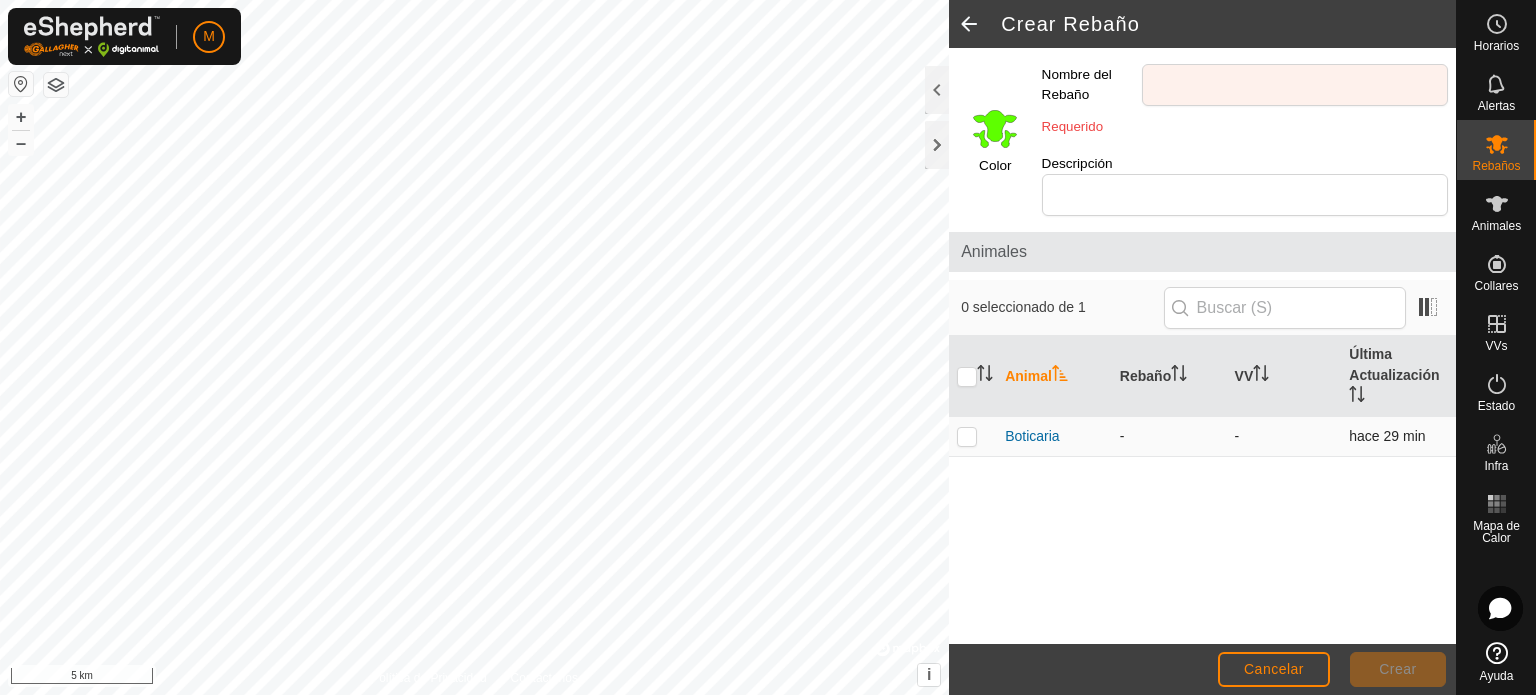 click on "-" at bounding box center [1169, 437] 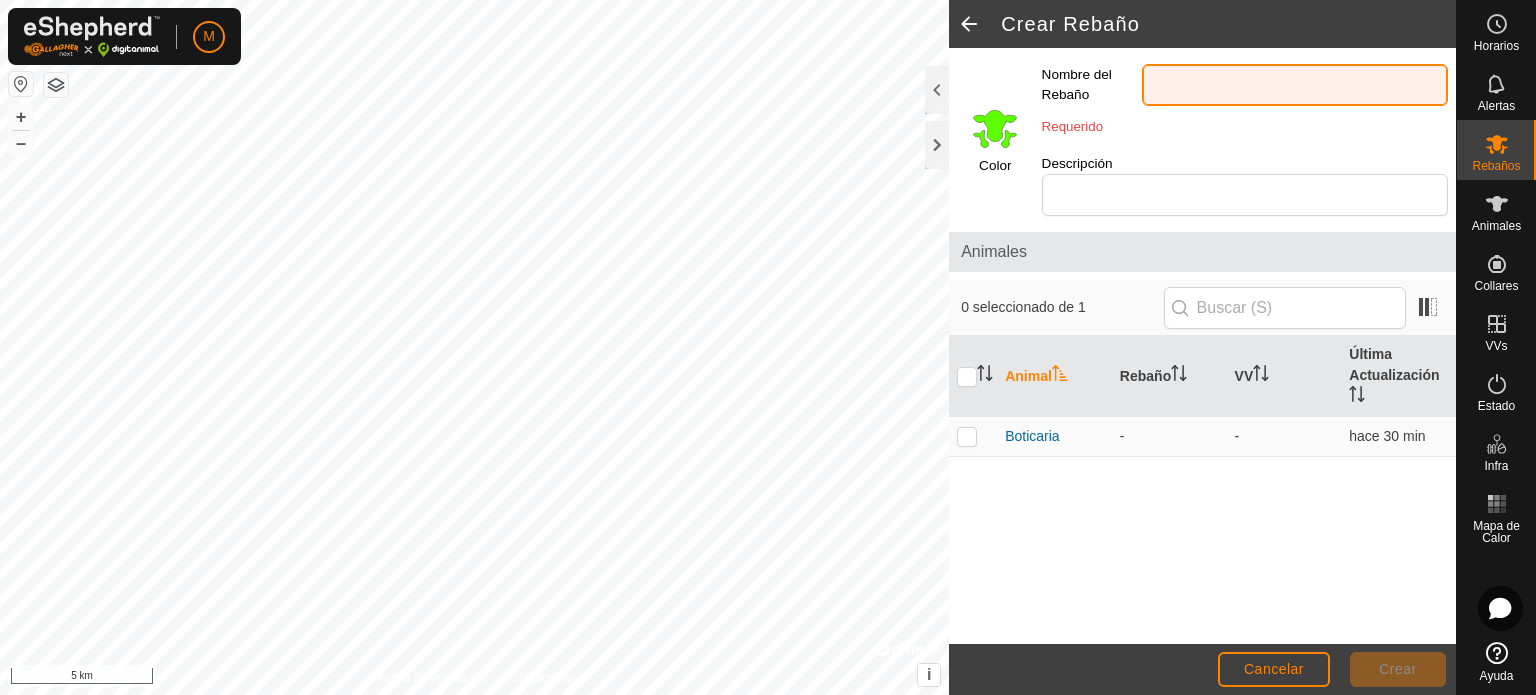 click on "Nombre del Rebaño" at bounding box center [1295, 85] 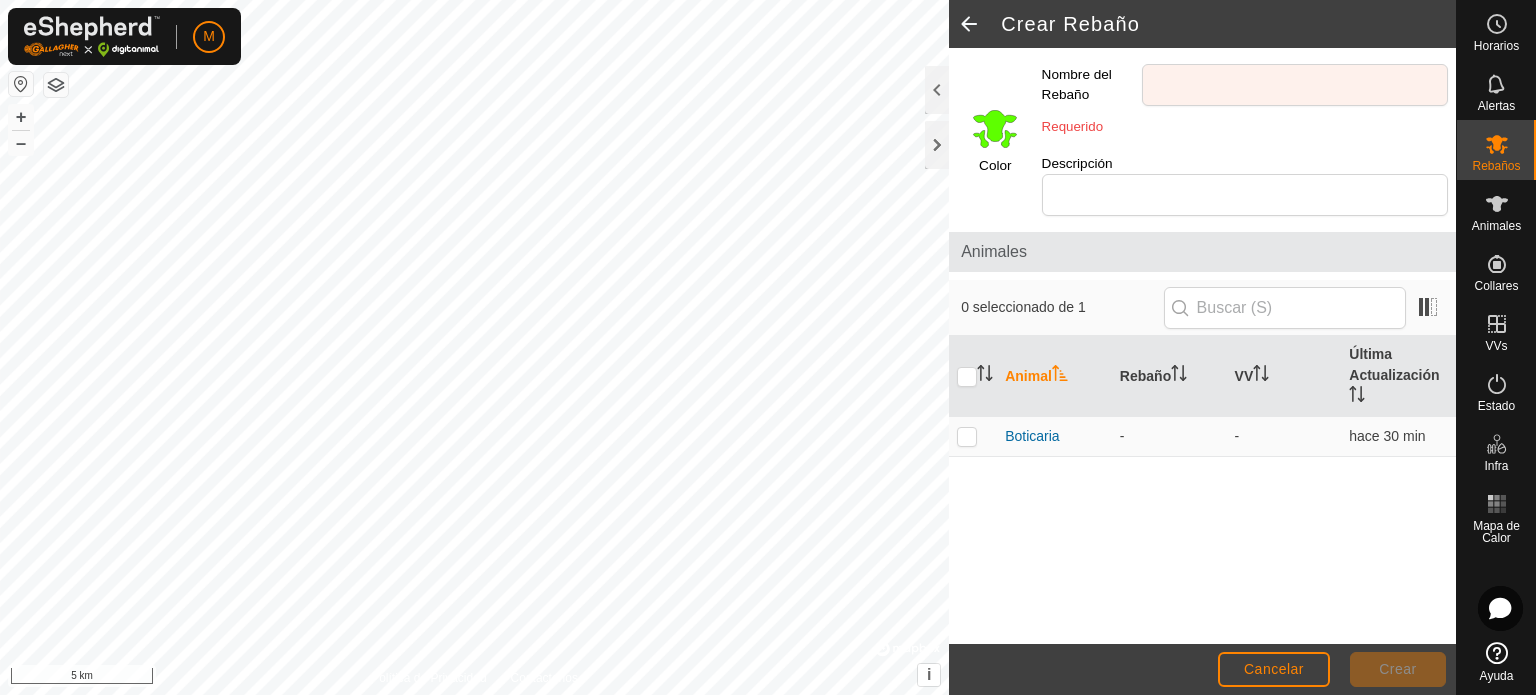 click on "0 seleccionado de 1" at bounding box center [1062, 307] 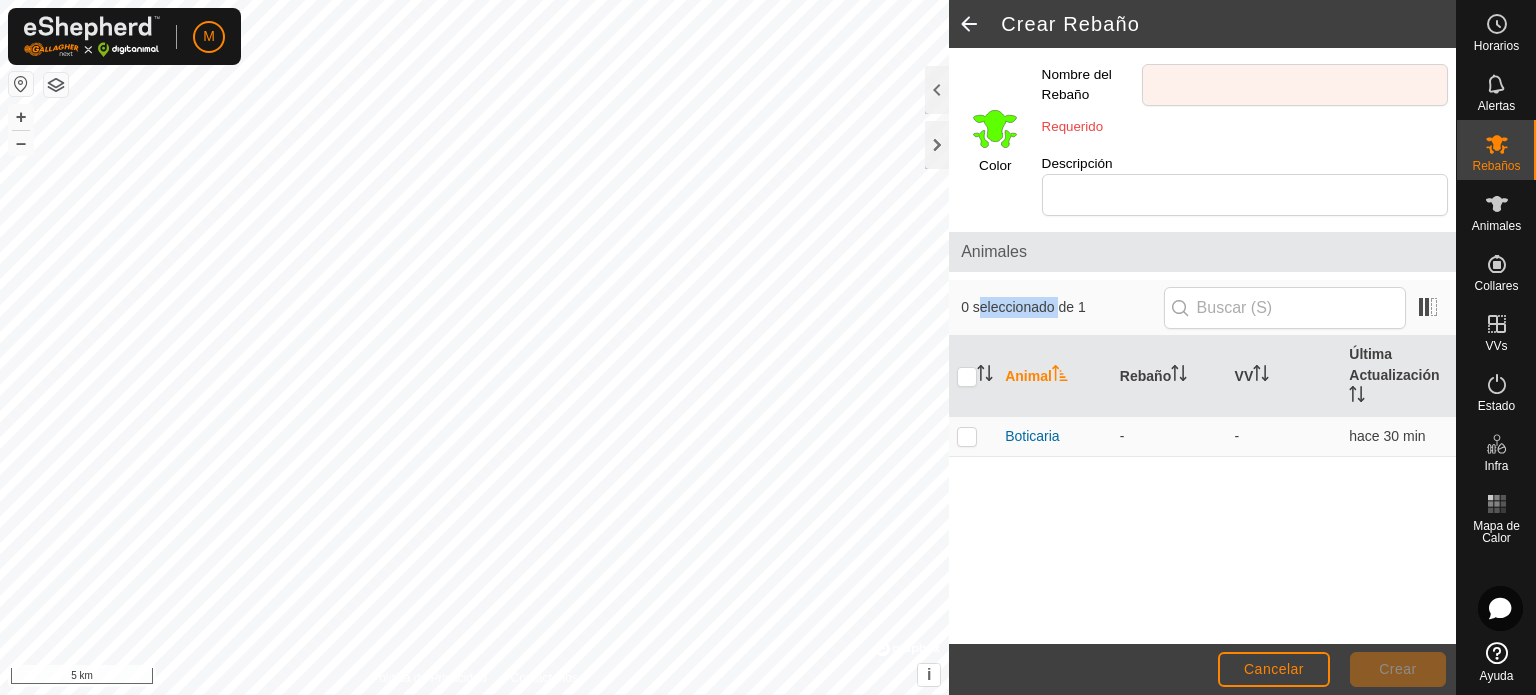 click on "0 seleccionado de 1" at bounding box center [1062, 307] 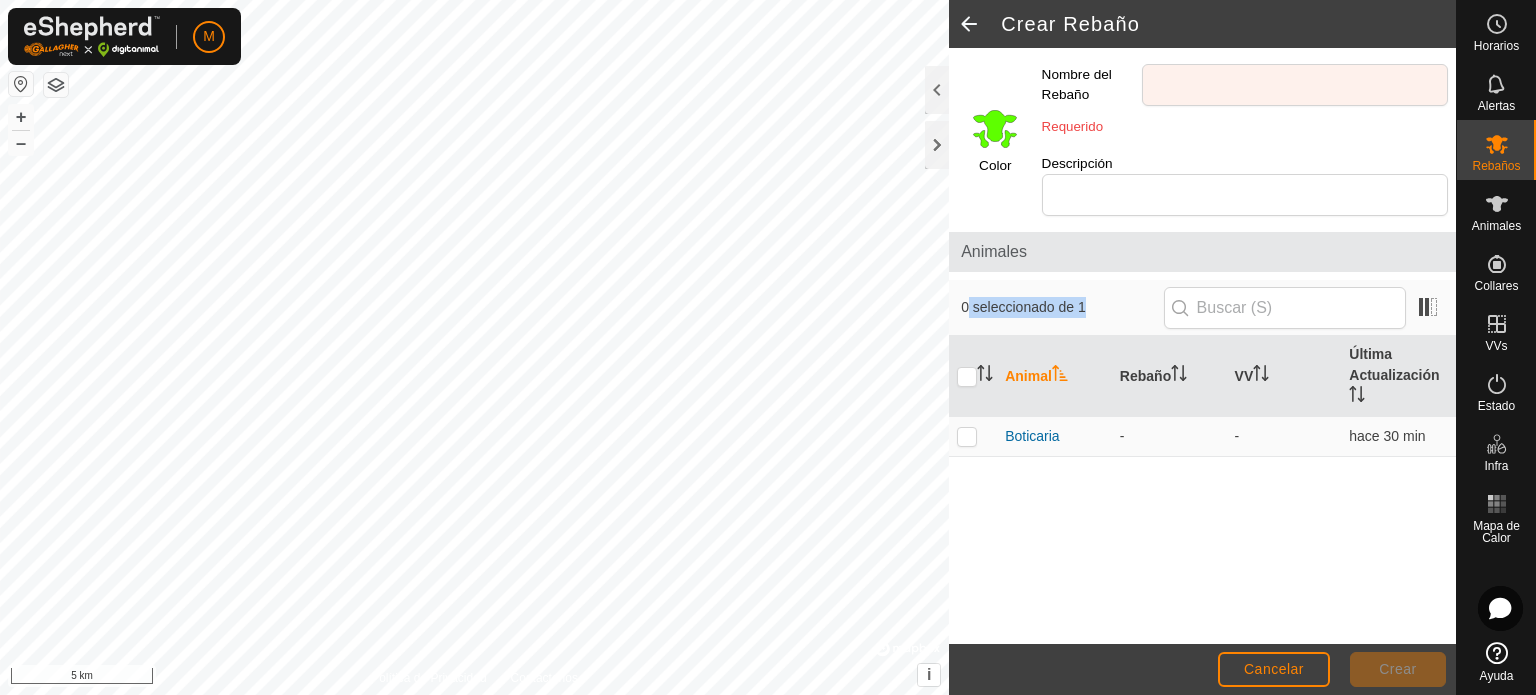 click on "0 seleccionado de 1" at bounding box center (1062, 307) 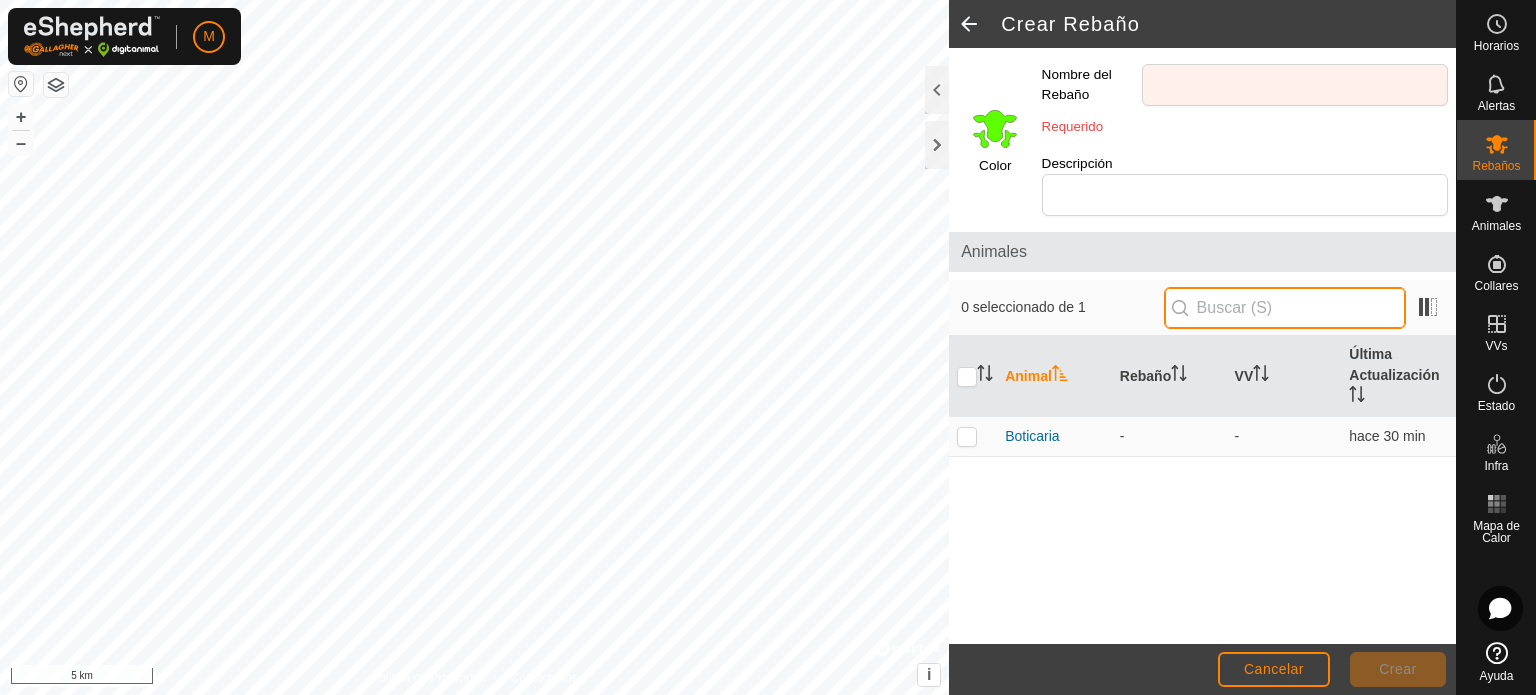 click at bounding box center [1285, 308] 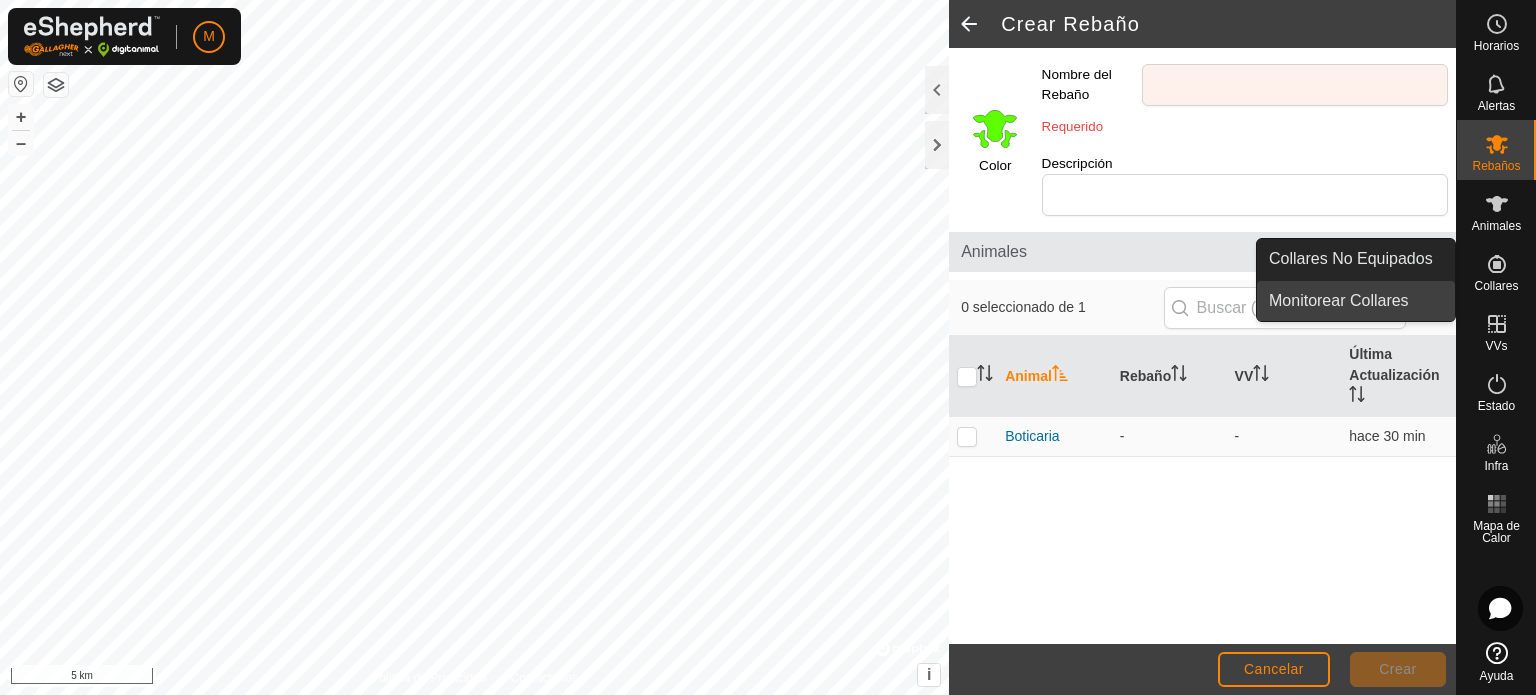click on "Monitorear Collares" at bounding box center [1356, 301] 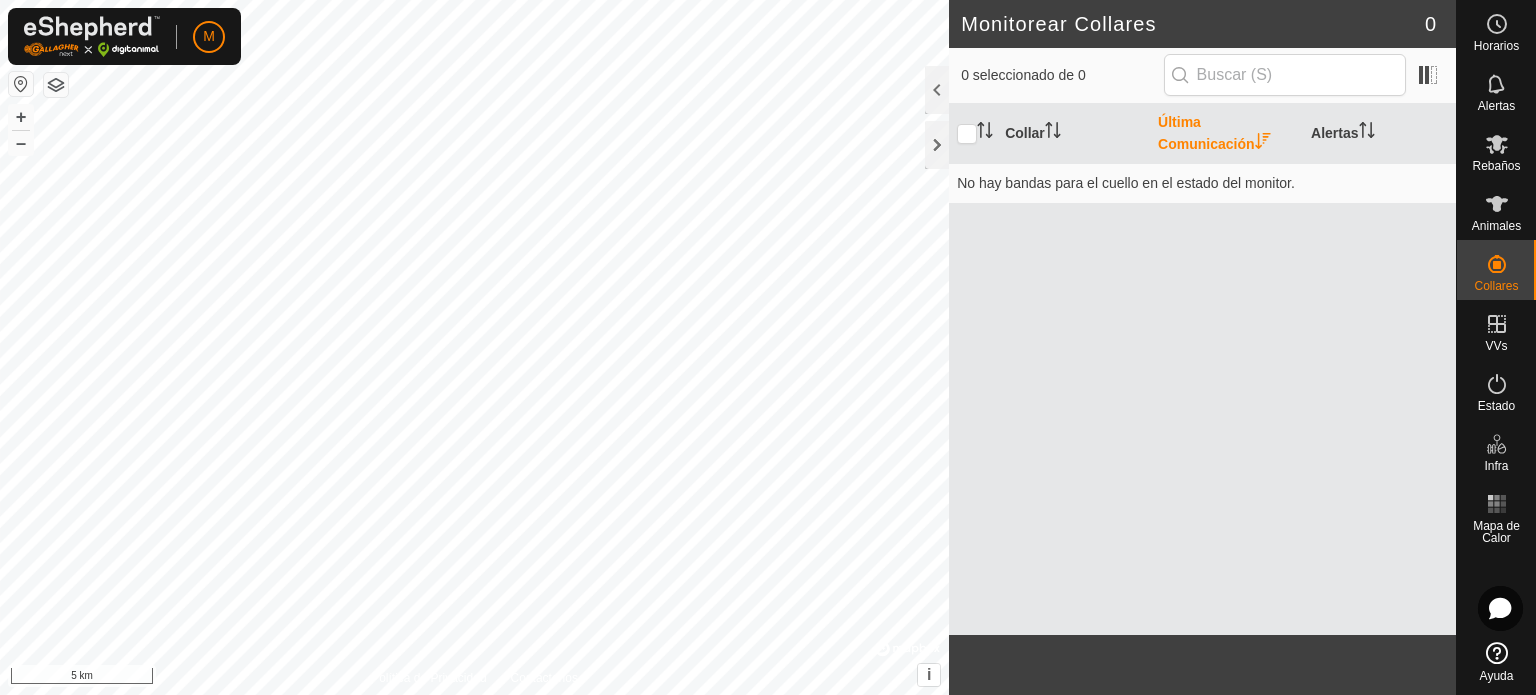 click on "Collar   Última Comunicación   Alertas  No hay bandas para el cuello en el estado del monitor." at bounding box center (1202, 369) 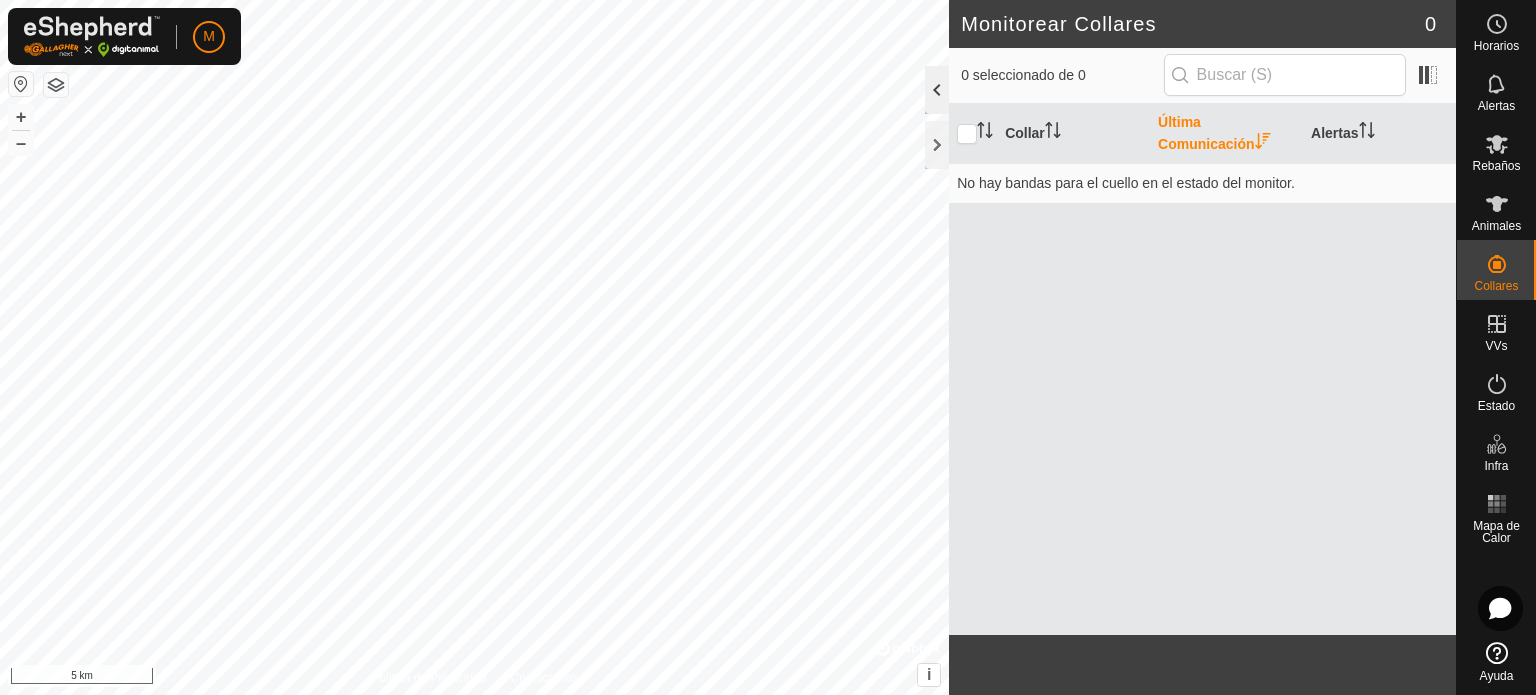 click 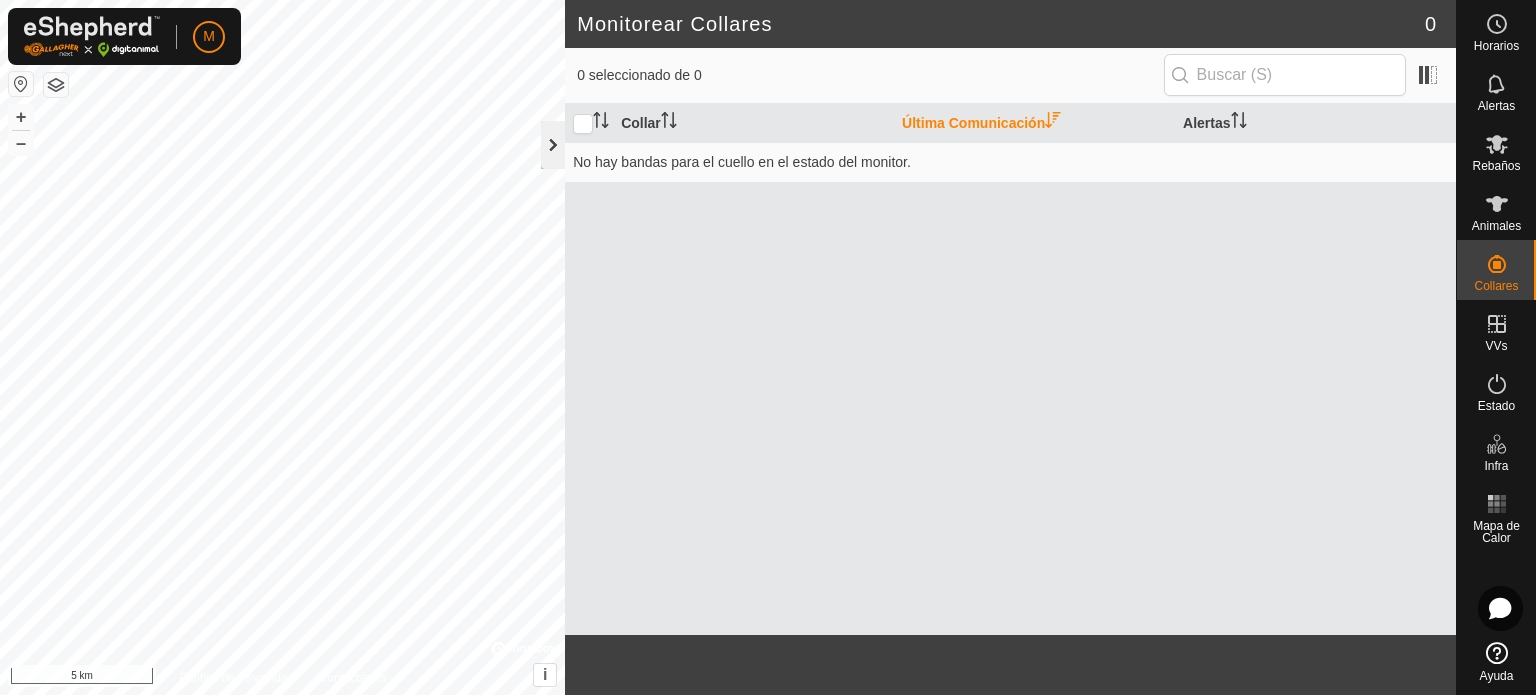 click 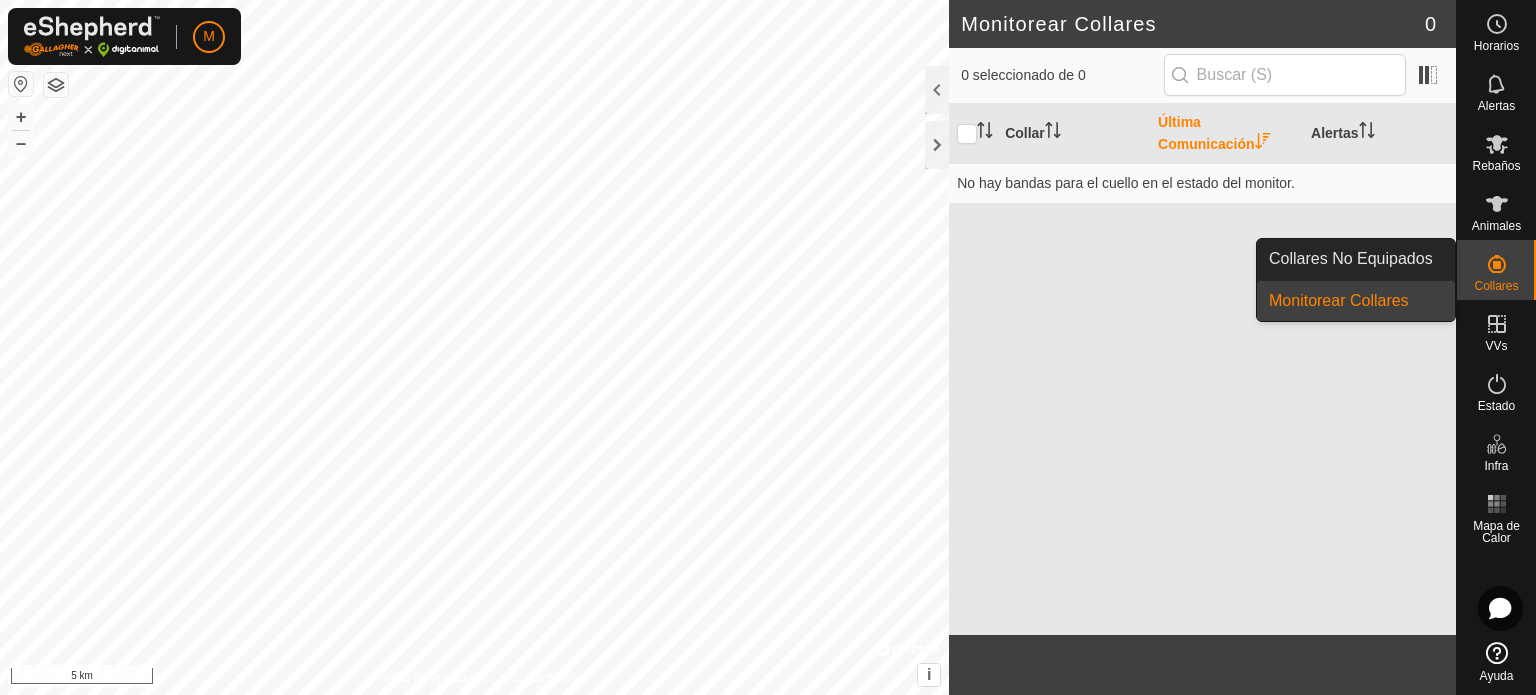 click 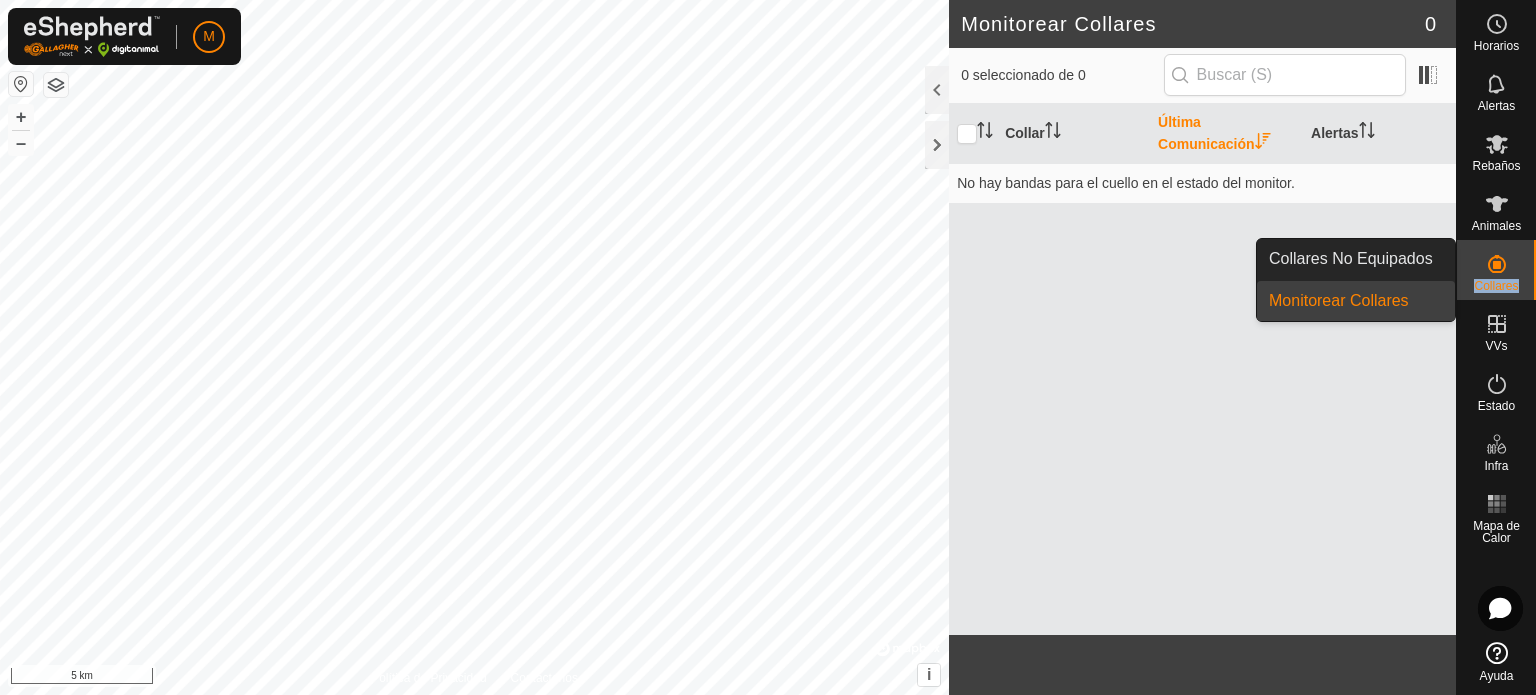 click 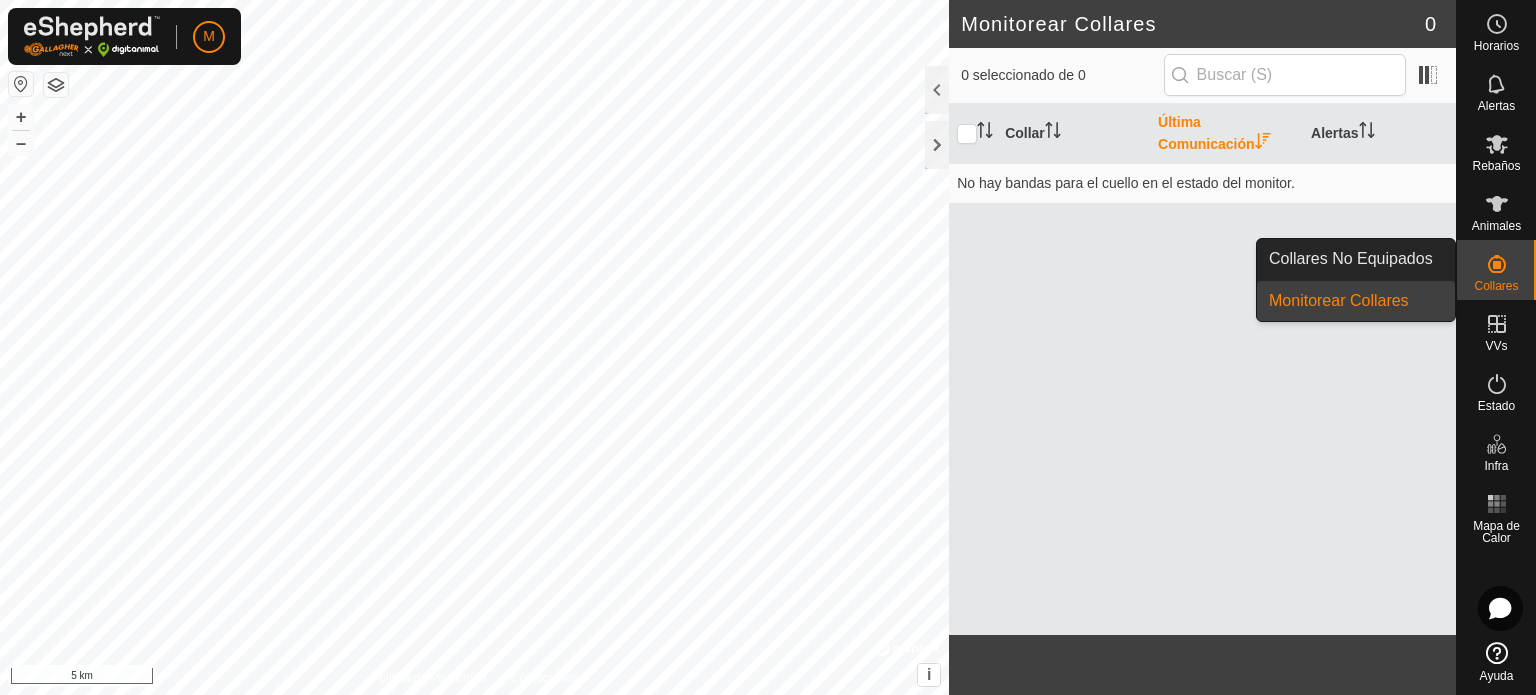 click on "Collares" at bounding box center [1496, 270] 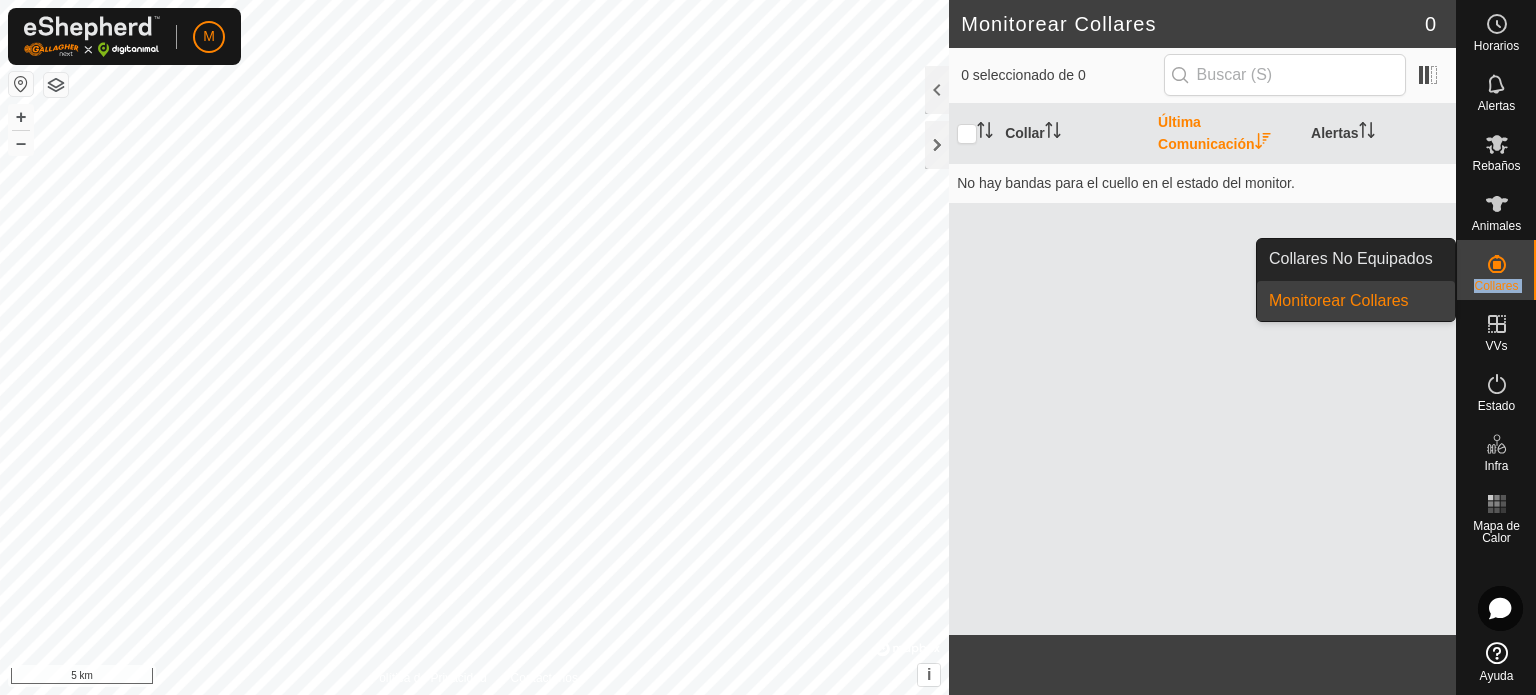 click on "Collares" at bounding box center [1496, 270] 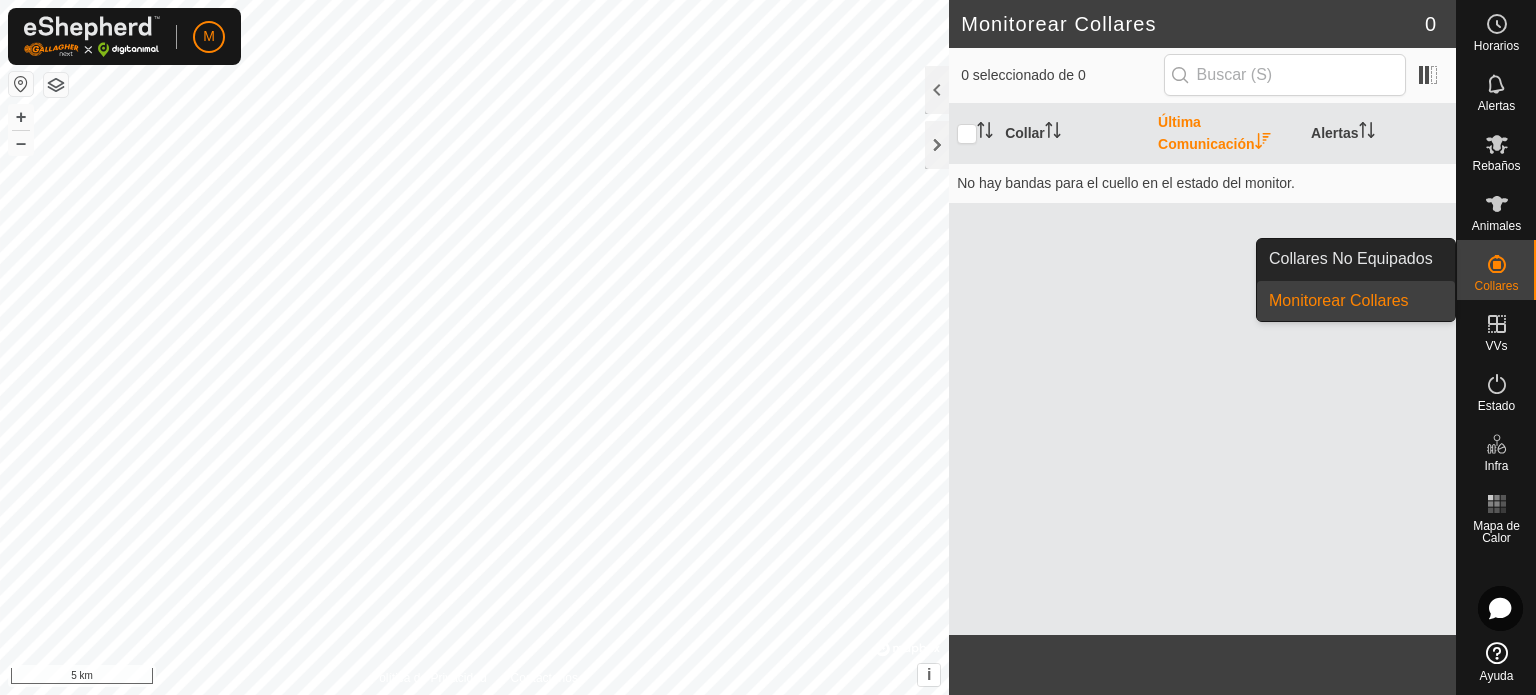 click 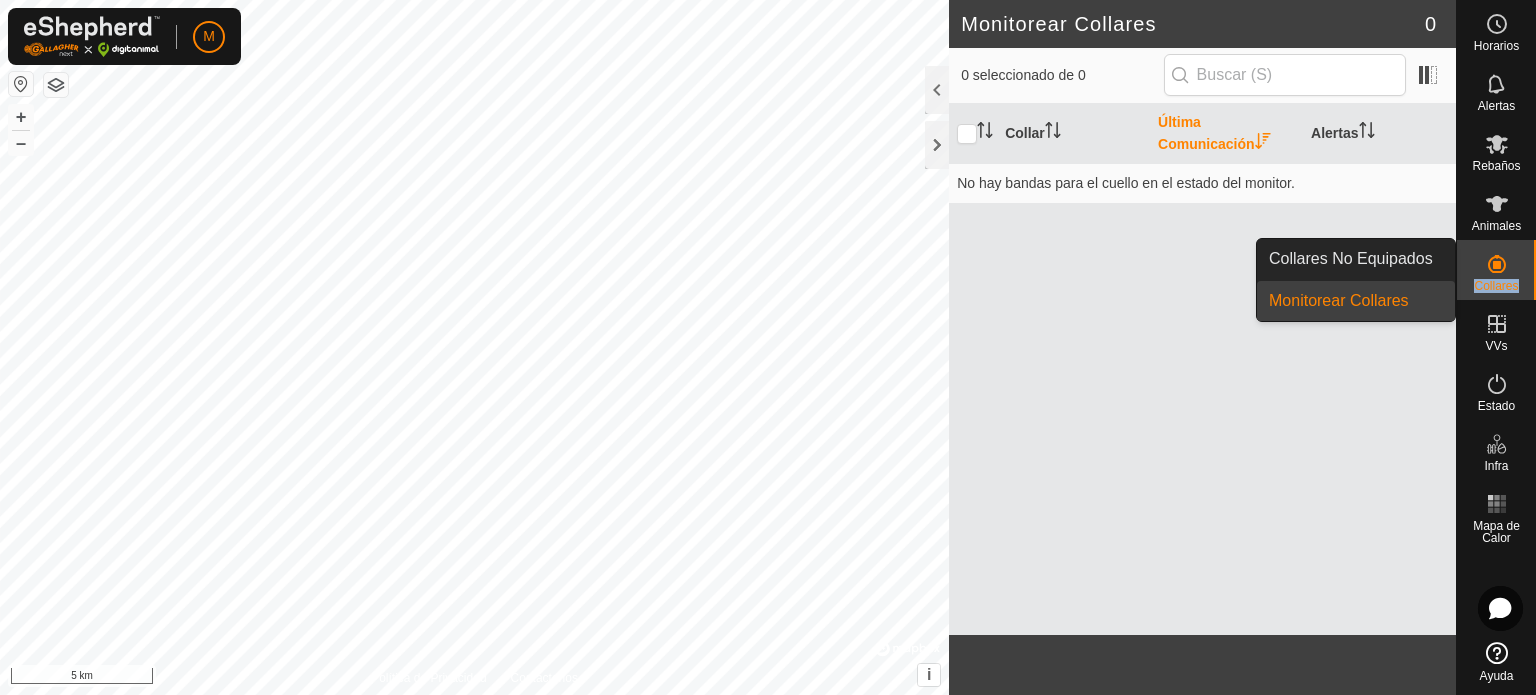click 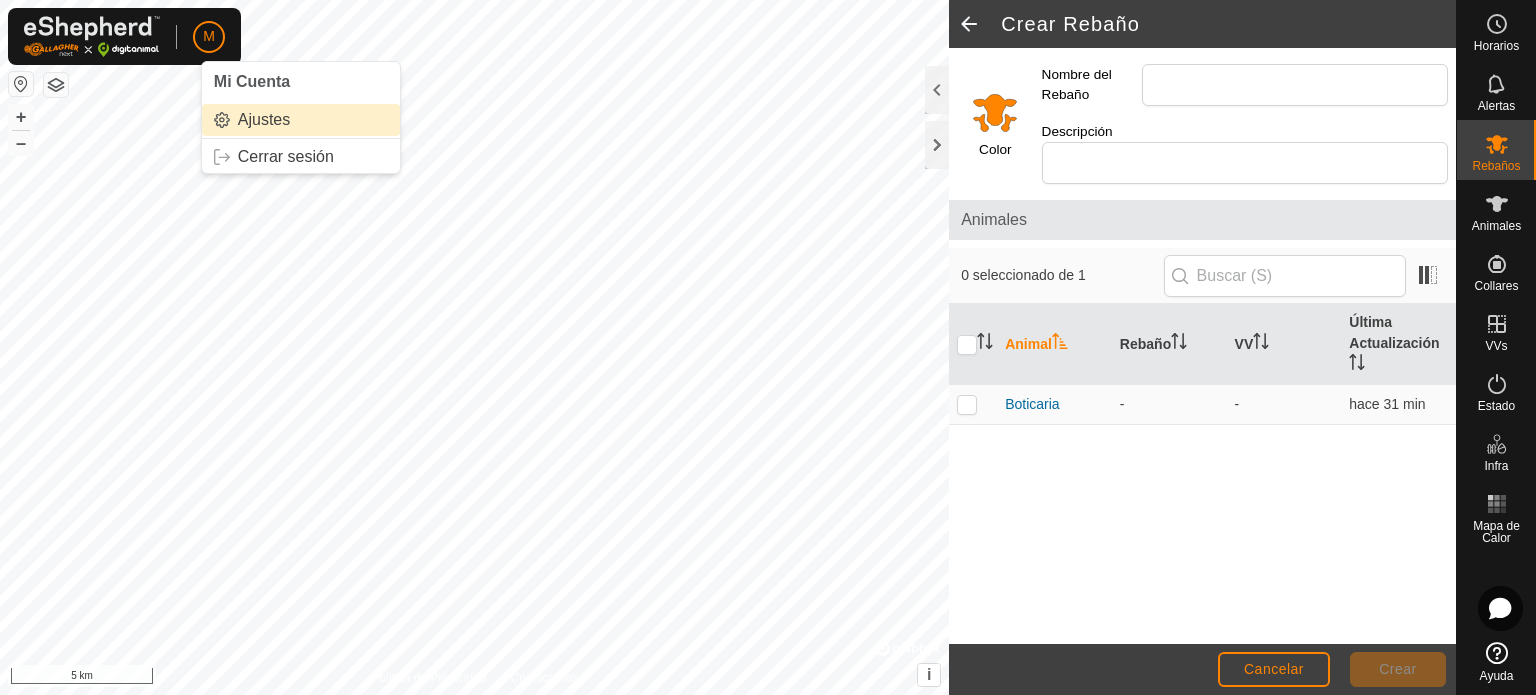 click on "Ajustes" at bounding box center (301, 120) 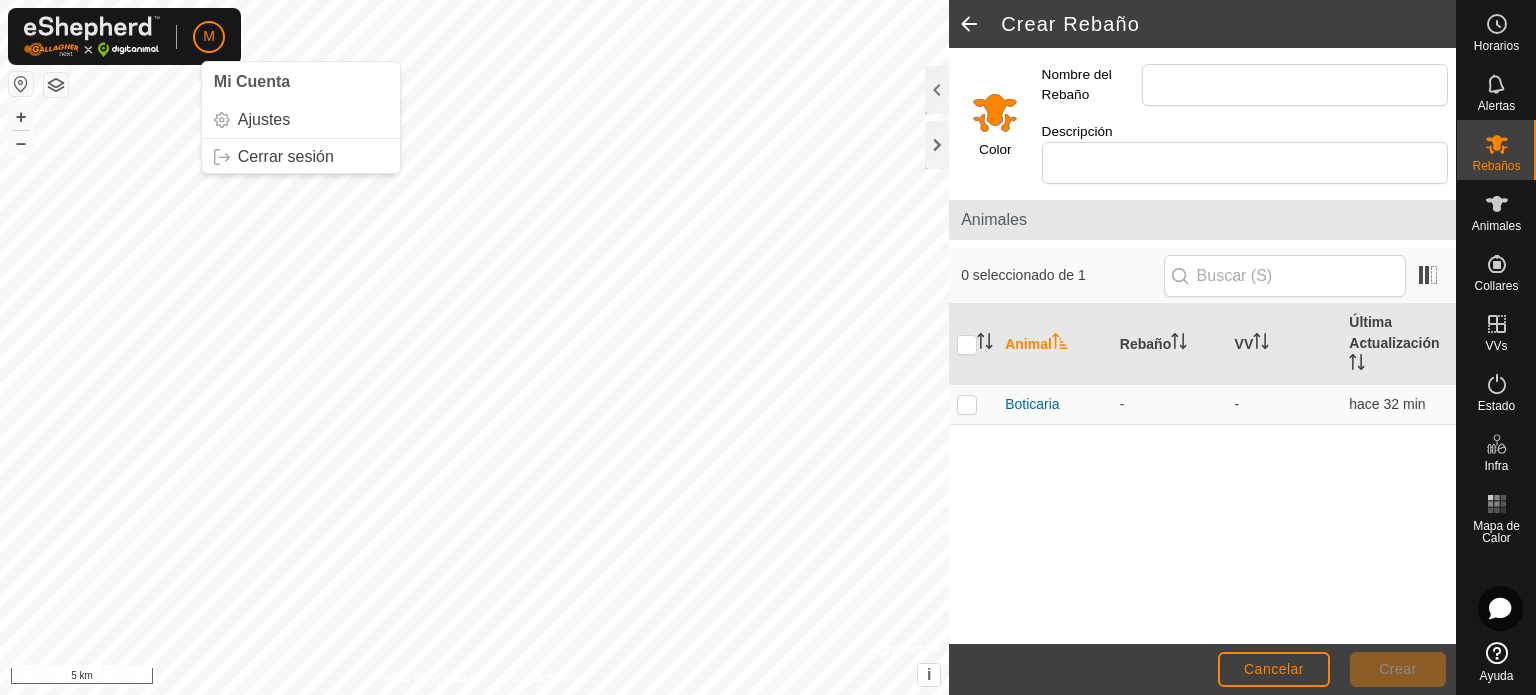 click on "M" 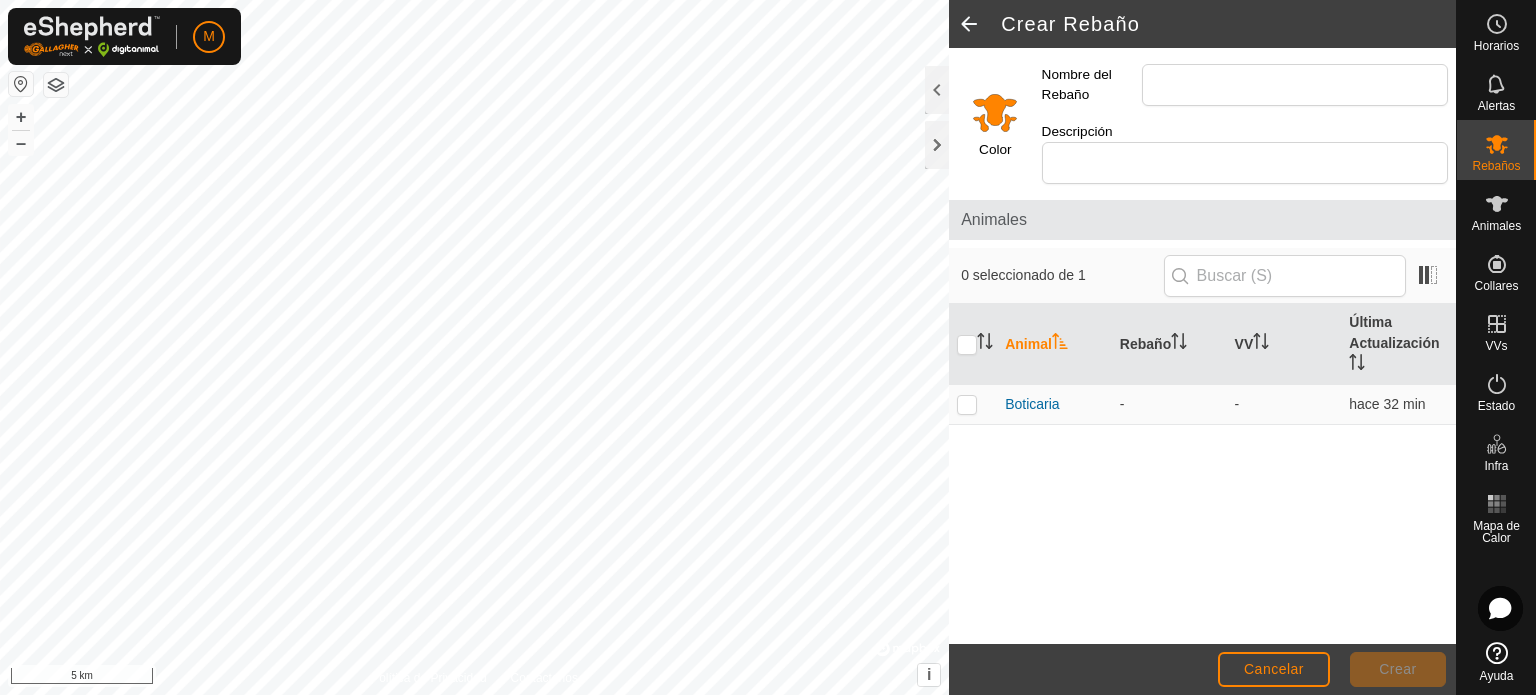 click 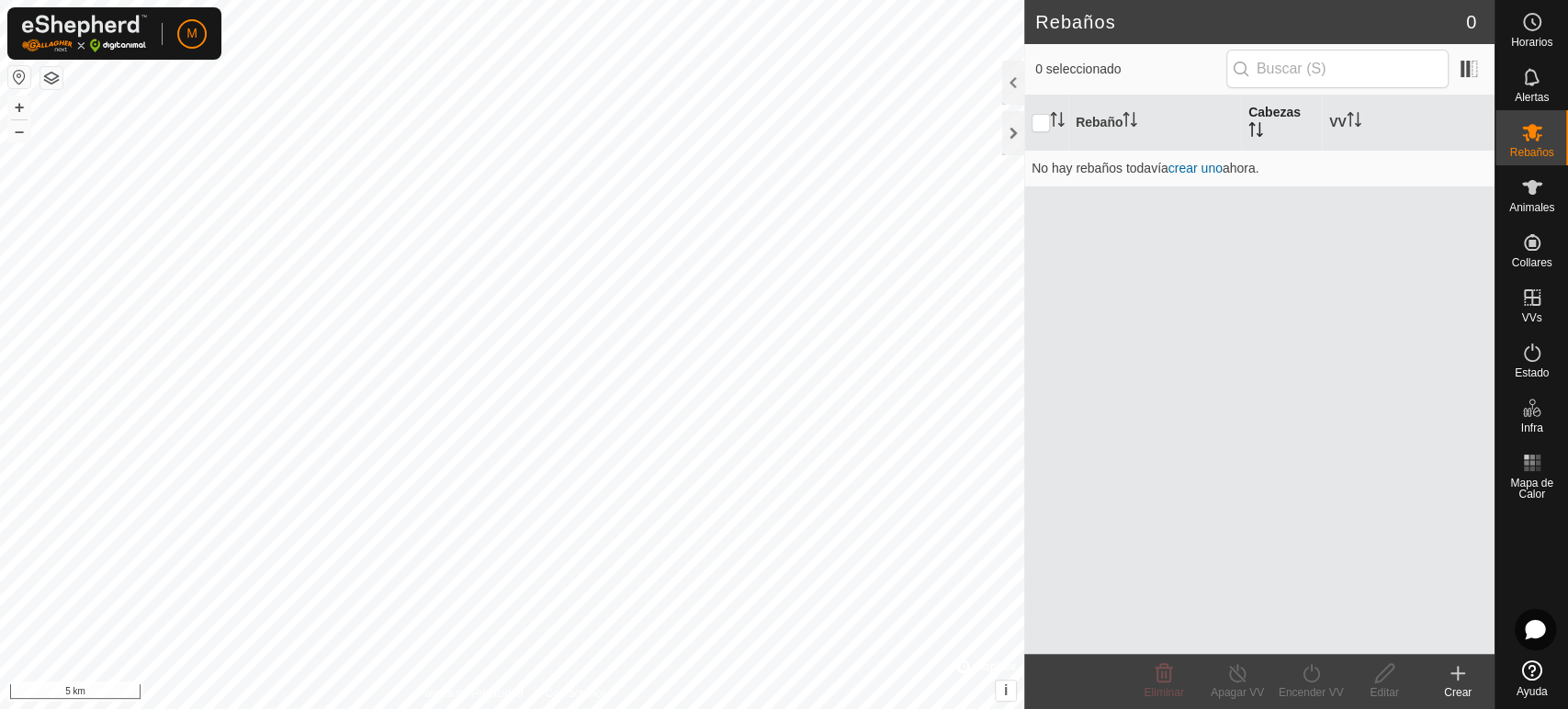click on "Cabezas" at bounding box center (1281, 123) 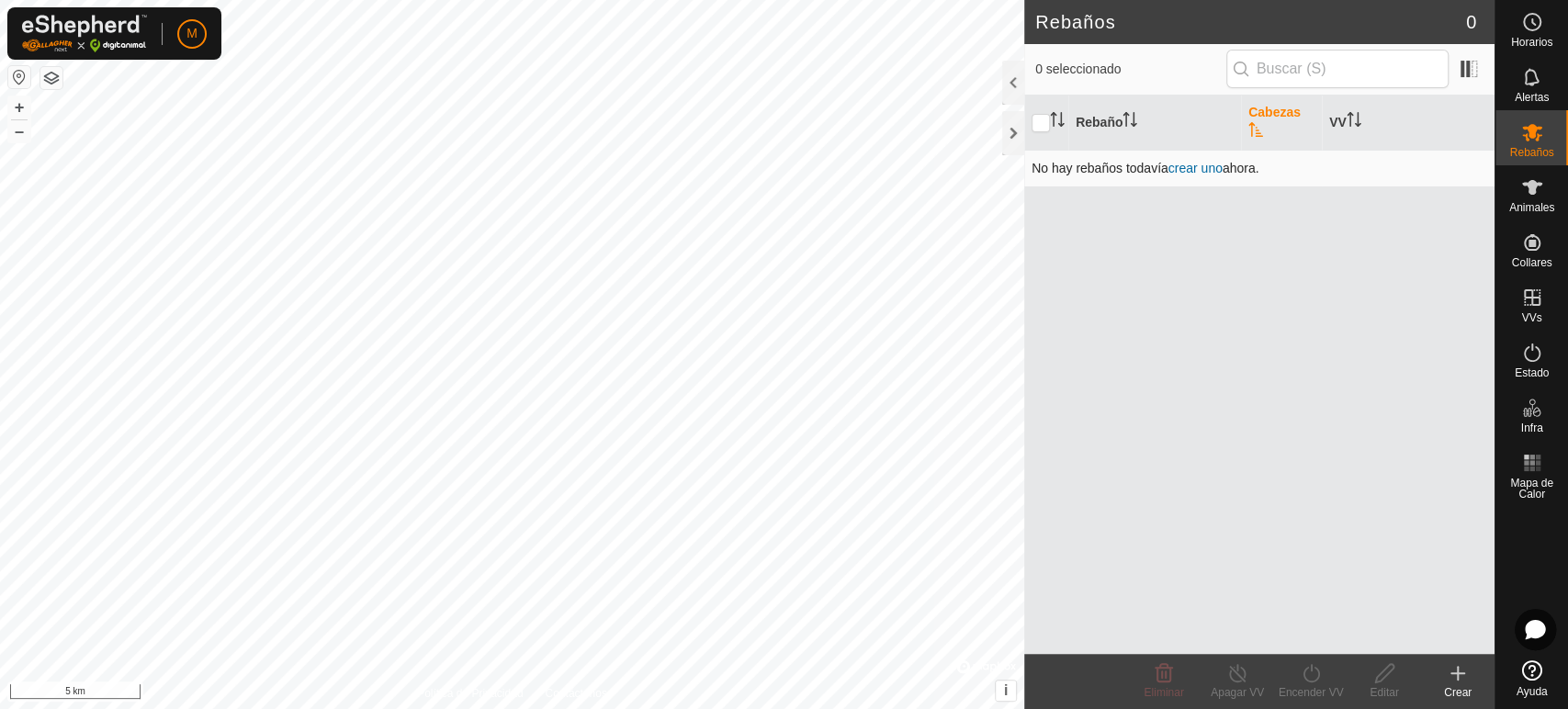 click on "crear uno" at bounding box center (1195, 168) 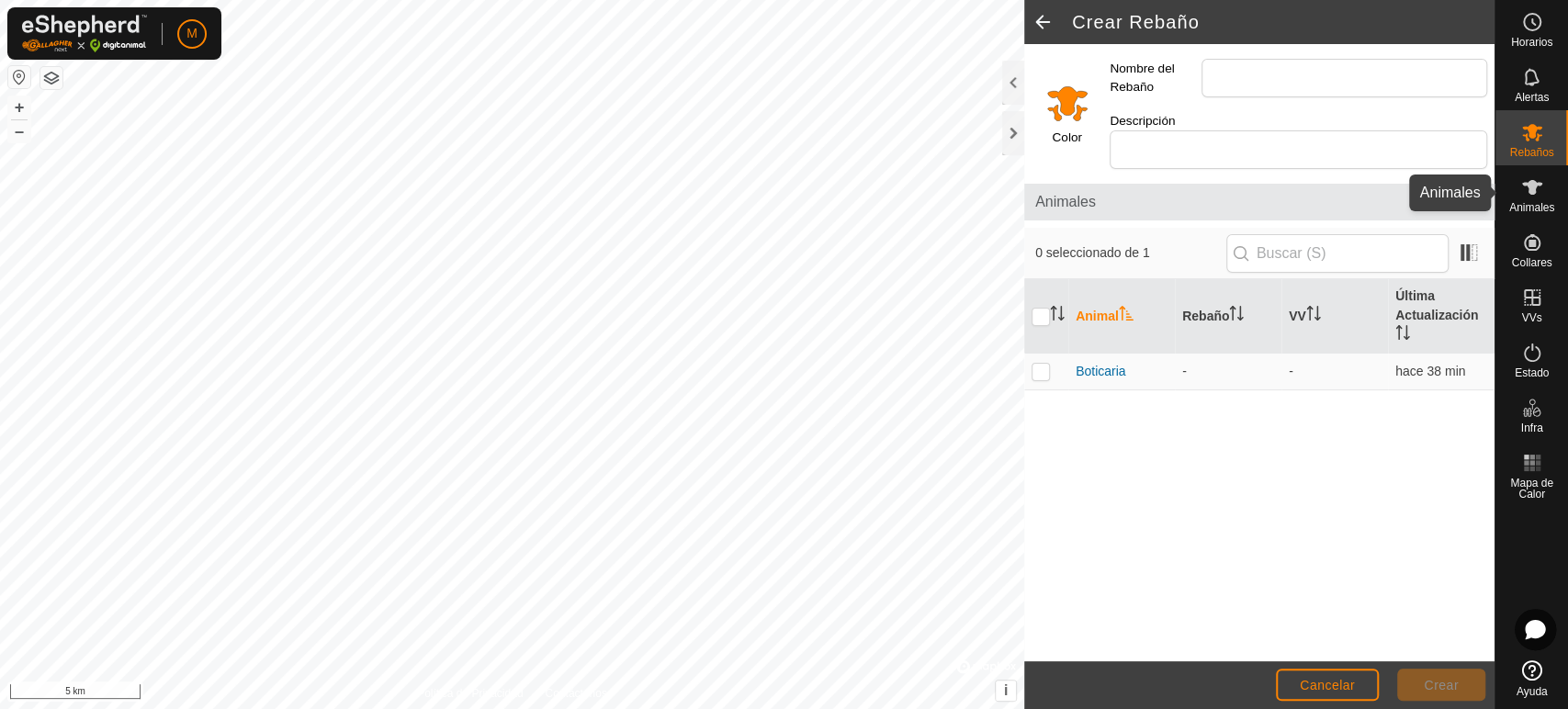 click on "Animales" at bounding box center [1531, 208] 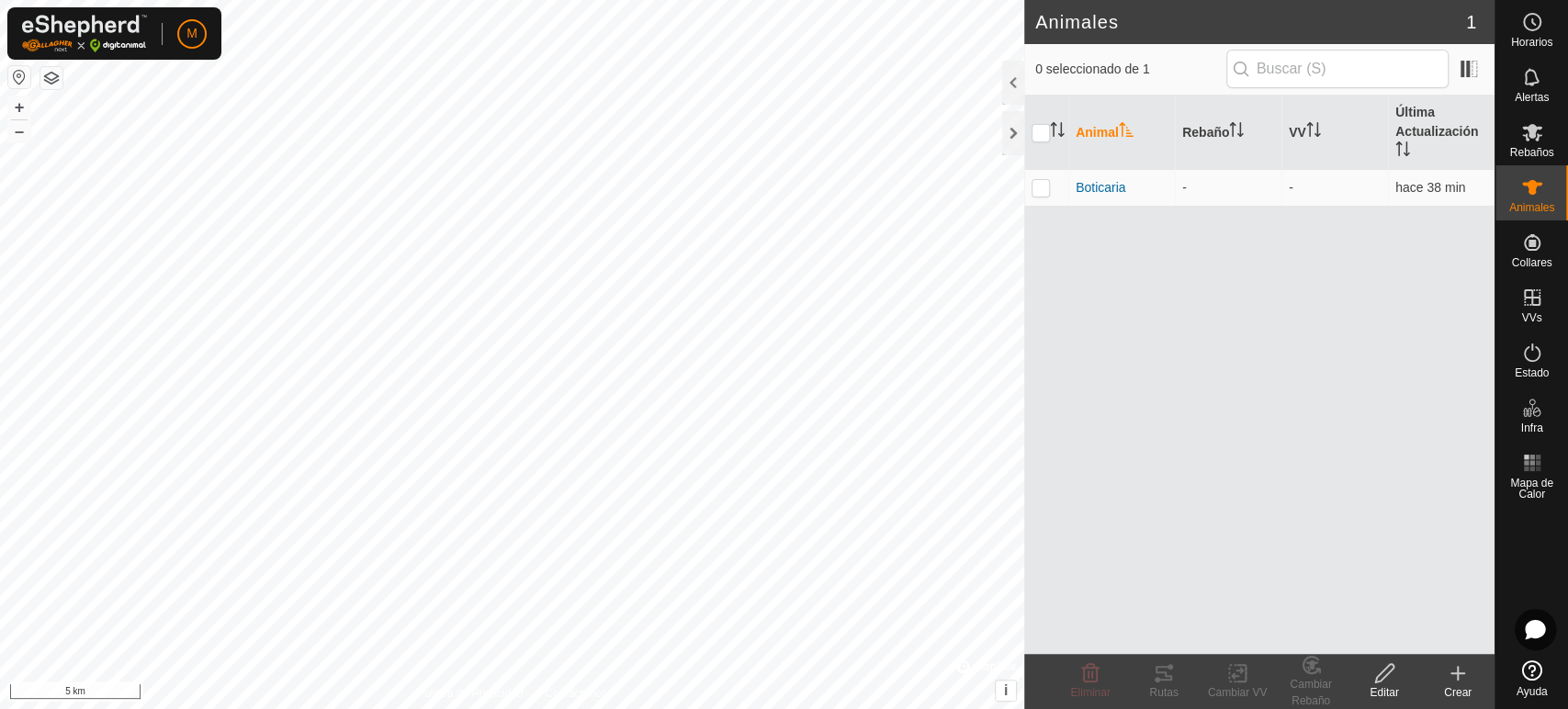 click on "Animal" at bounding box center [1122, 132] 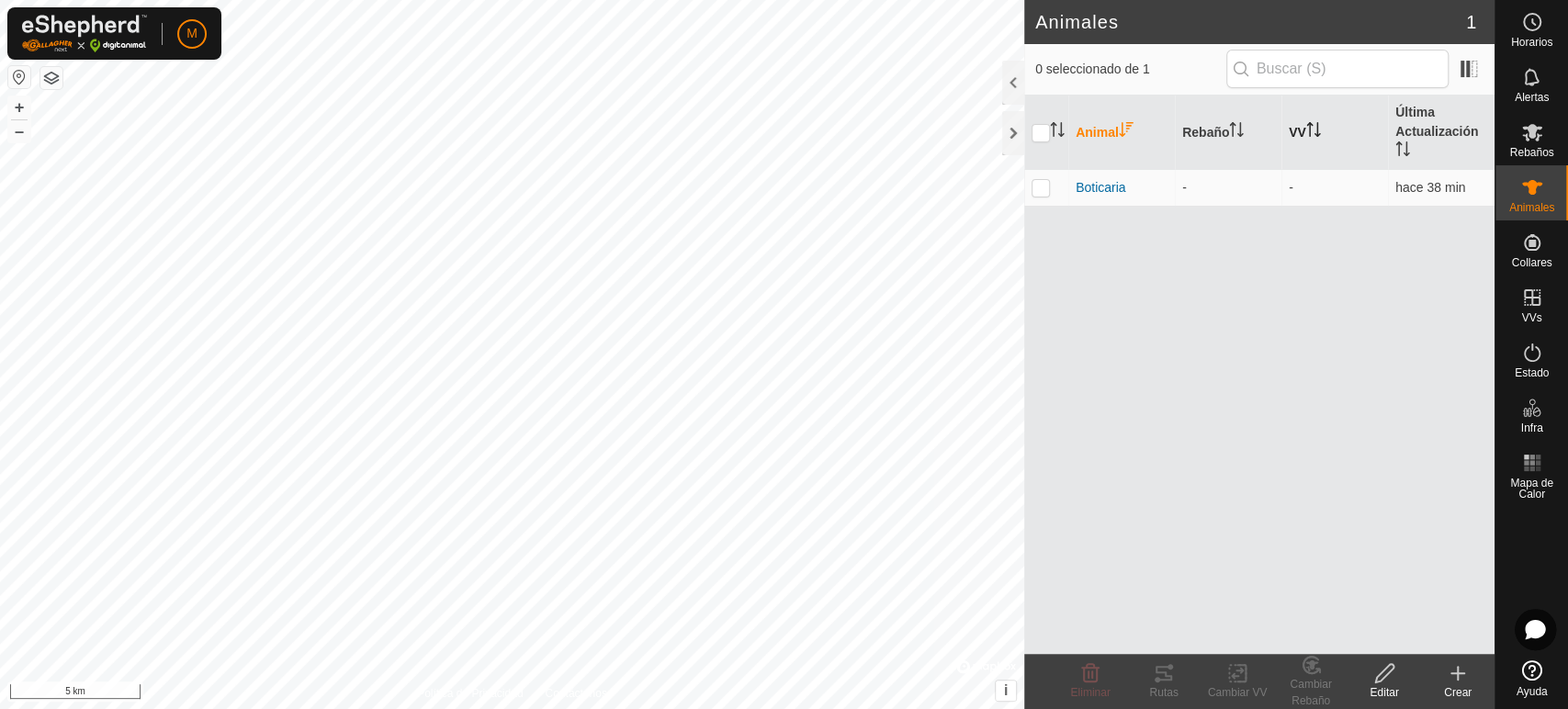 click on "VV" at bounding box center (1335, 132) 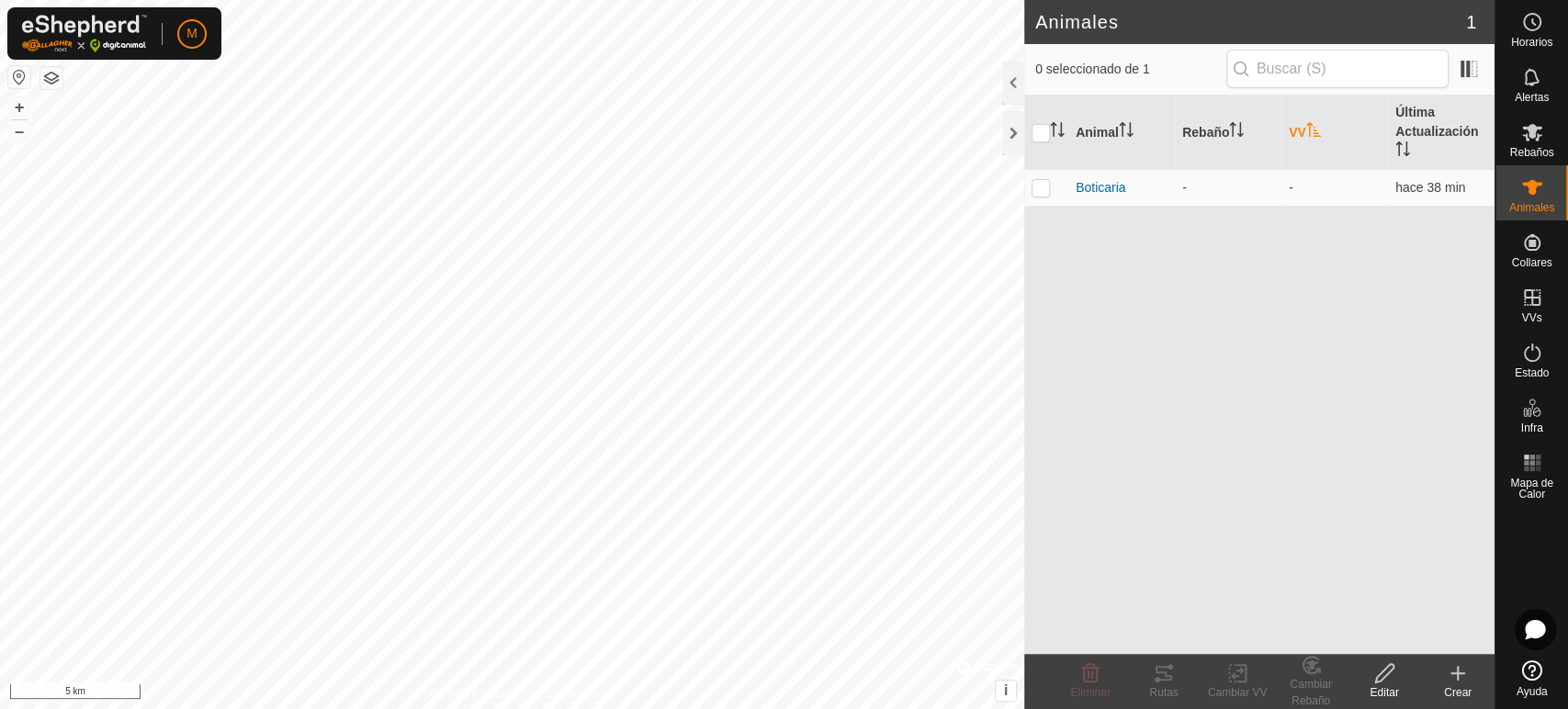 click on "VV" at bounding box center (1335, 132) 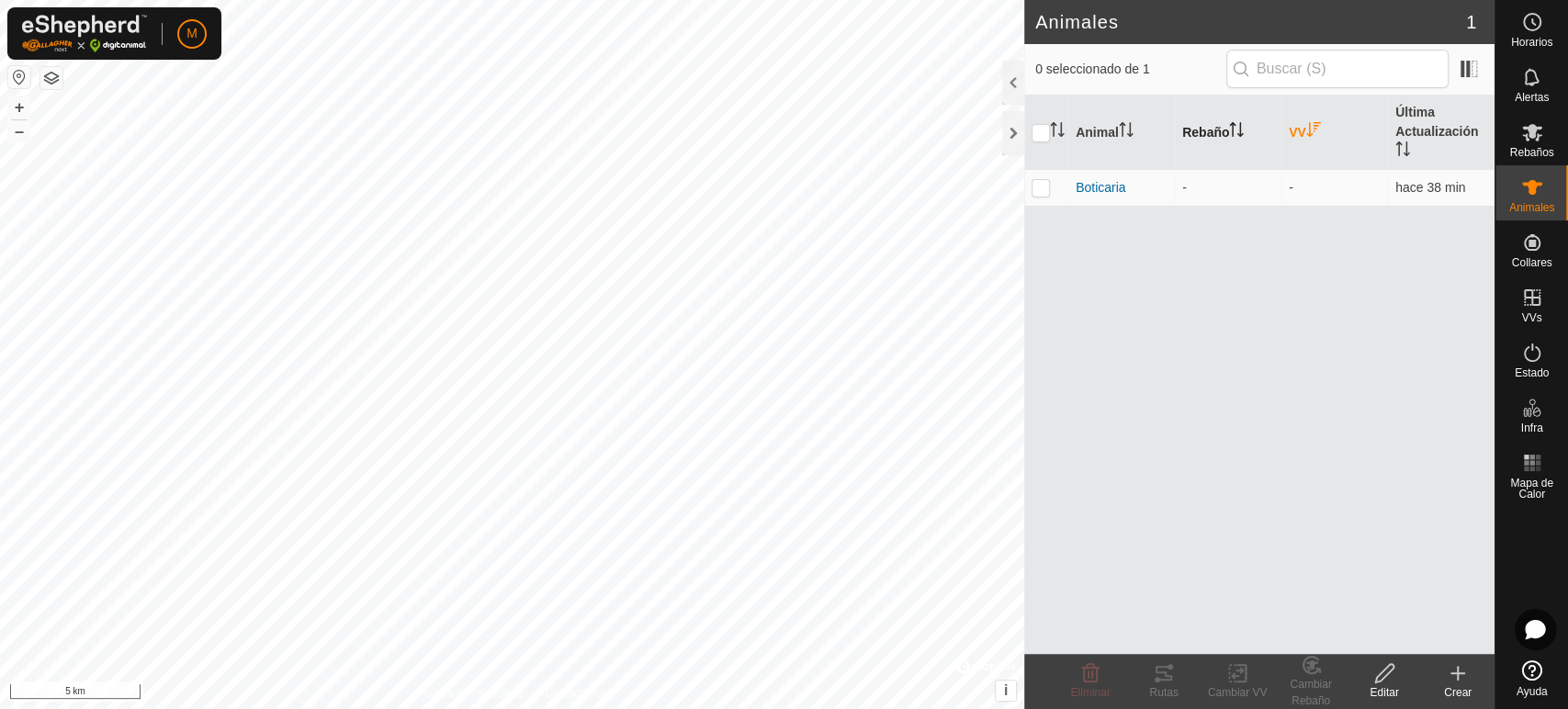 click on "Rebaño" at bounding box center [1228, 132] 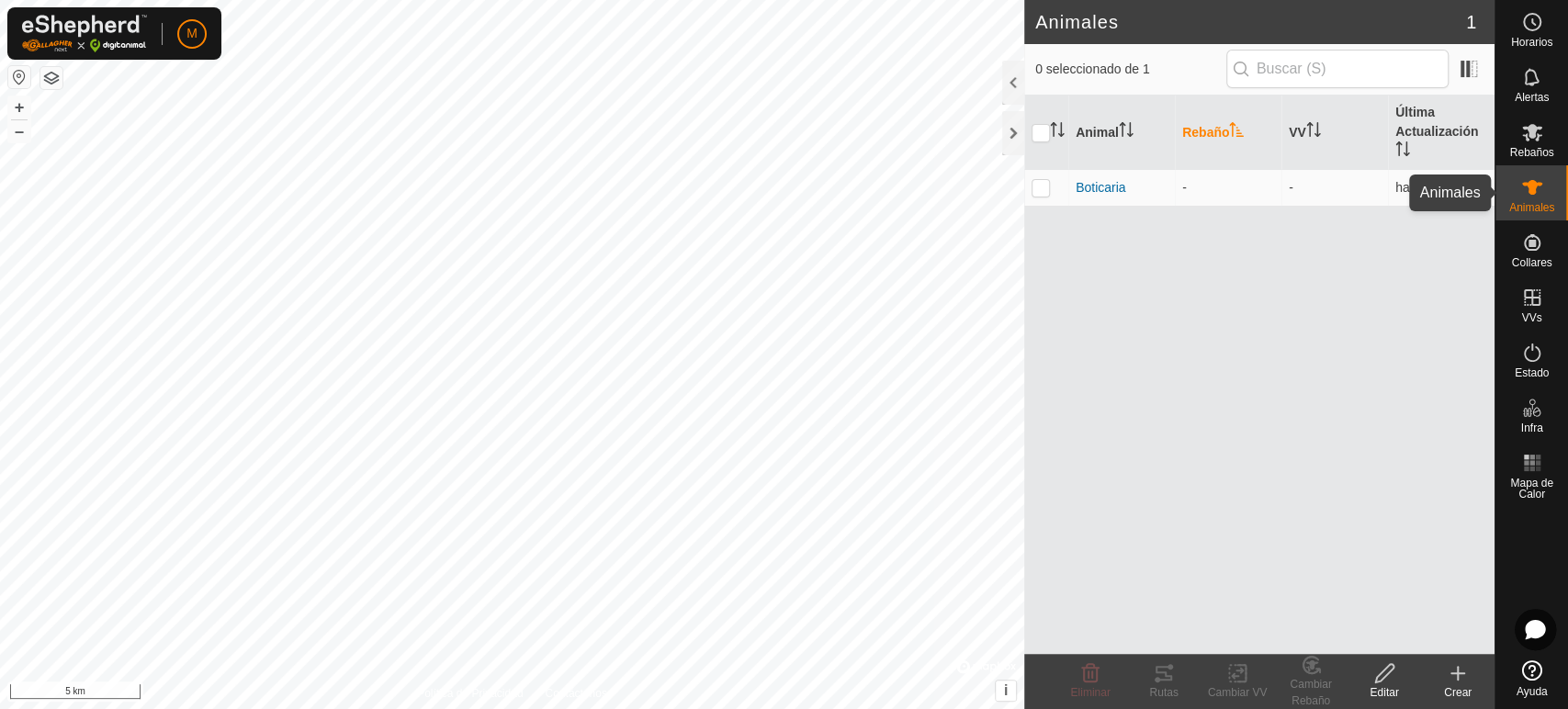 click 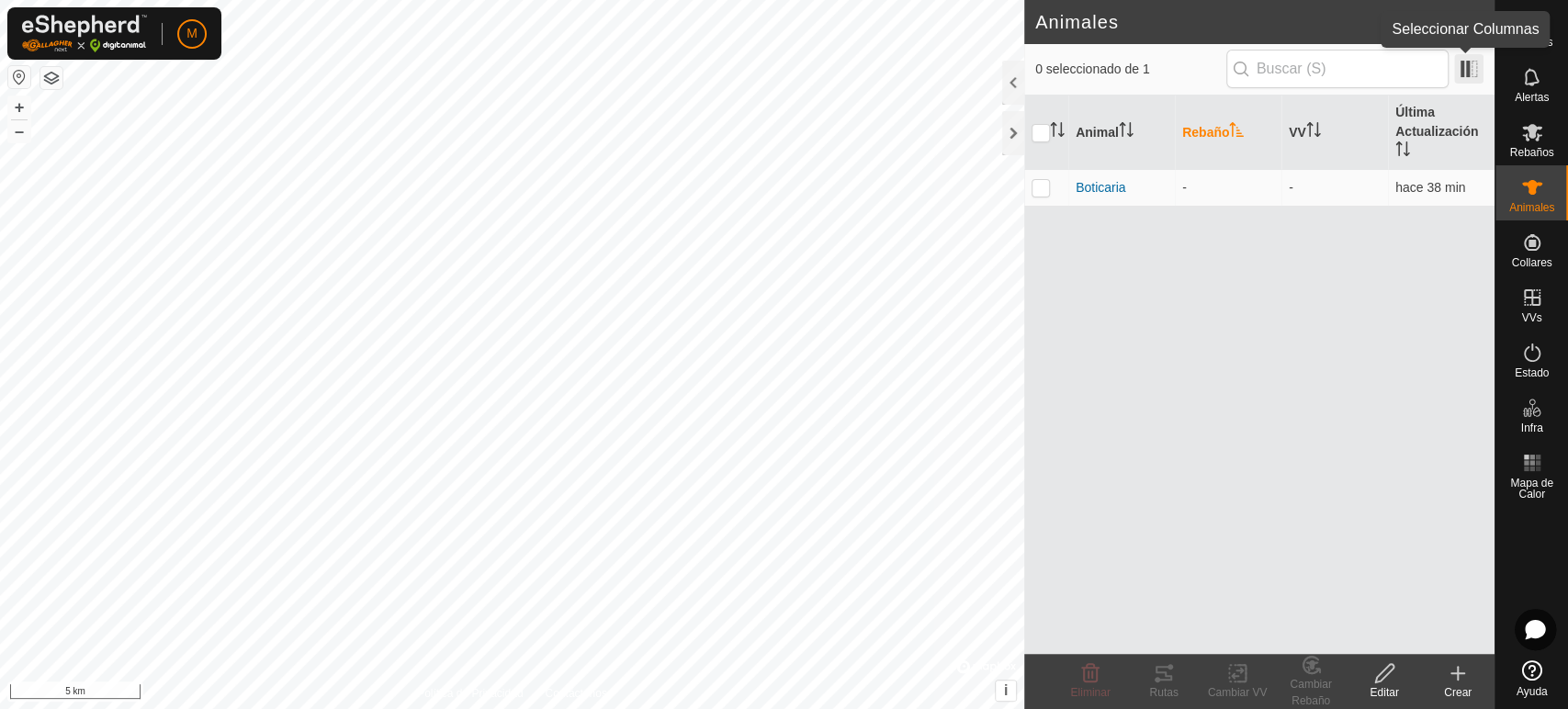 click at bounding box center (1469, 69) 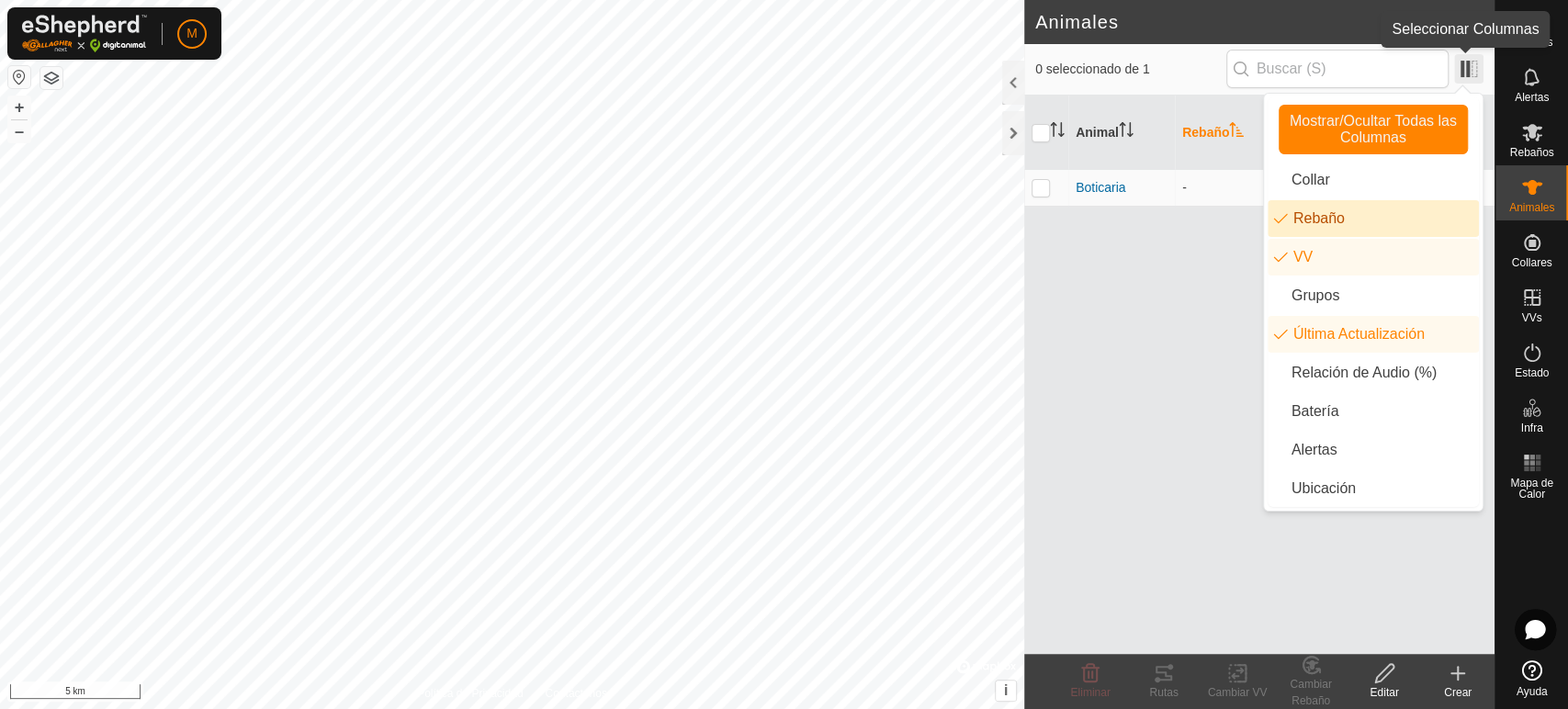 click at bounding box center (1469, 69) 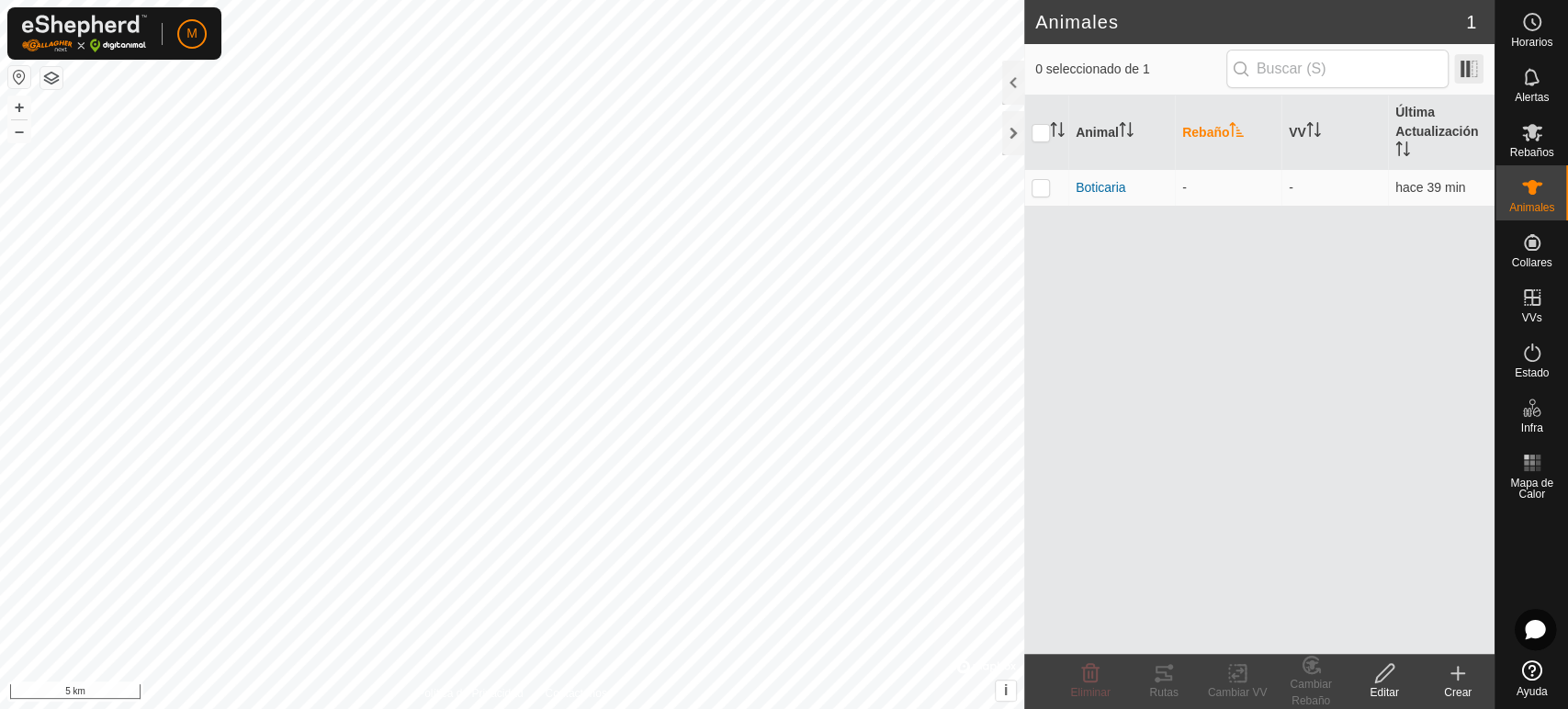 click at bounding box center [1469, 69] 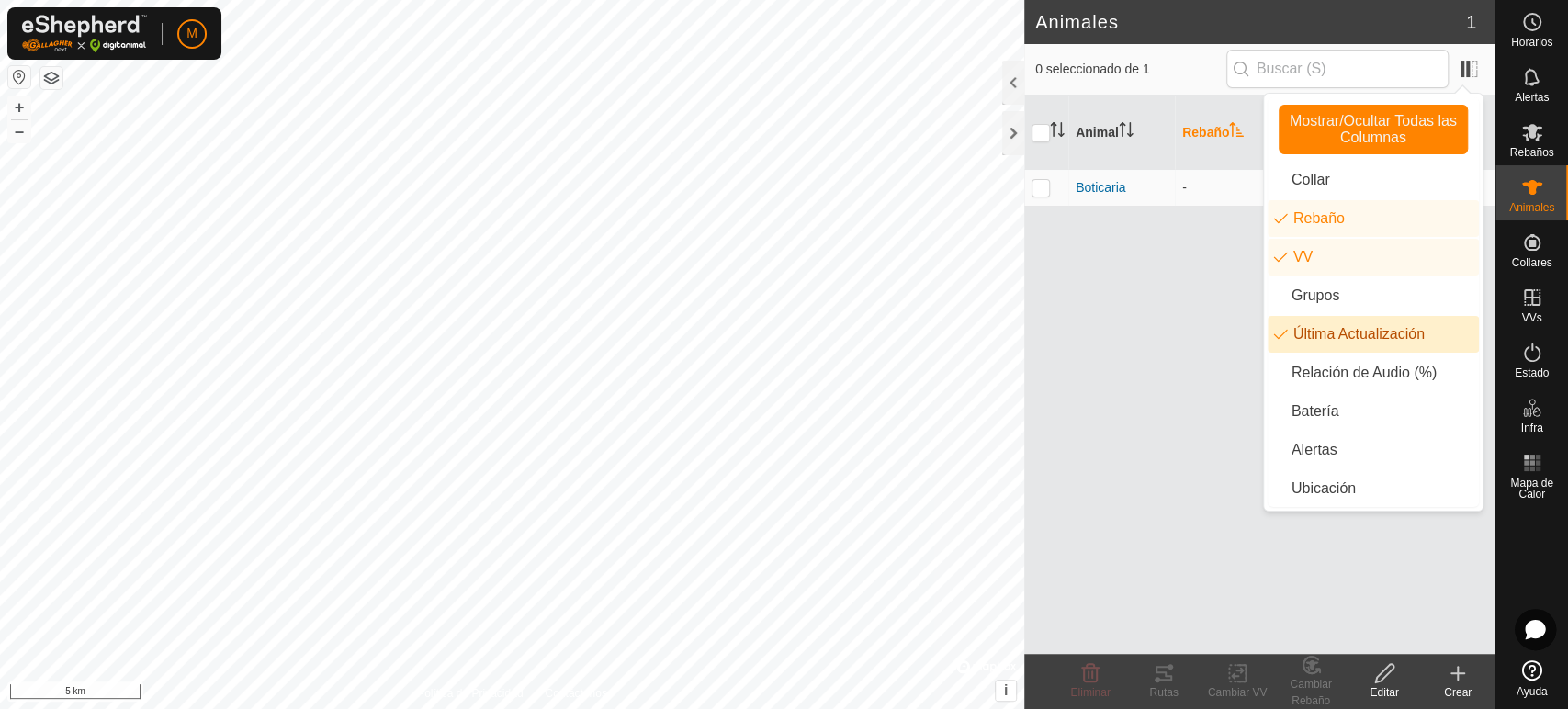 click on "Última Actualización" at bounding box center [1373, 334] 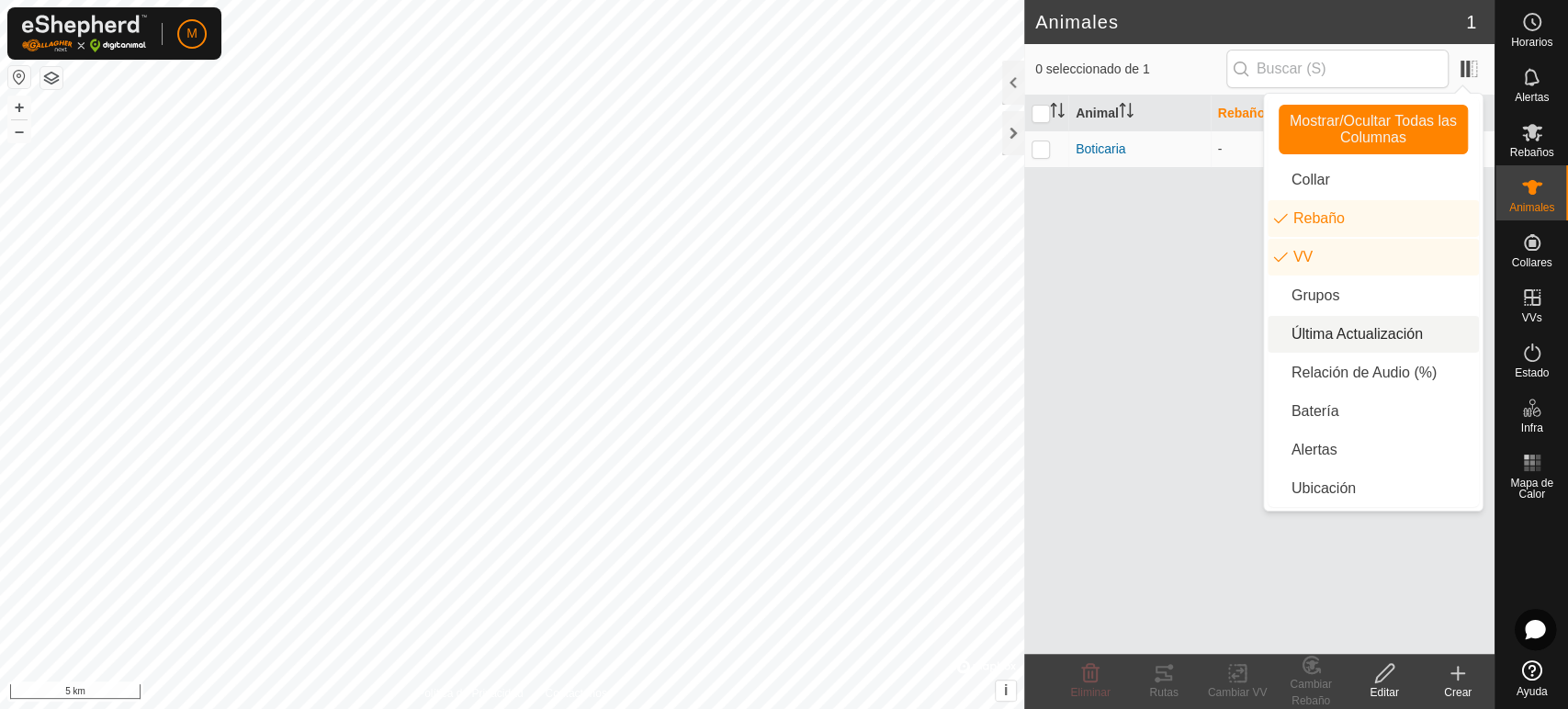 click on "Última Actualización" at bounding box center (1373, 334) 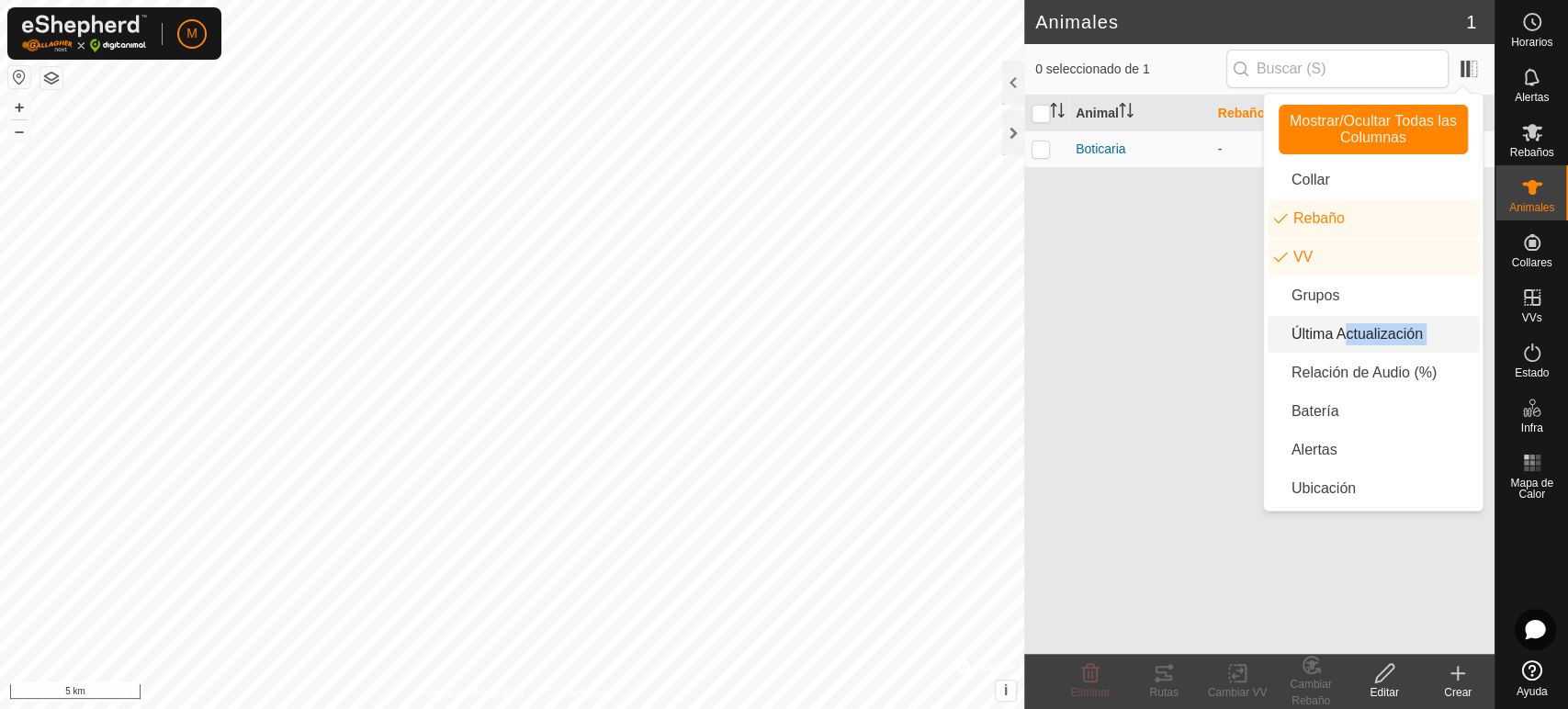 click on "Última Actualización" at bounding box center (1373, 334) 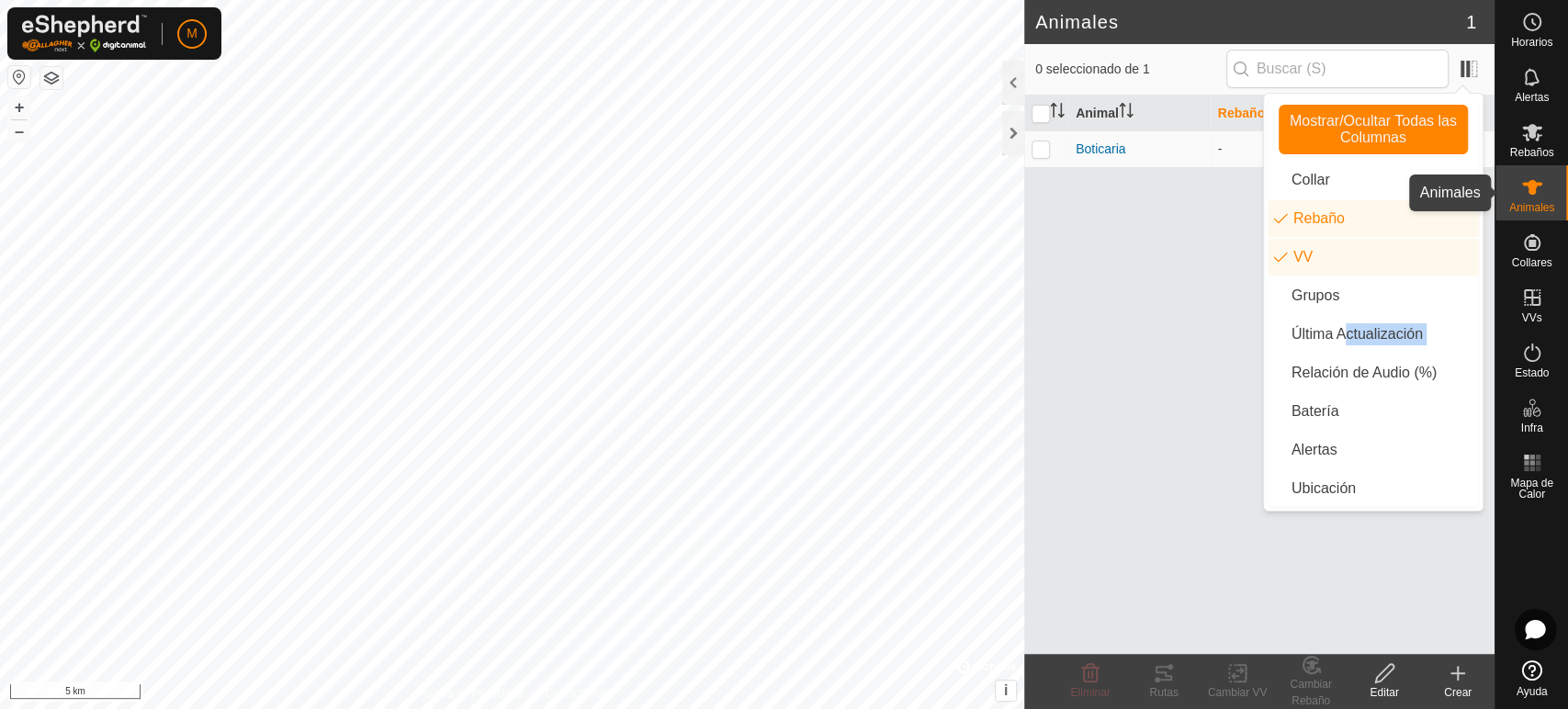 click 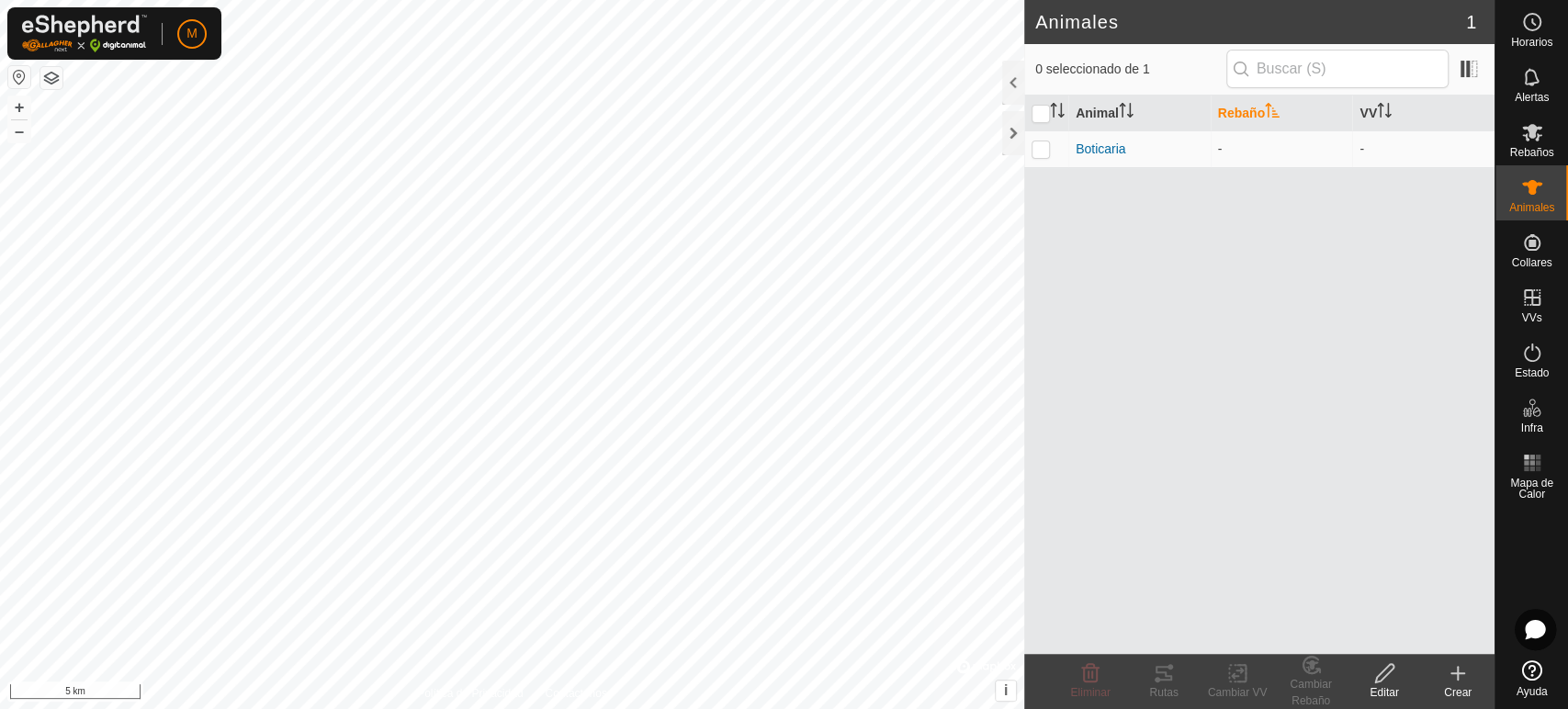 click on "Animales 1" 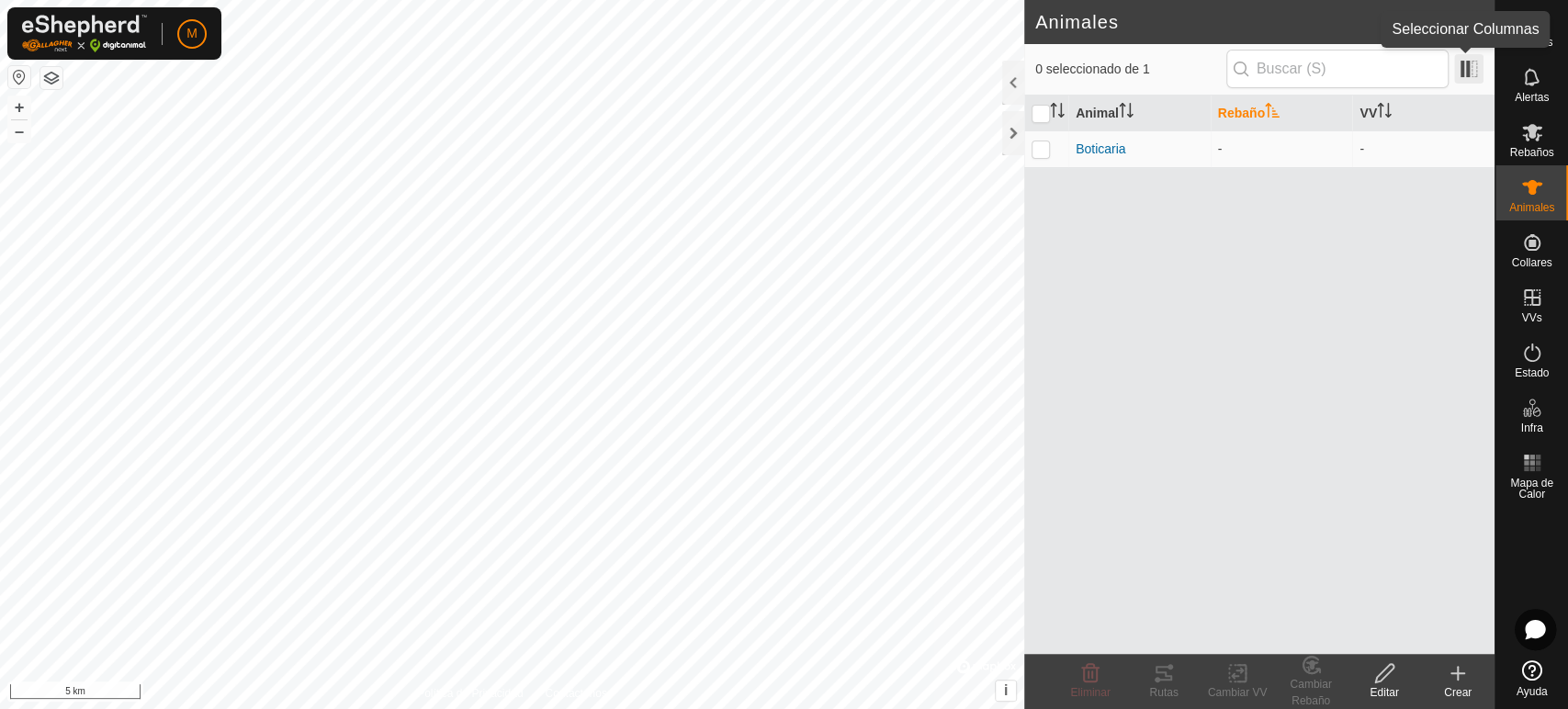 click at bounding box center (1469, 69) 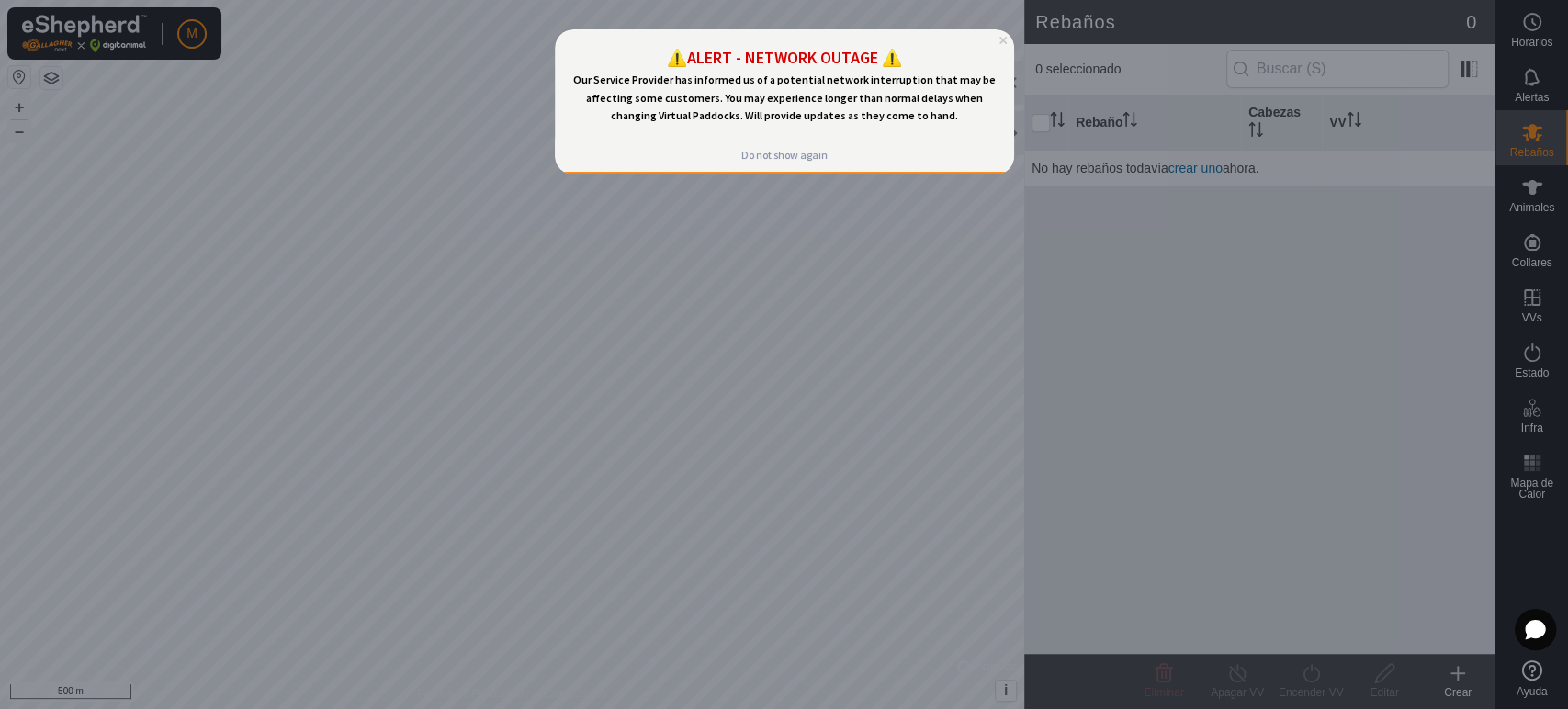 scroll, scrollTop: 0, scrollLeft: 0, axis: both 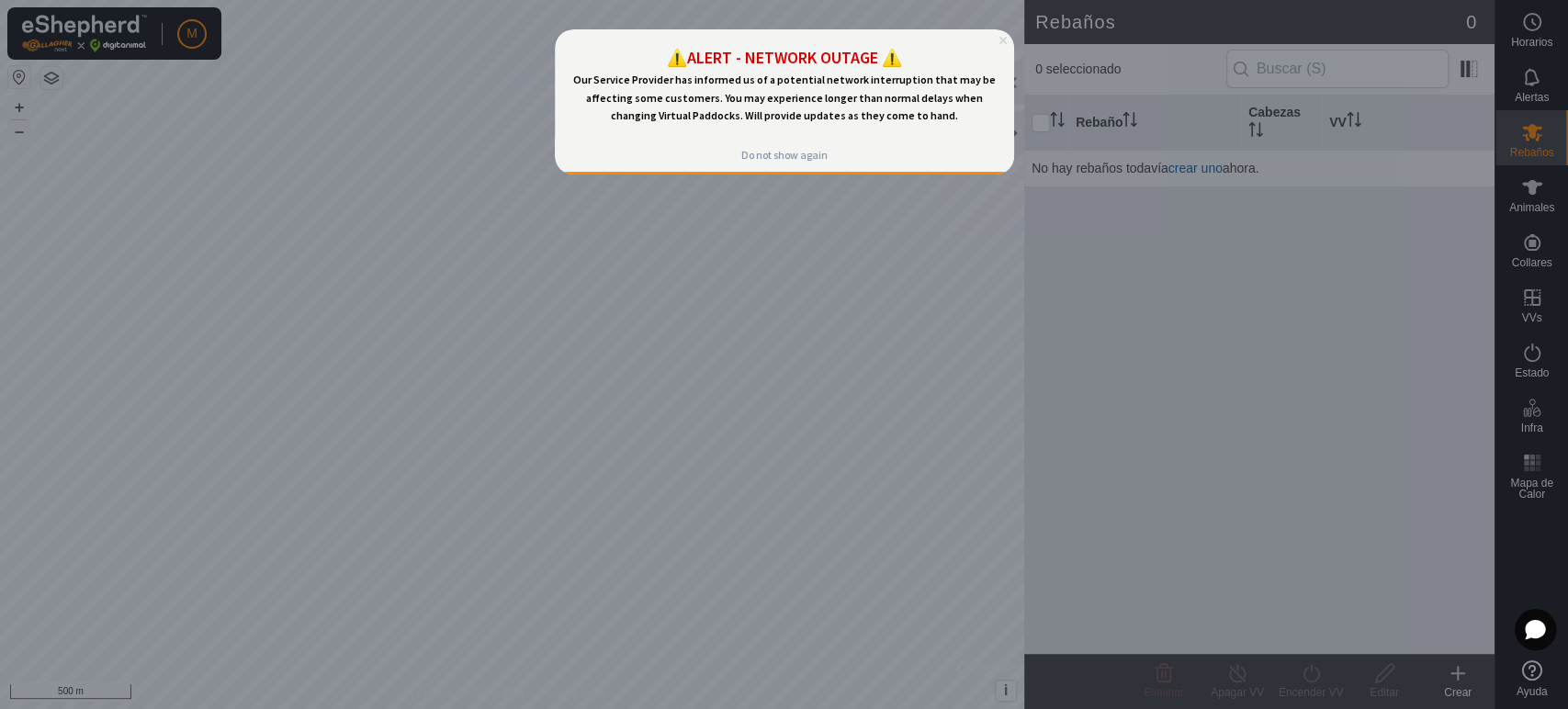 click 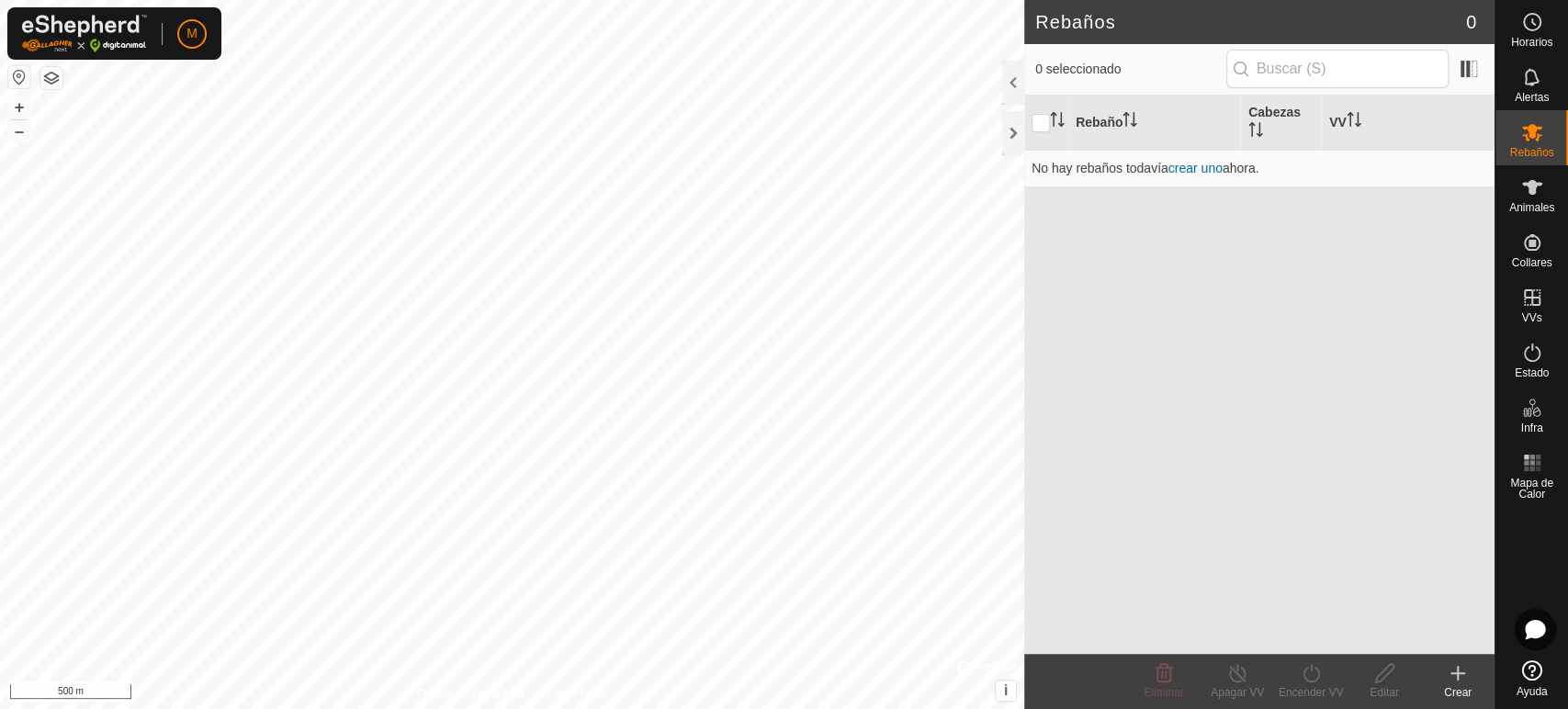 click 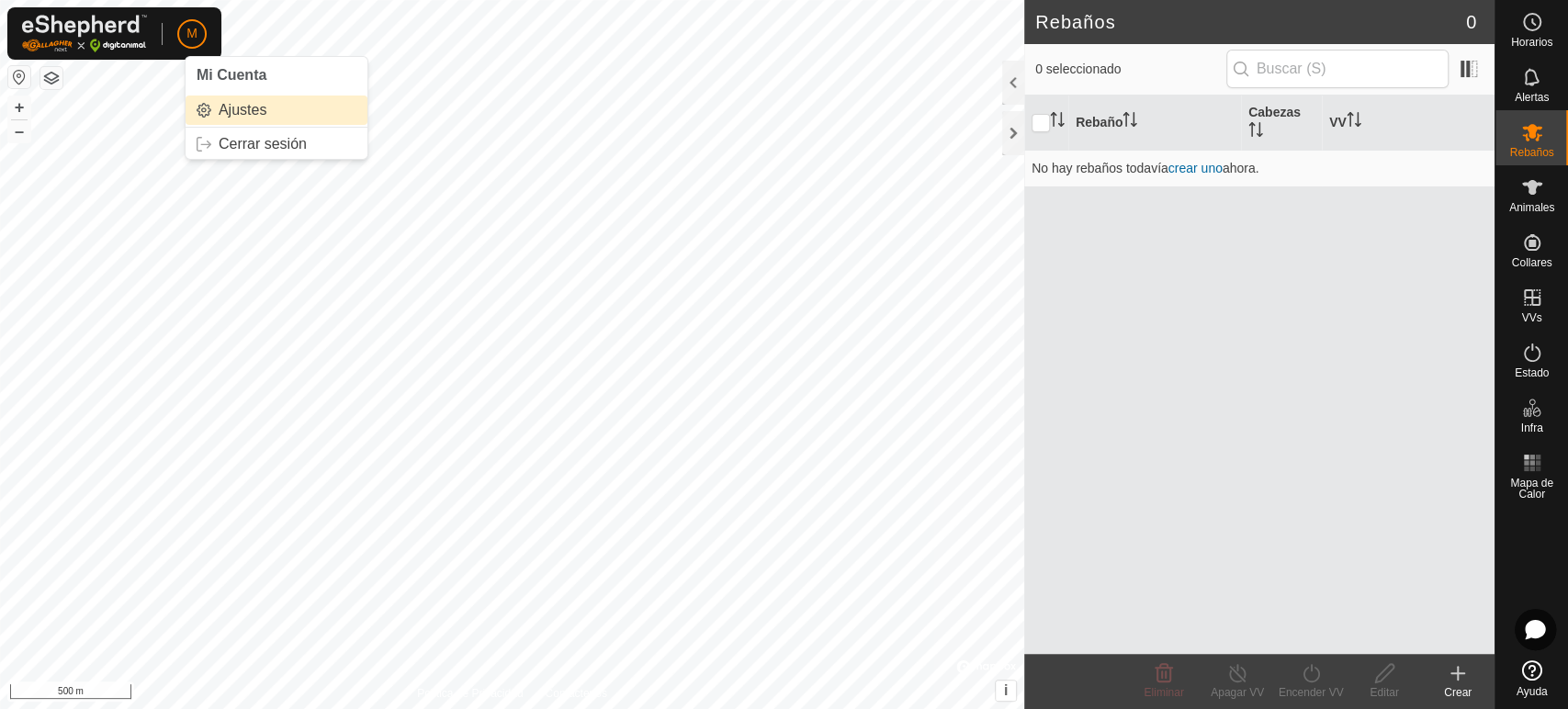 click on "Ajustes" at bounding box center [276, 110] 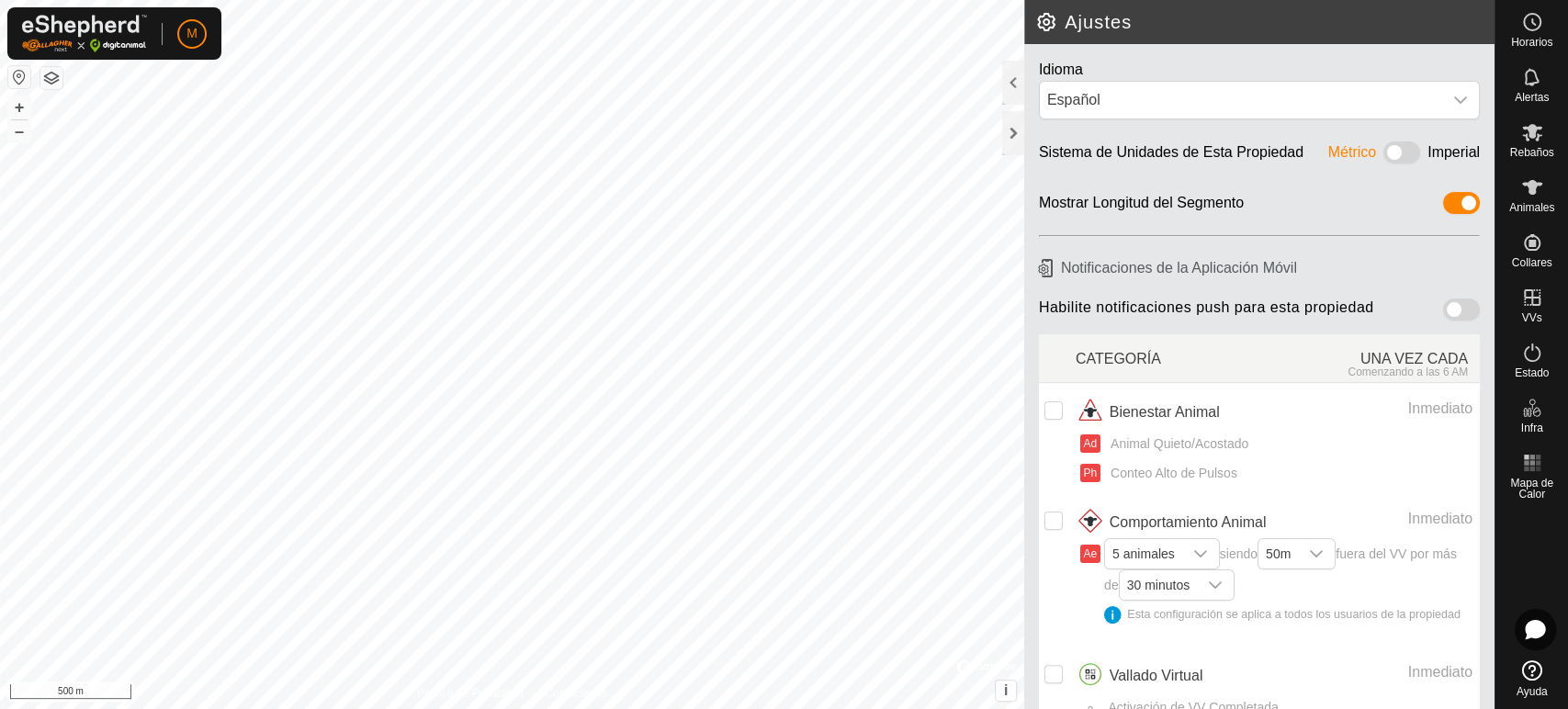 click 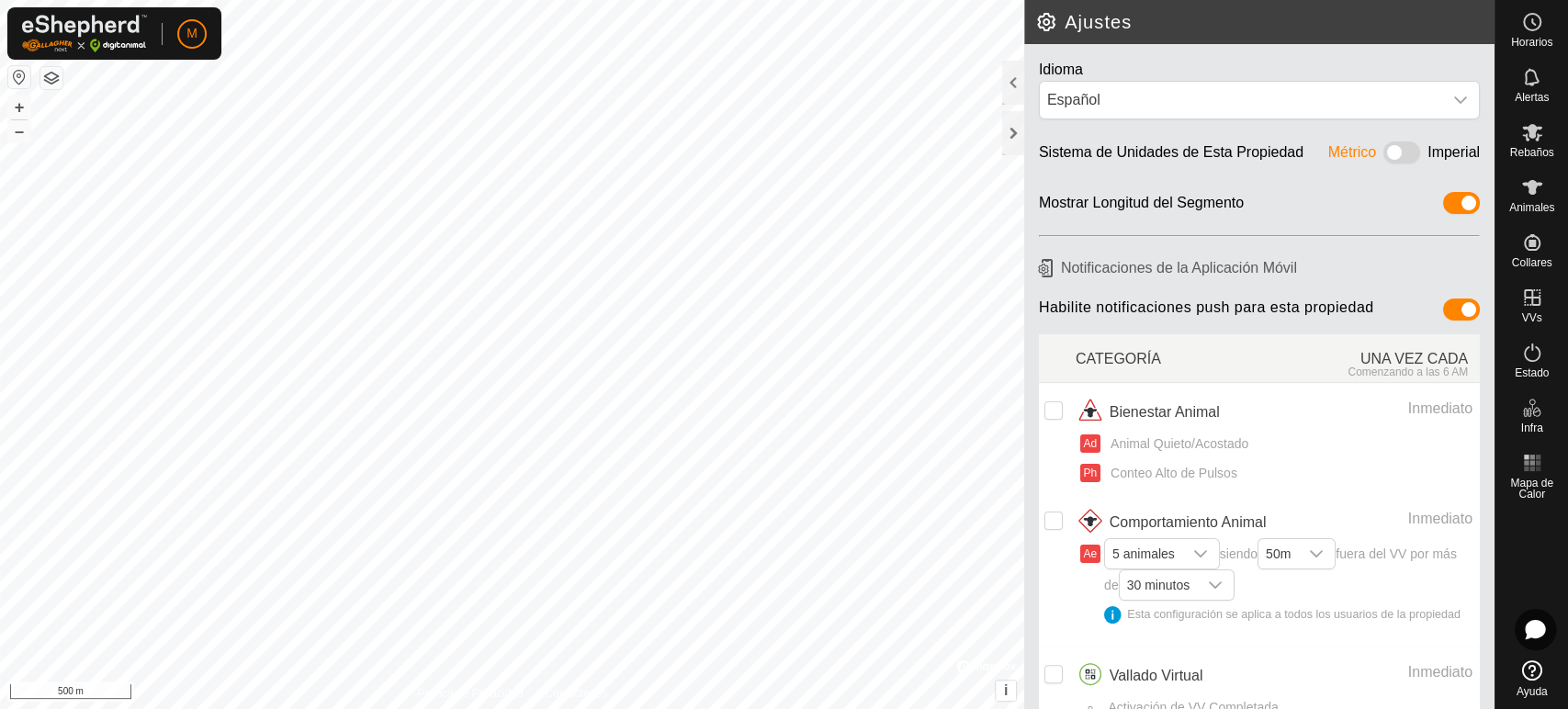 click 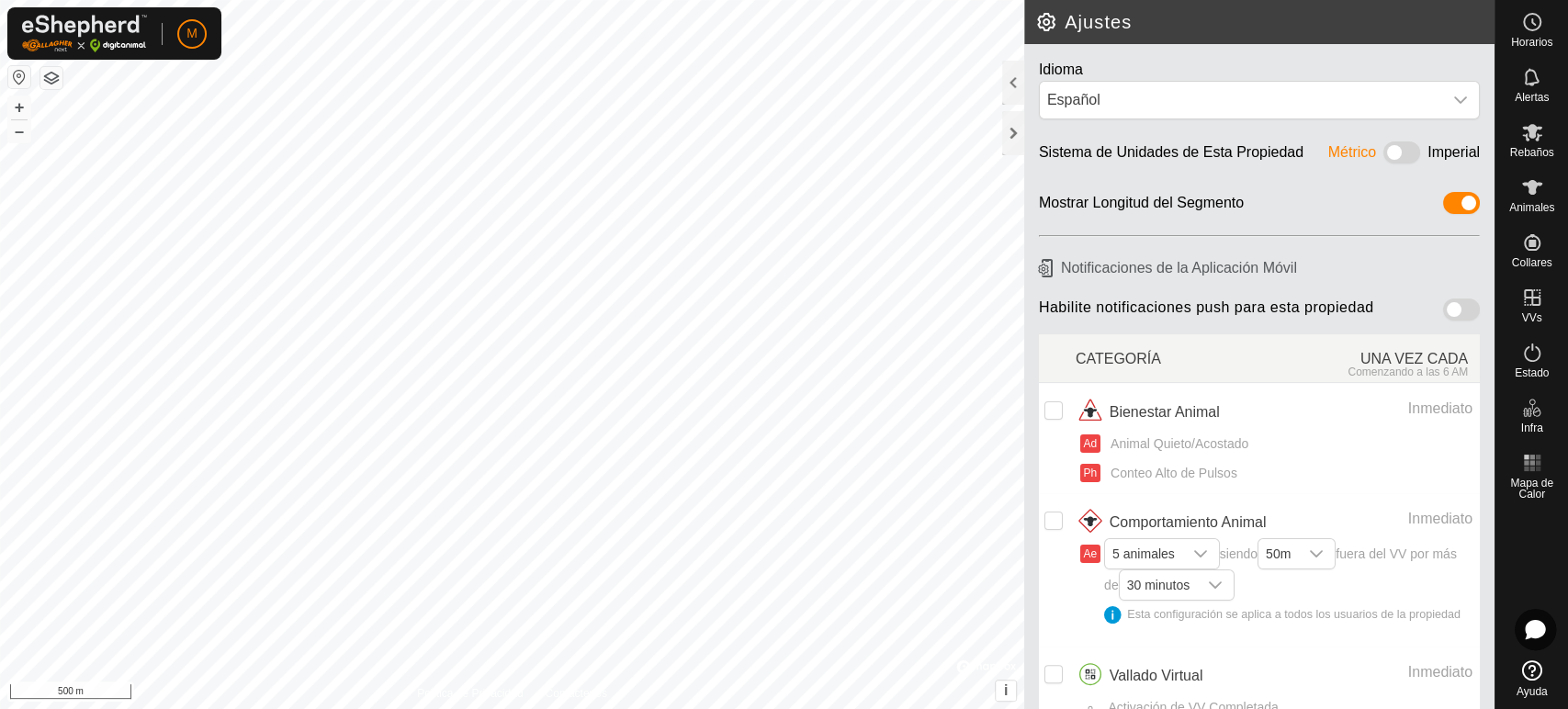 click 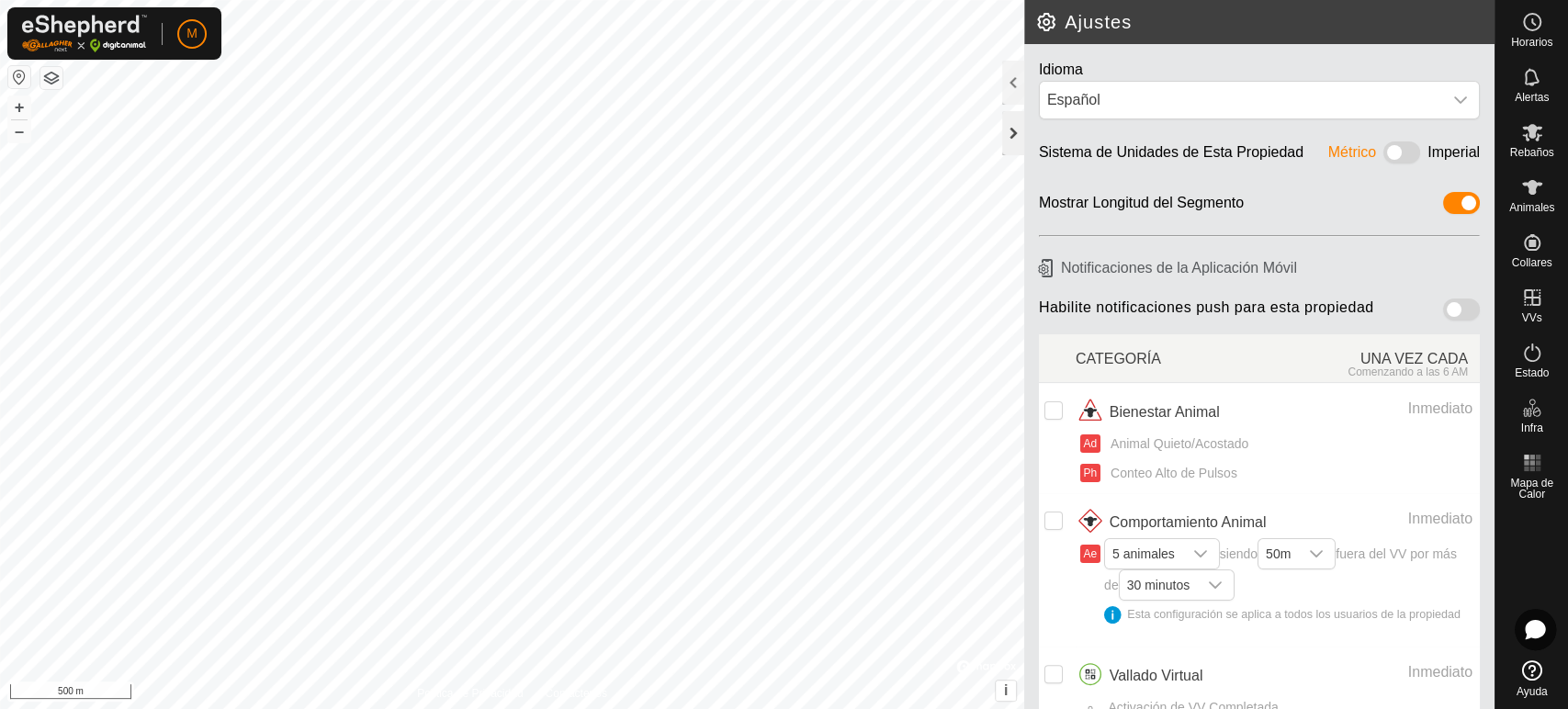 click 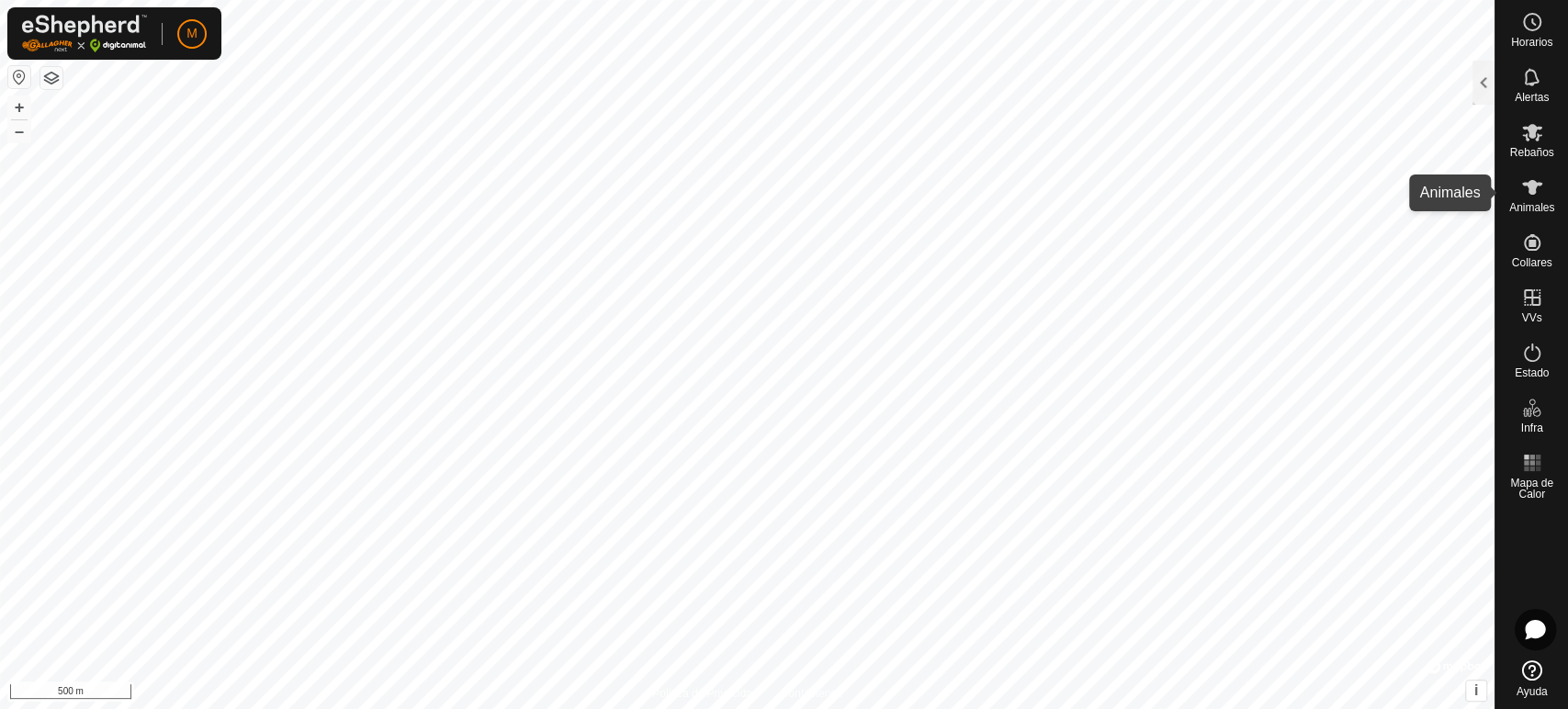 click 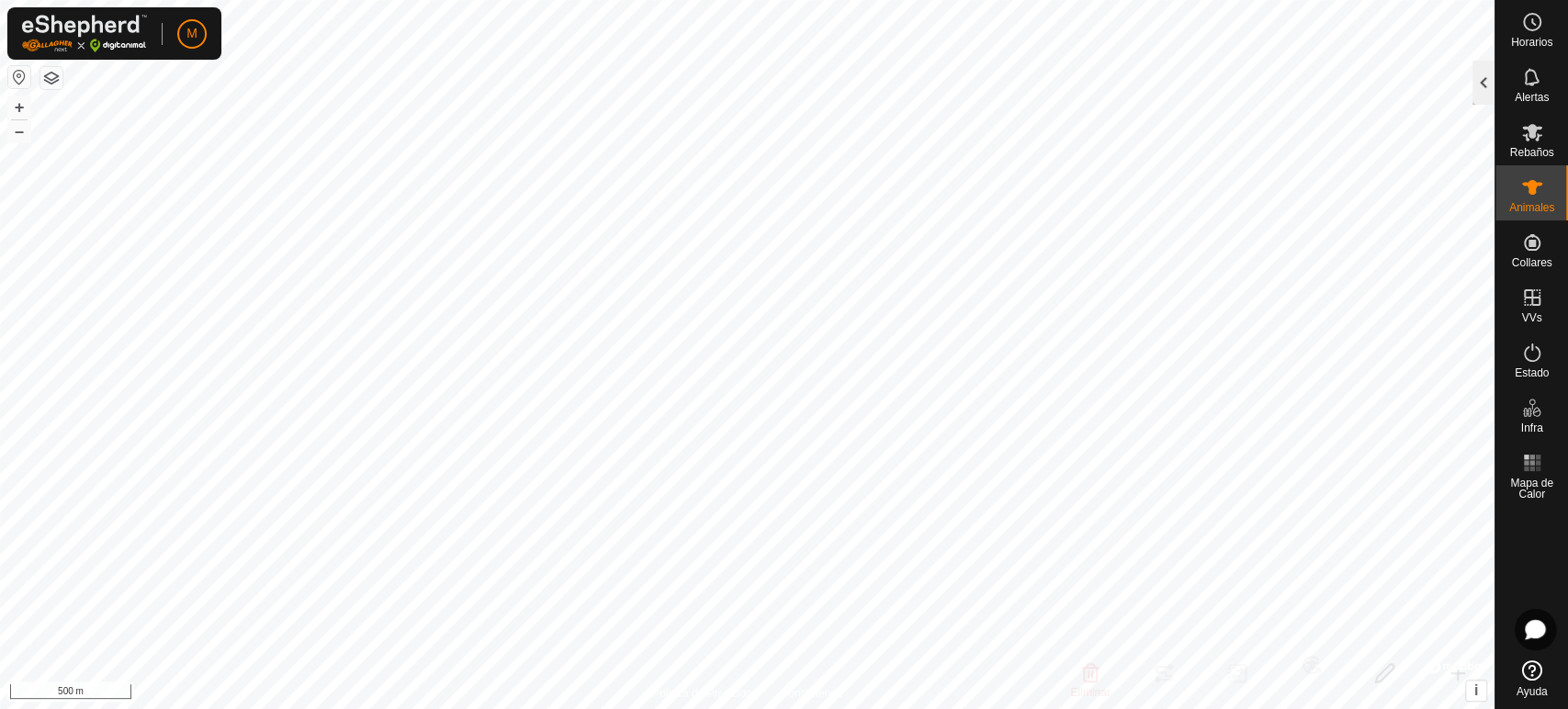 click 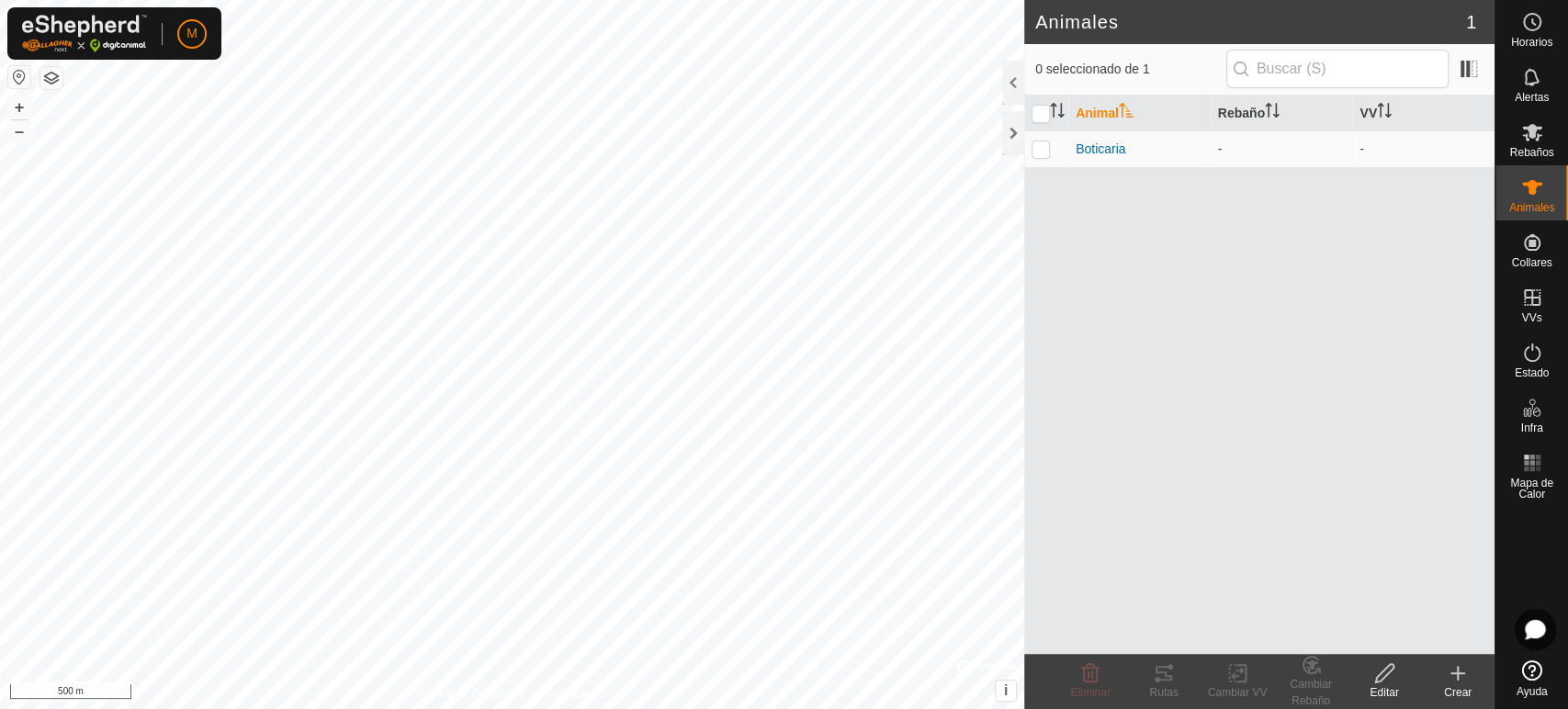 click 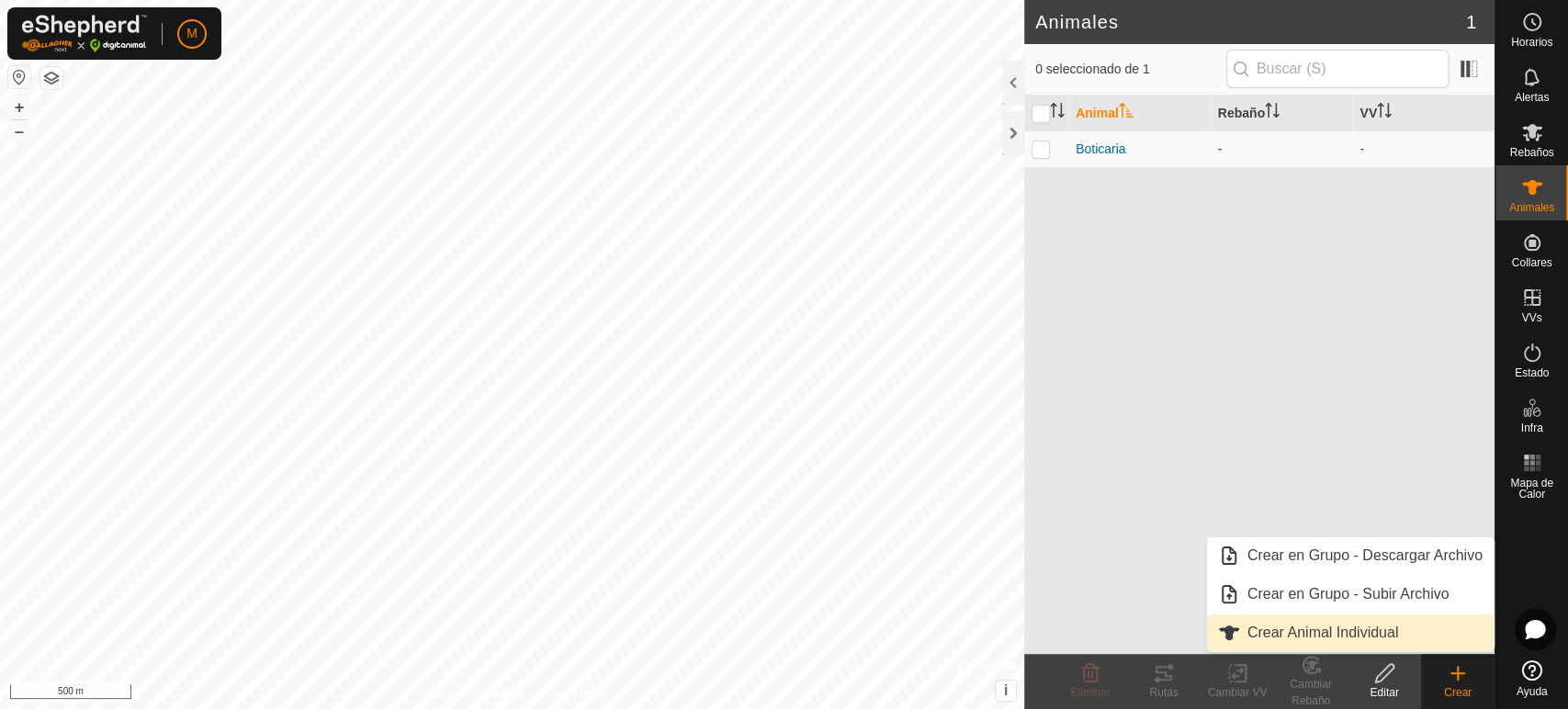 click on "Crear Animal Individual" at bounding box center [1350, 633] 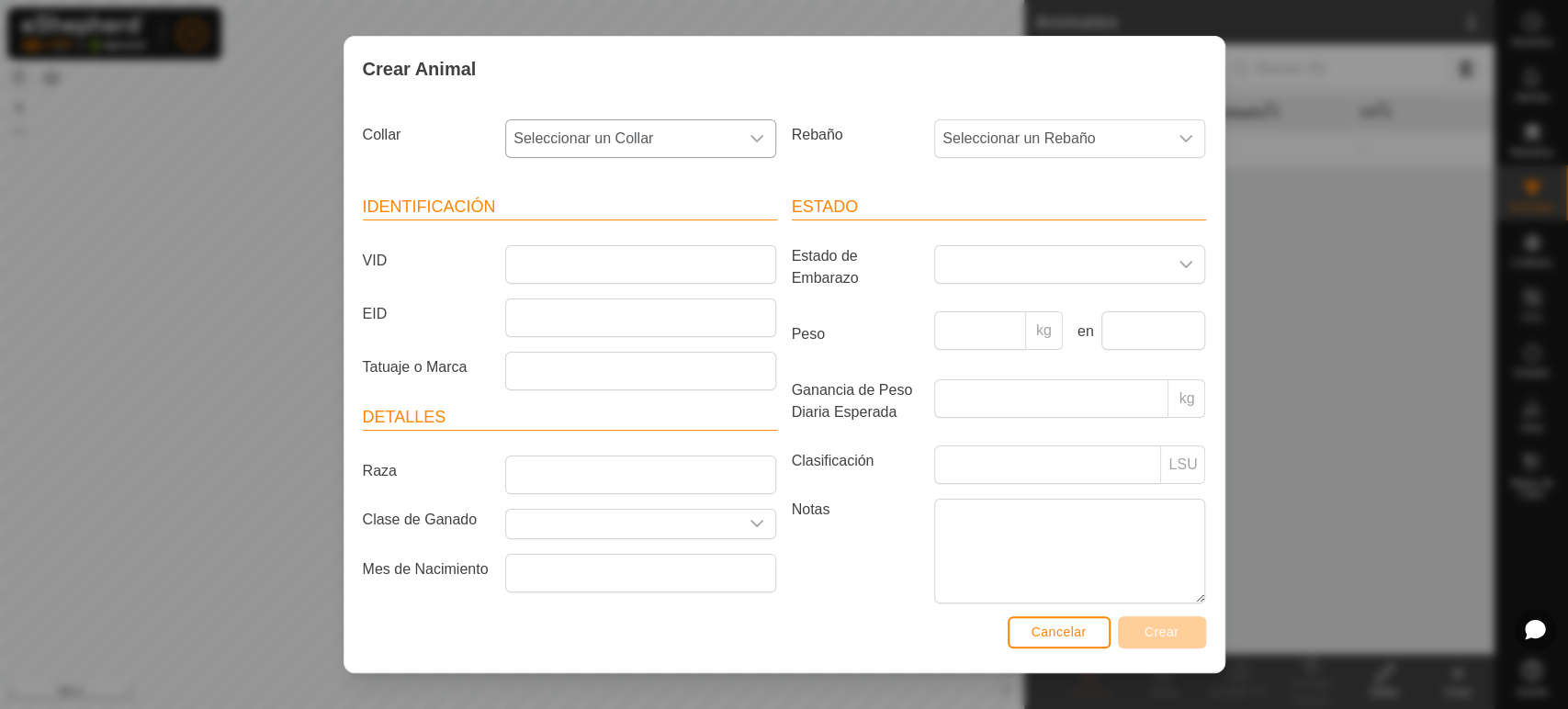 click 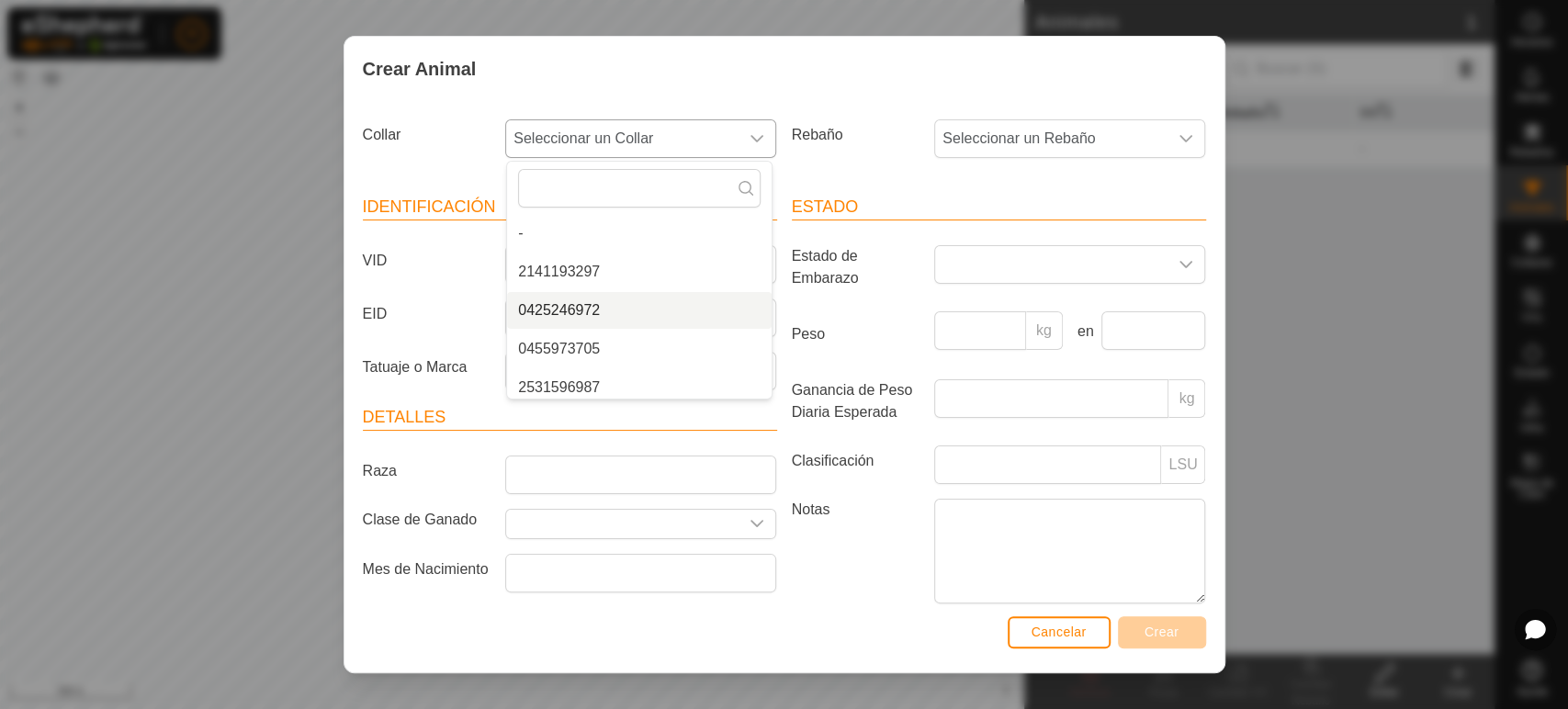 click on "0425246972" at bounding box center (639, 310) 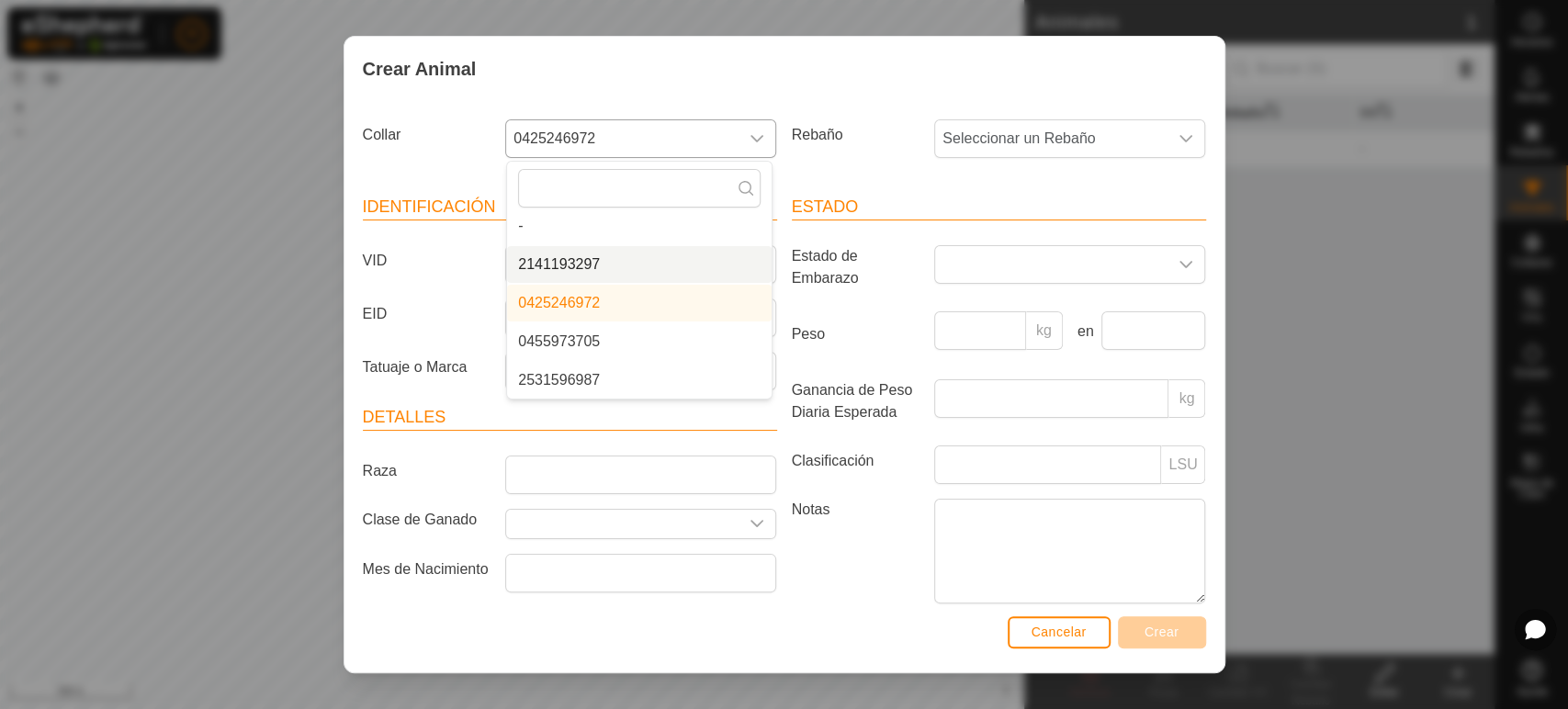 scroll, scrollTop: 0, scrollLeft: 0, axis: both 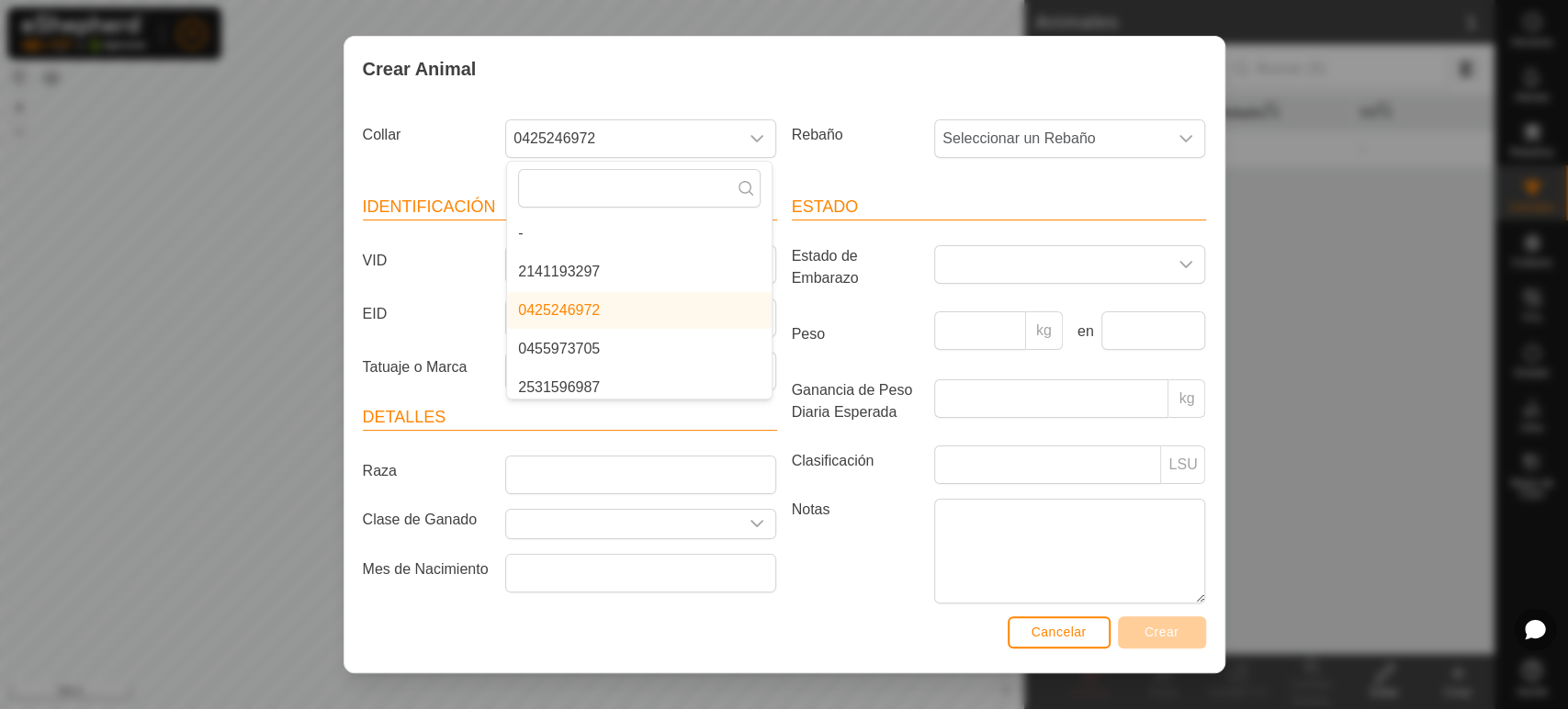 click on "VID" at bounding box center (427, 261) 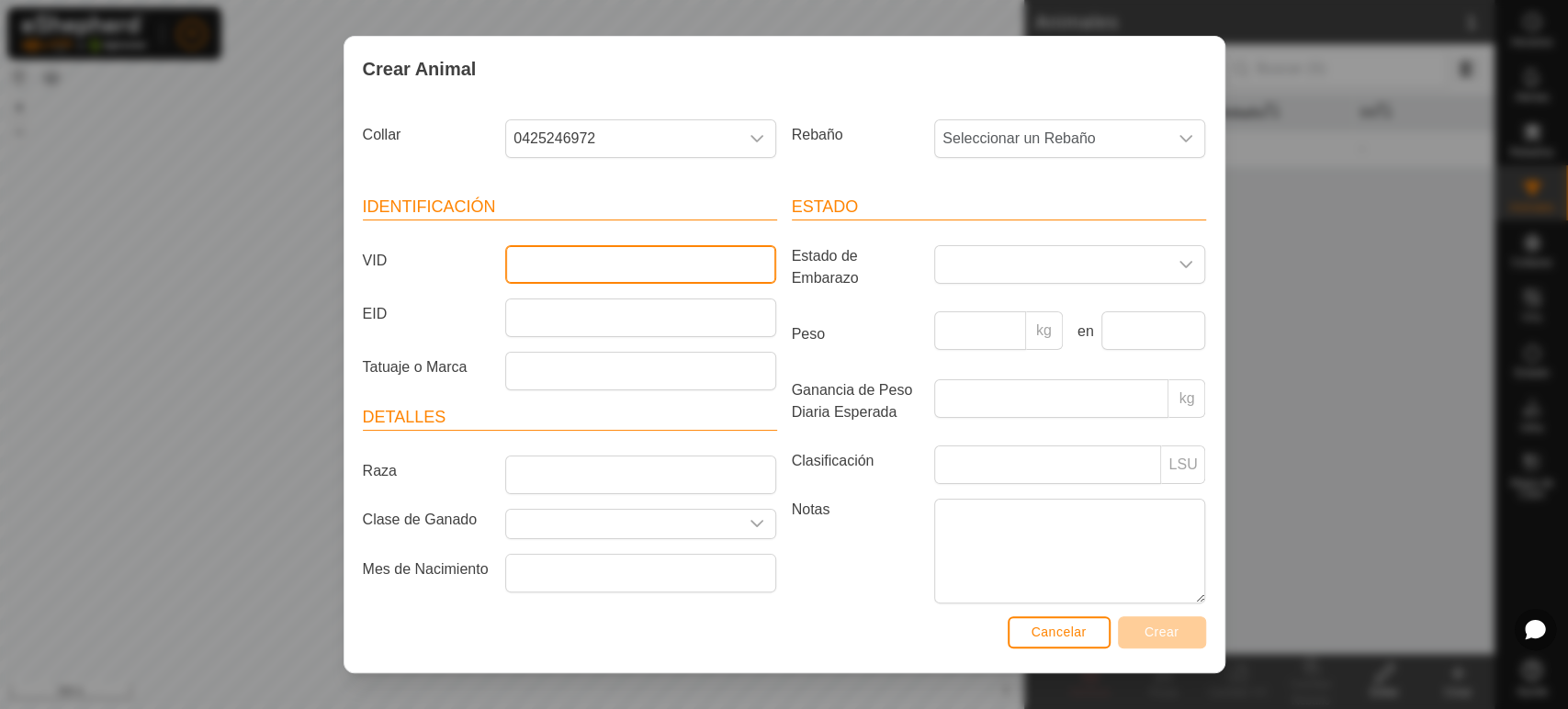 click on "VID" at bounding box center (640, 264) 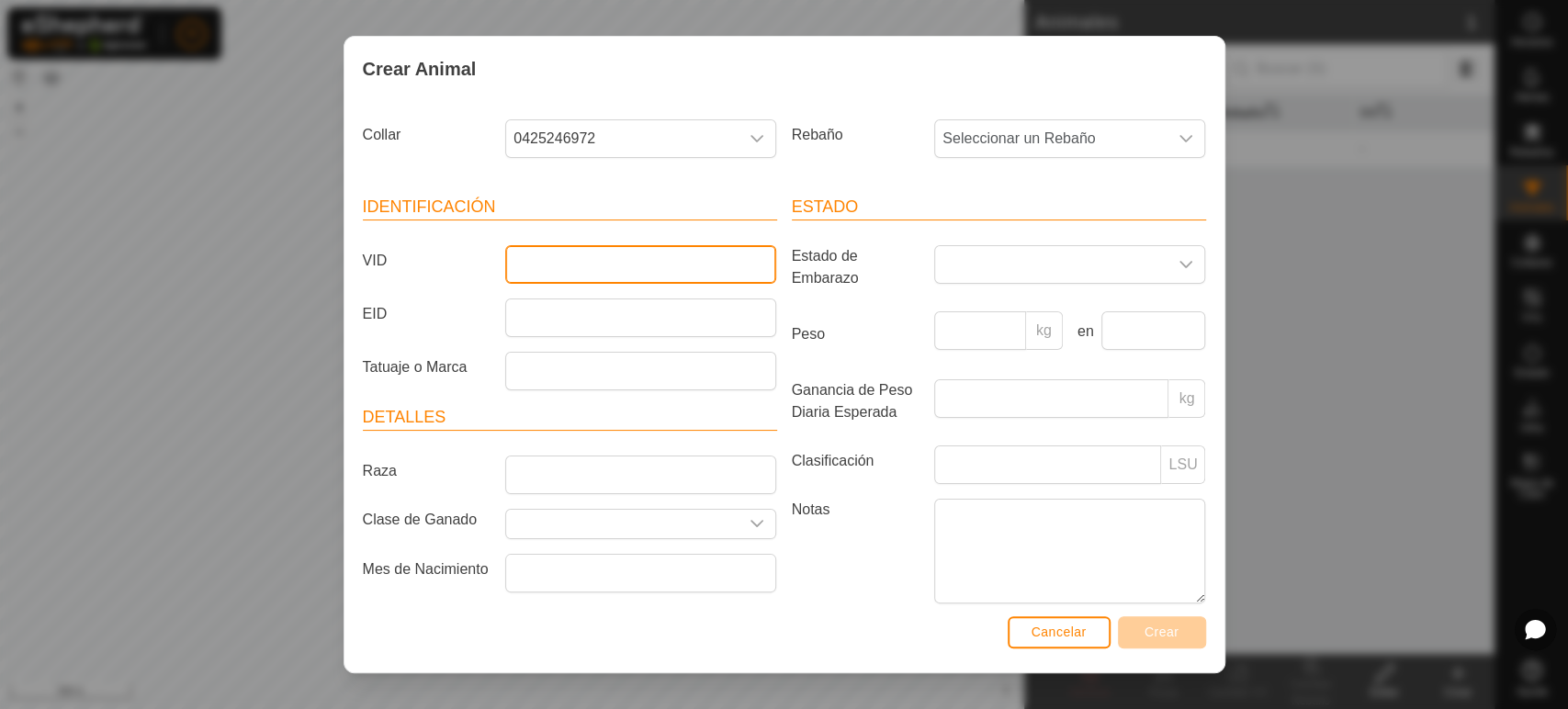 click on "VID" at bounding box center (640, 264) 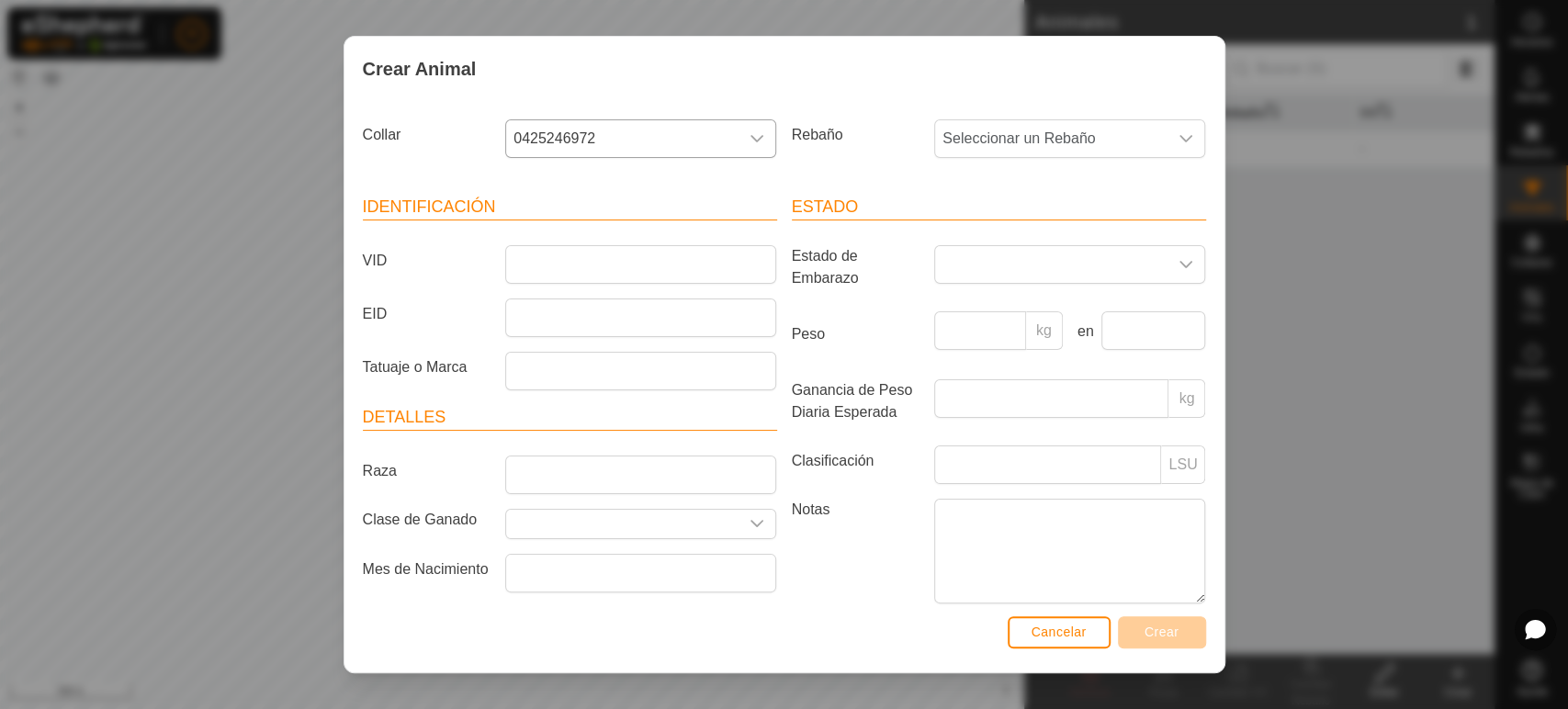 click 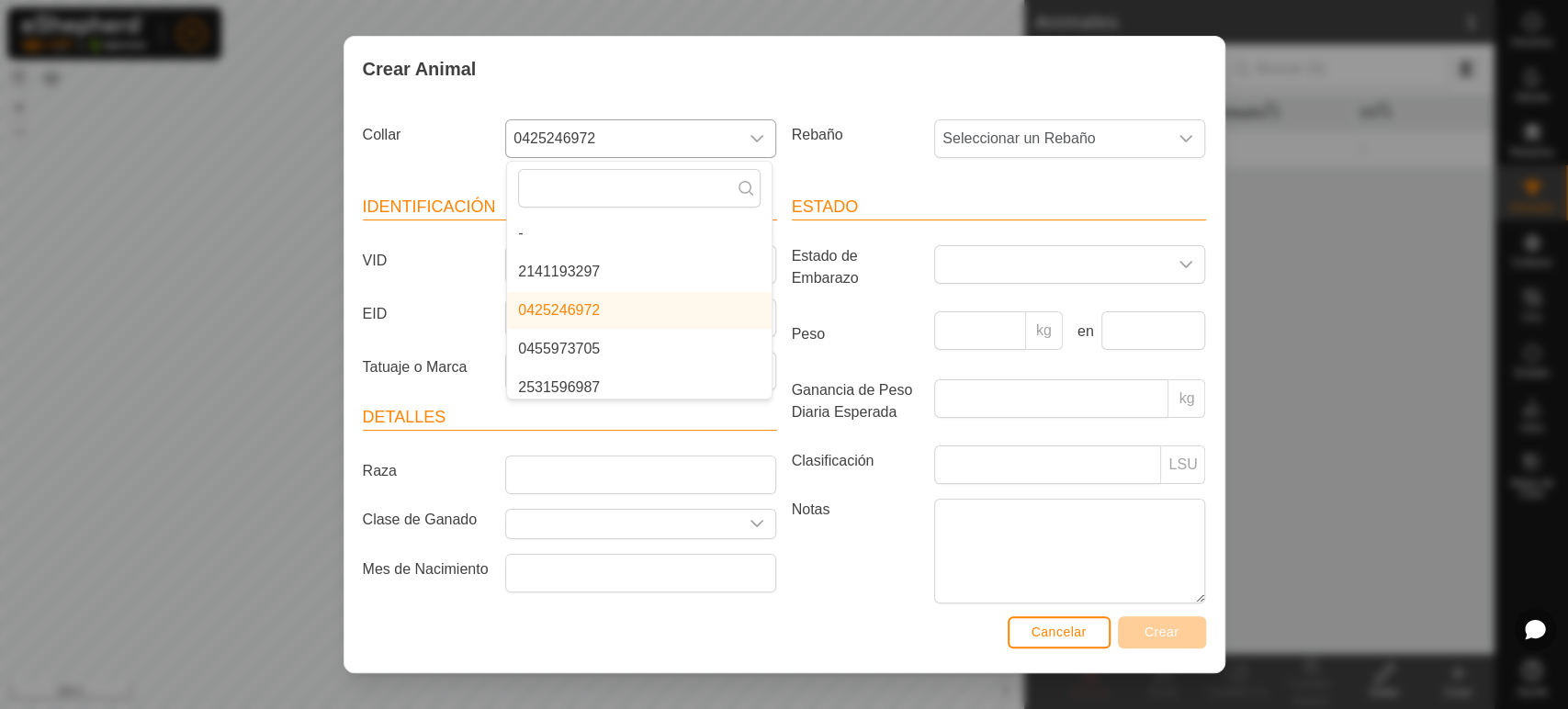 click on "2141193297" at bounding box center [639, 272] 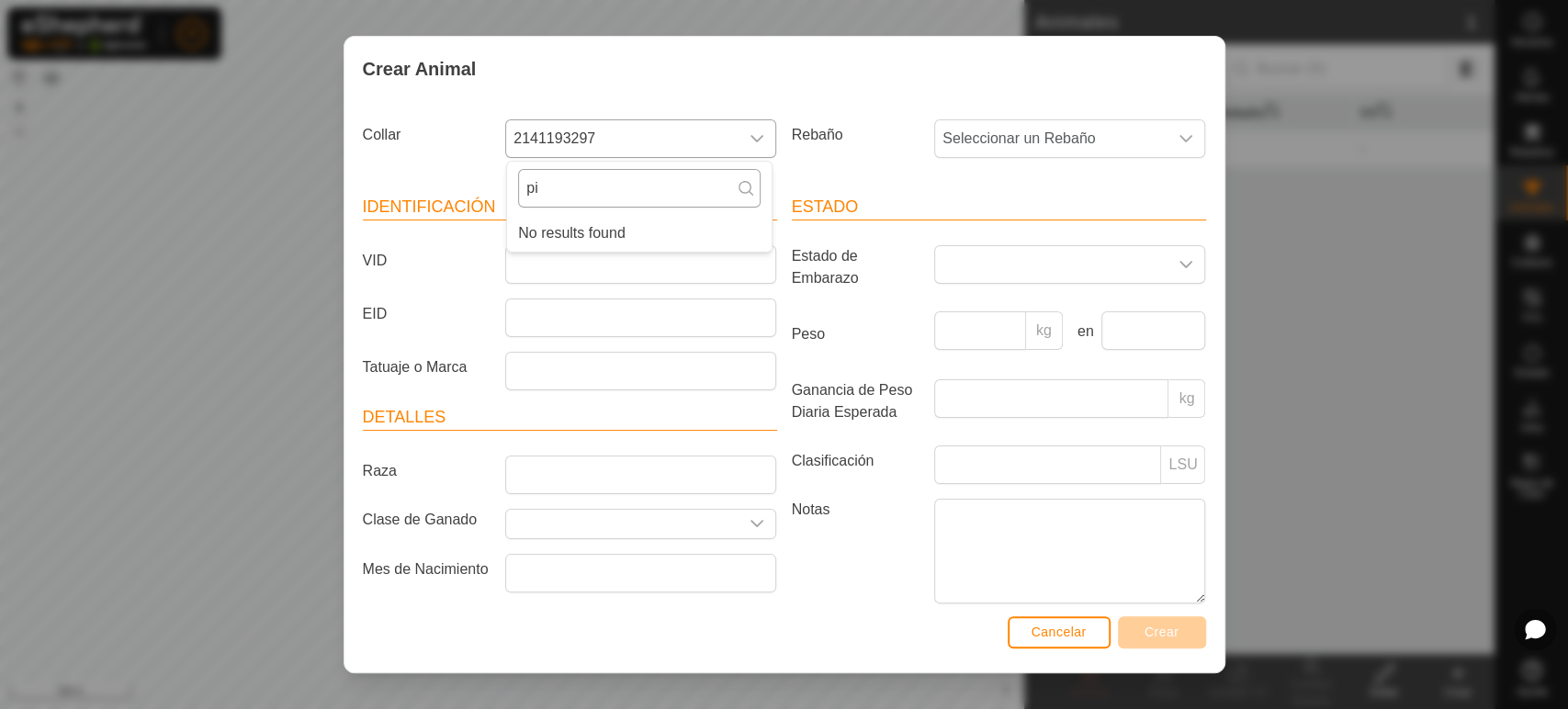 type on "p" 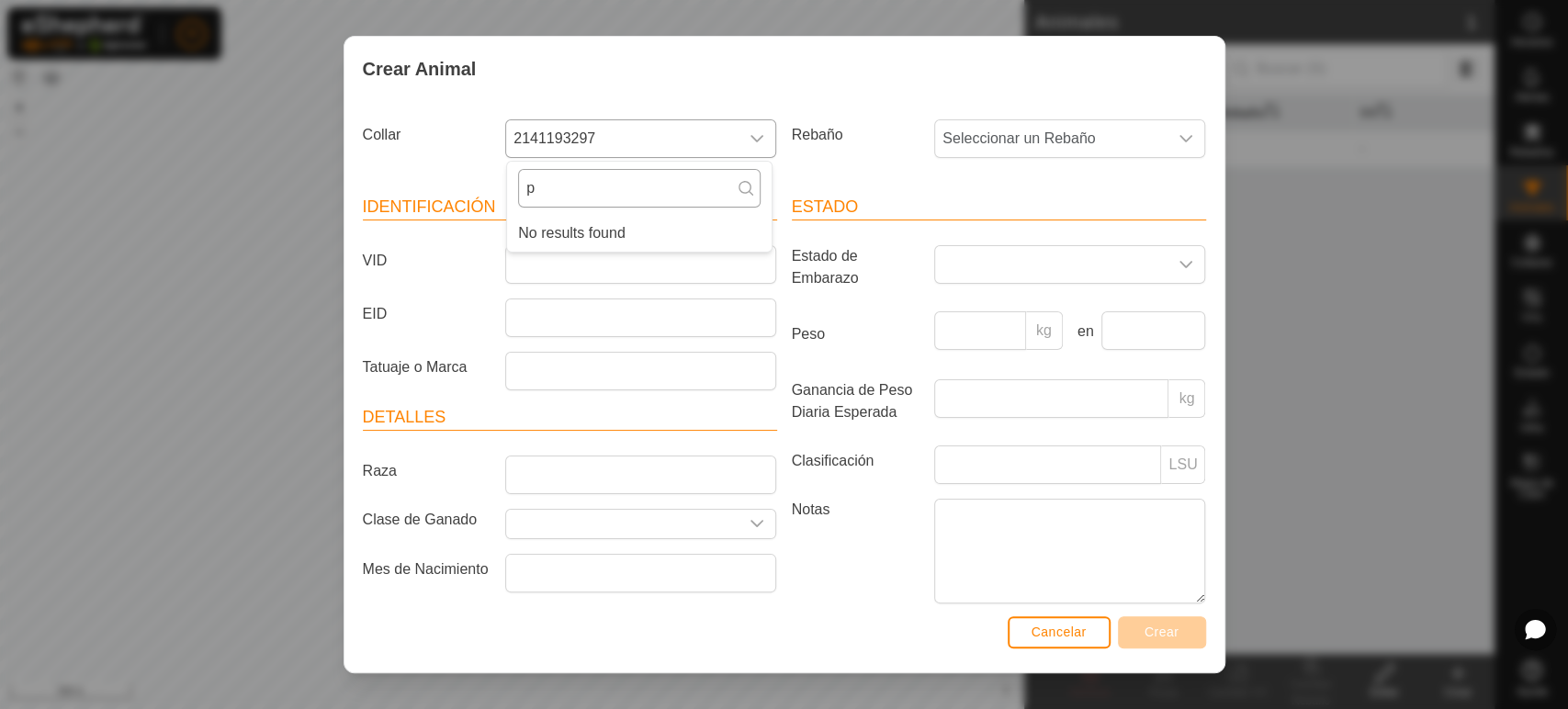 type 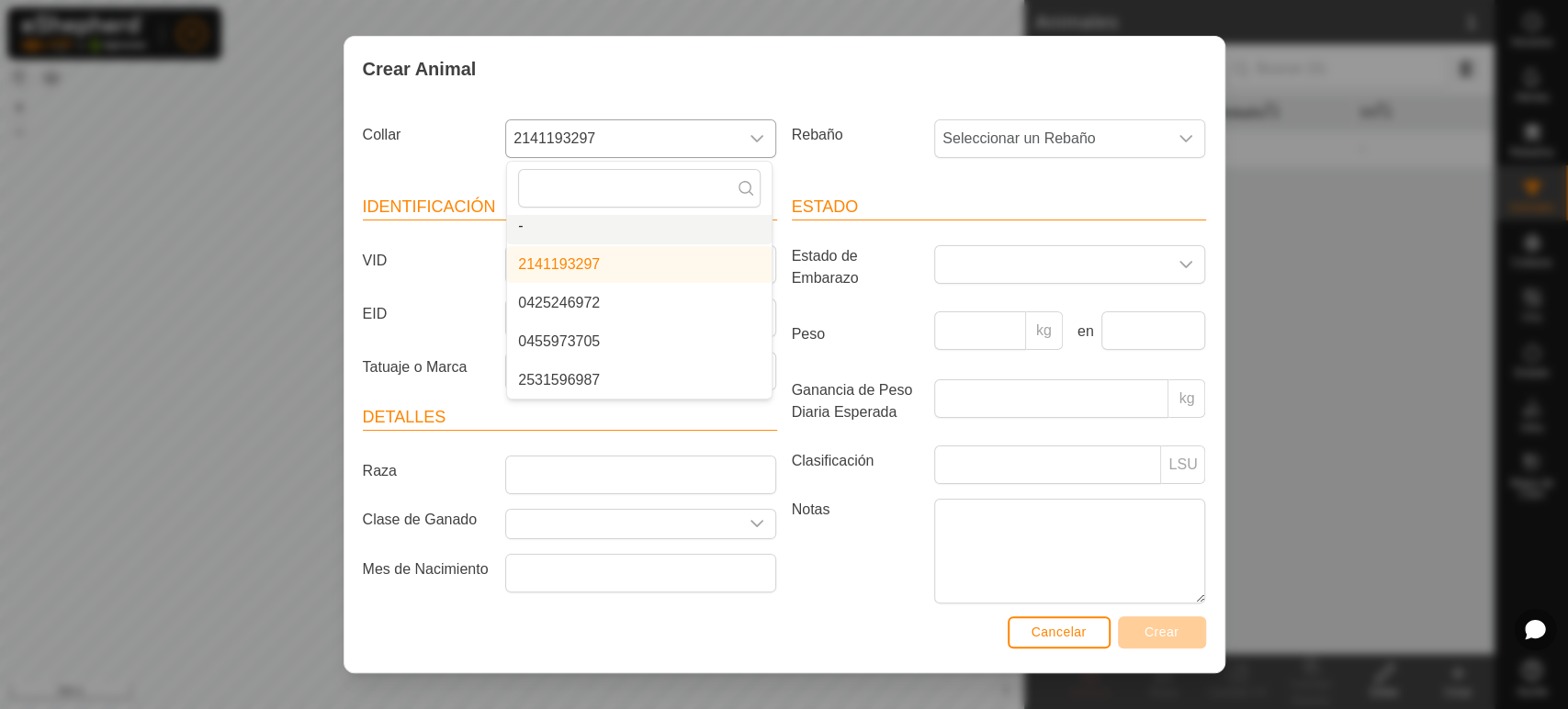 scroll, scrollTop: 0, scrollLeft: 0, axis: both 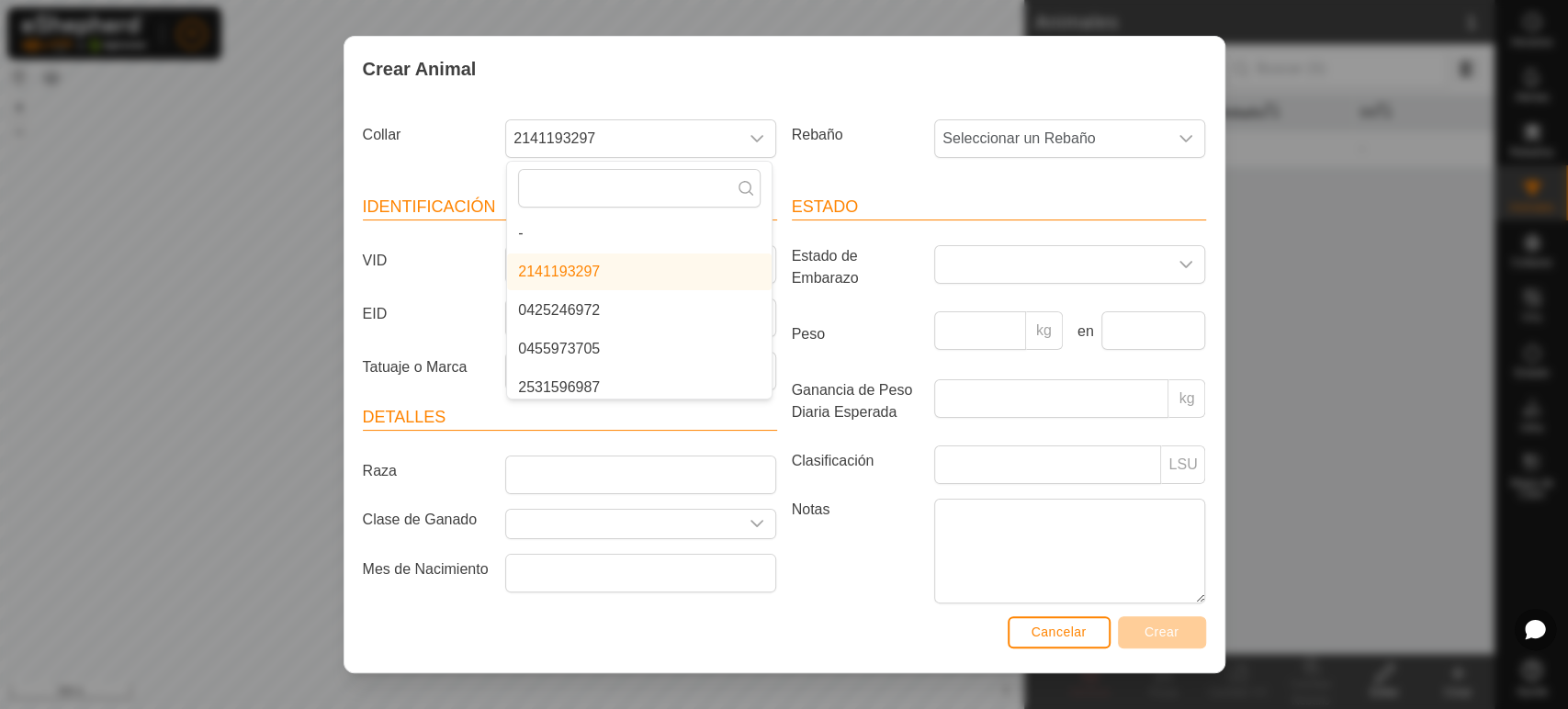 click on "VID" at bounding box center (427, 261) 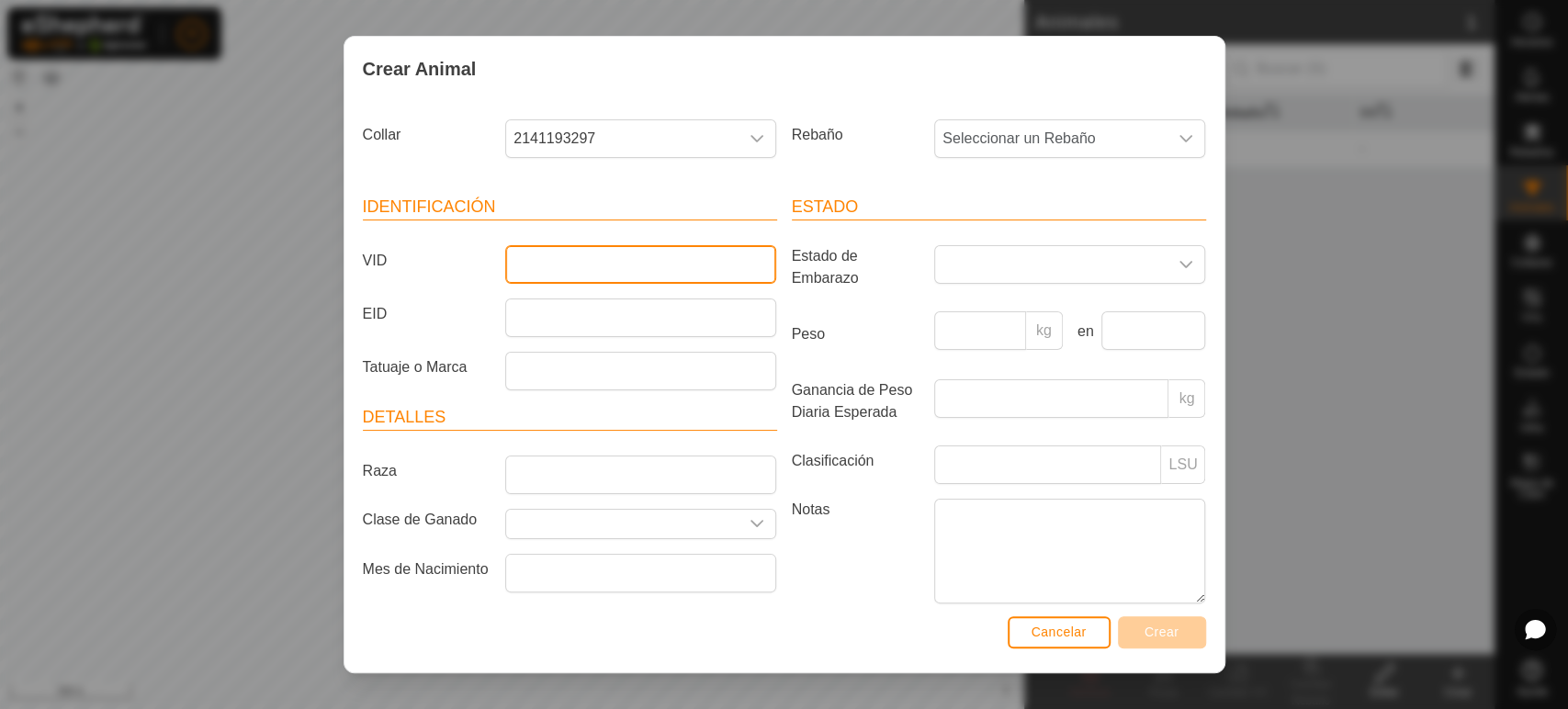 click on "VID" at bounding box center (640, 264) 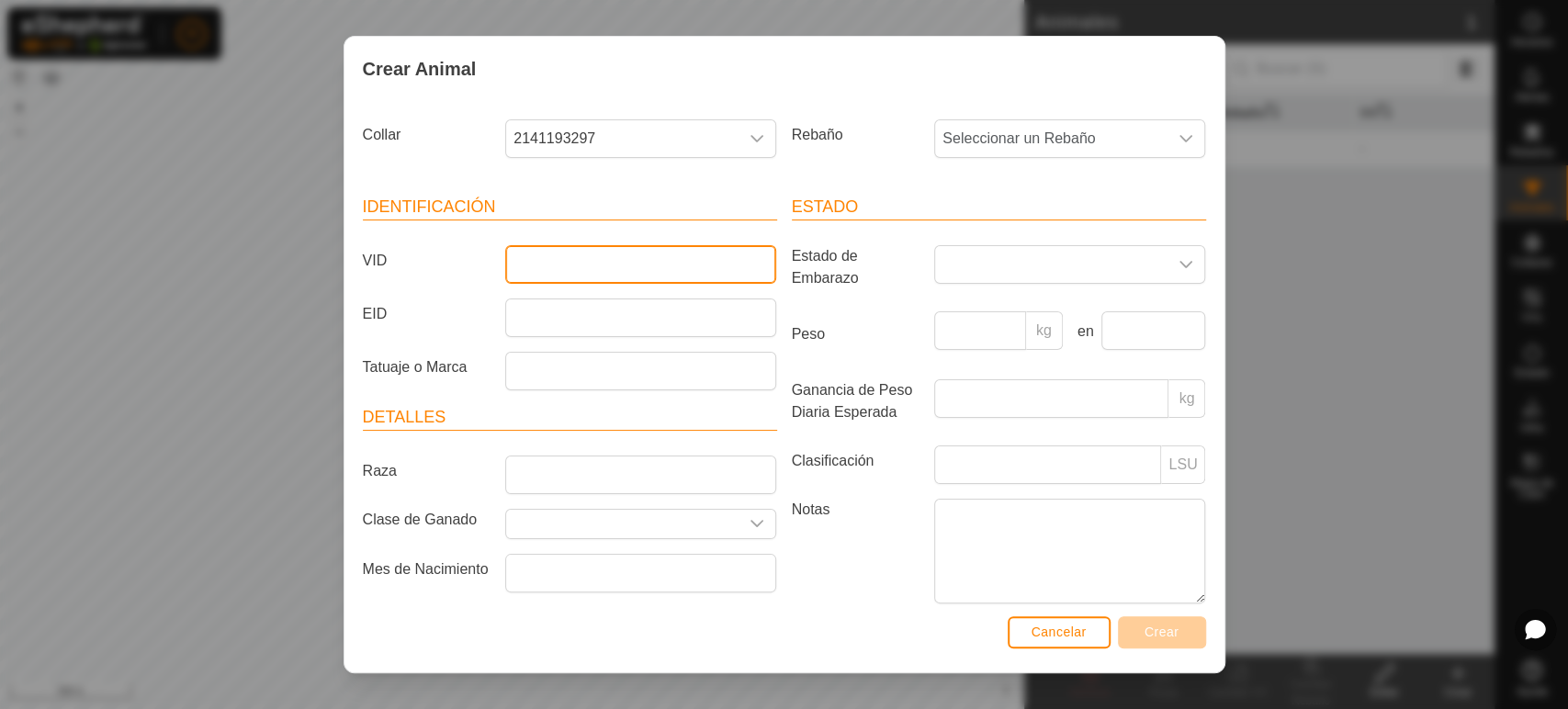 click on "VID" at bounding box center (640, 264) 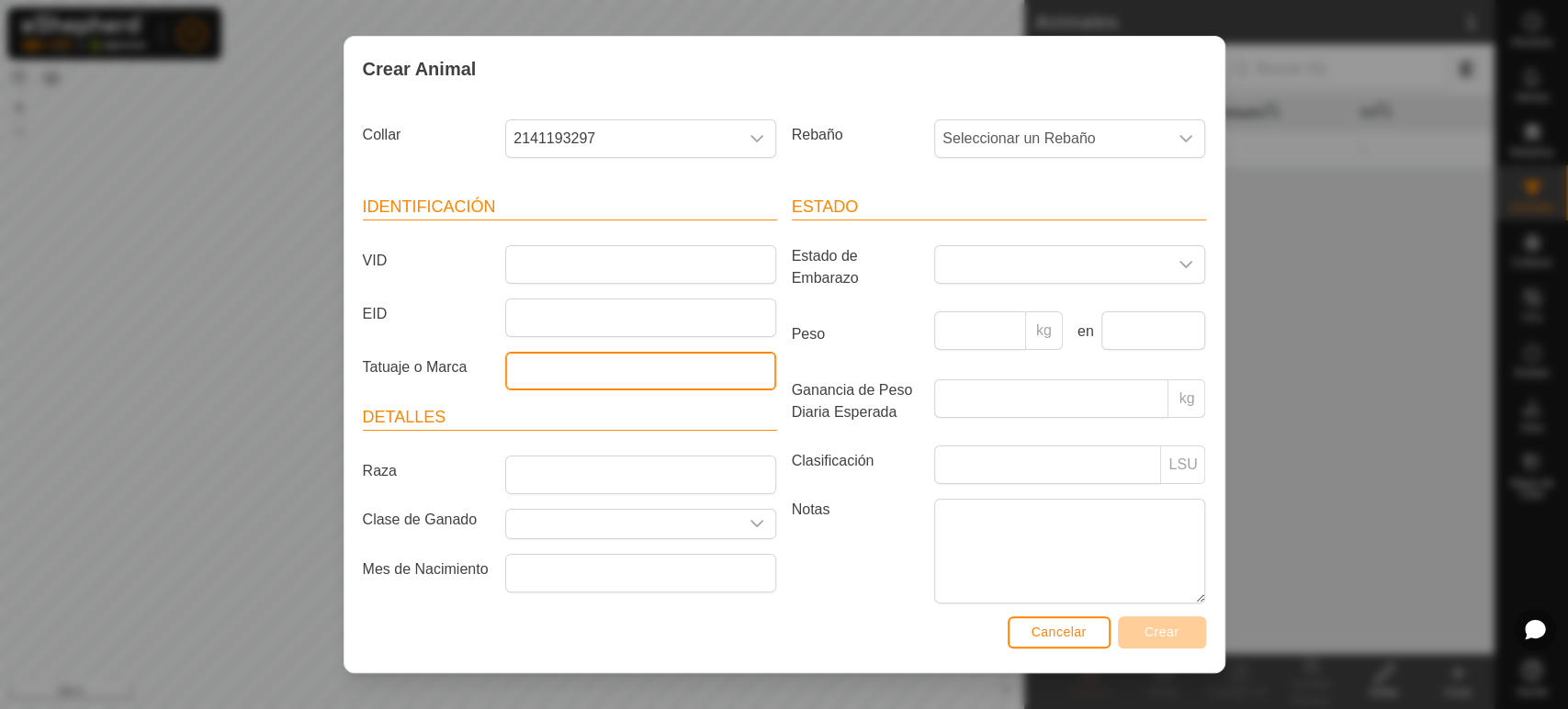 click on "Tatuaje o Marca" at bounding box center (640, 371) 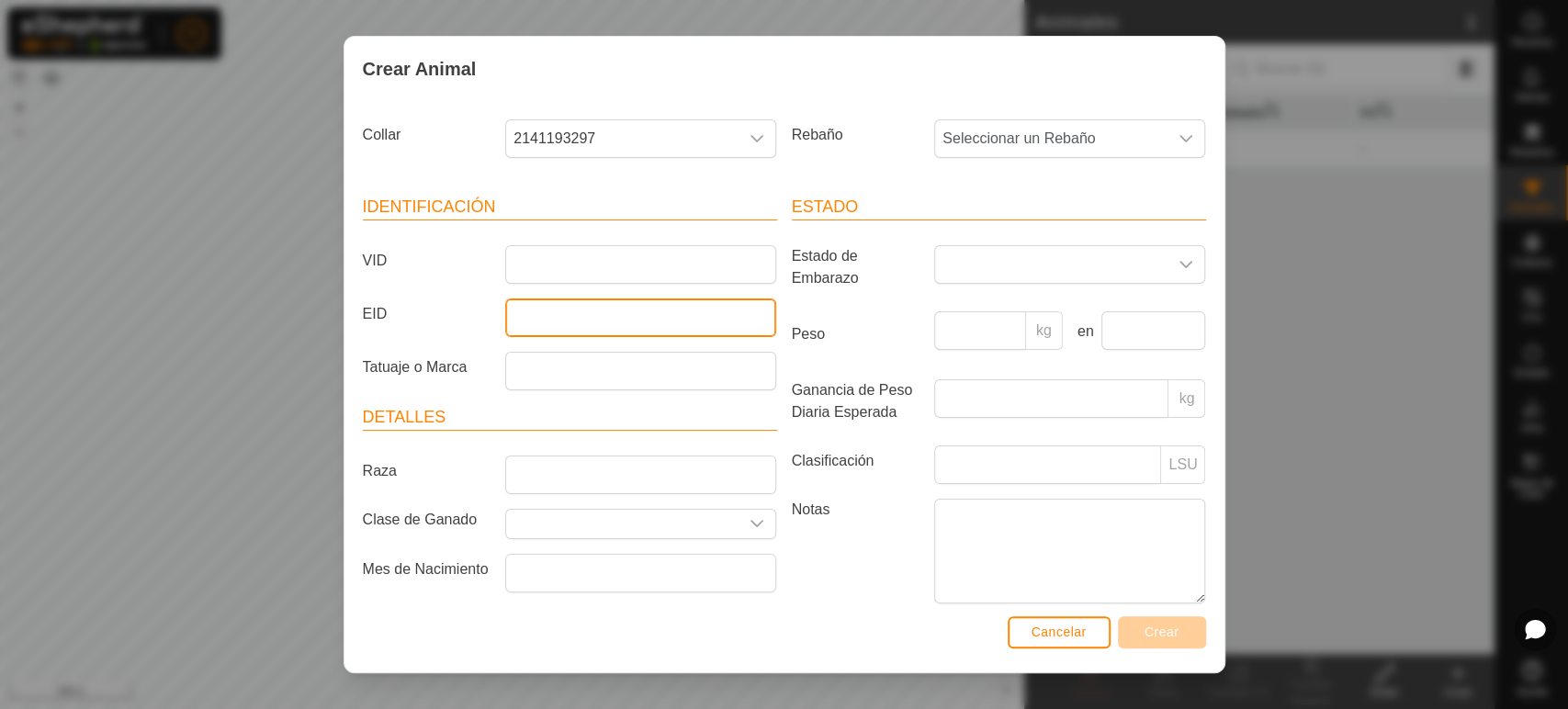 click on "EID" at bounding box center (640, 318) 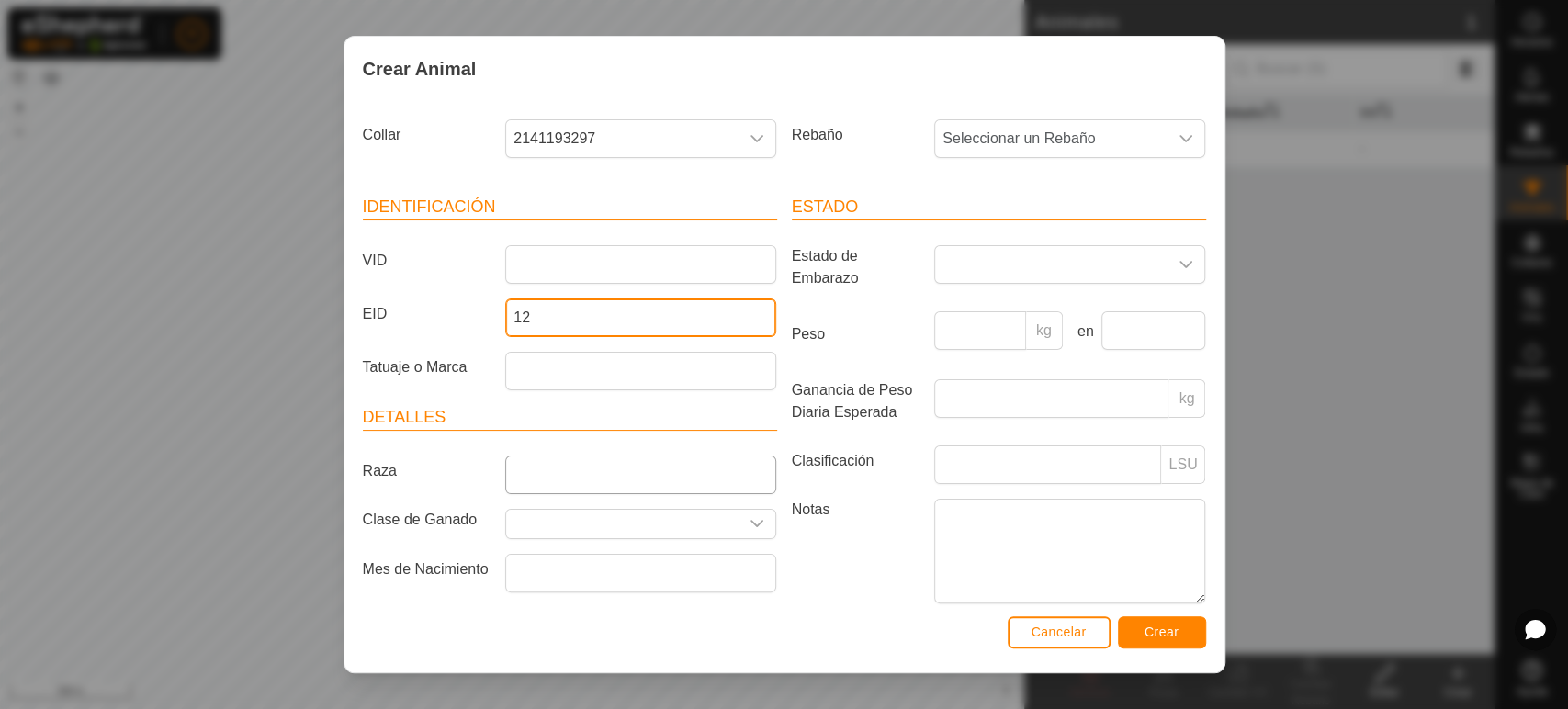 type on "12" 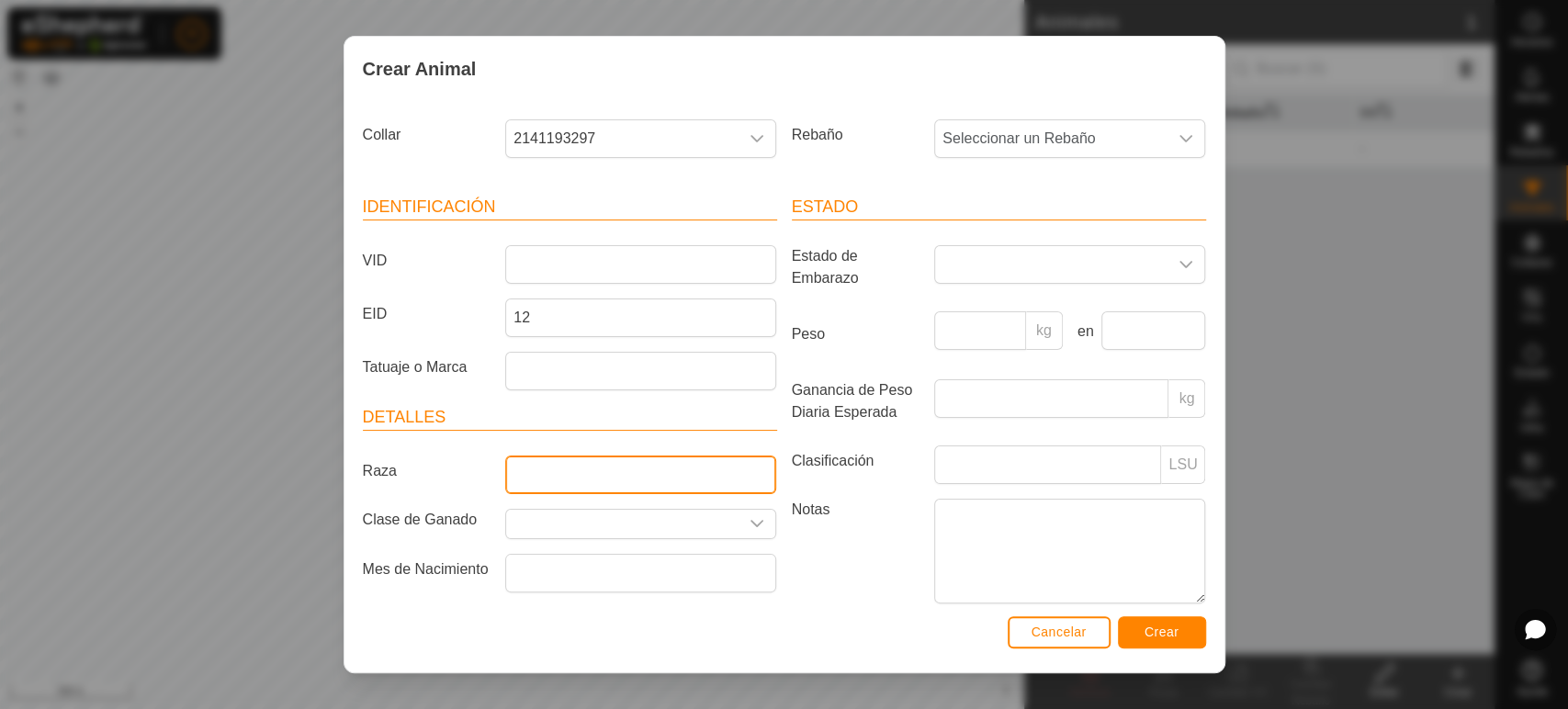 click on "Raza" at bounding box center [640, 475] 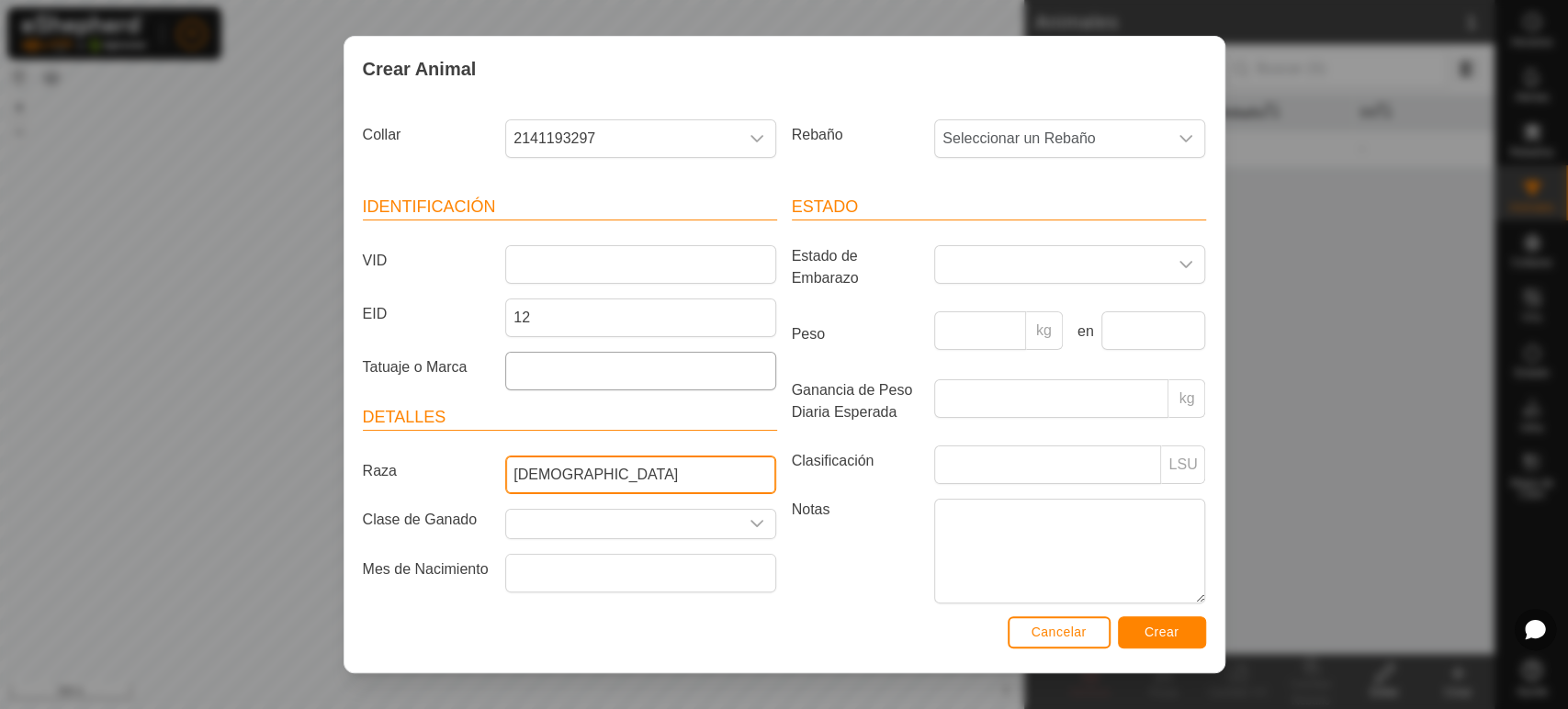 type on "[DEMOGRAPHIC_DATA]" 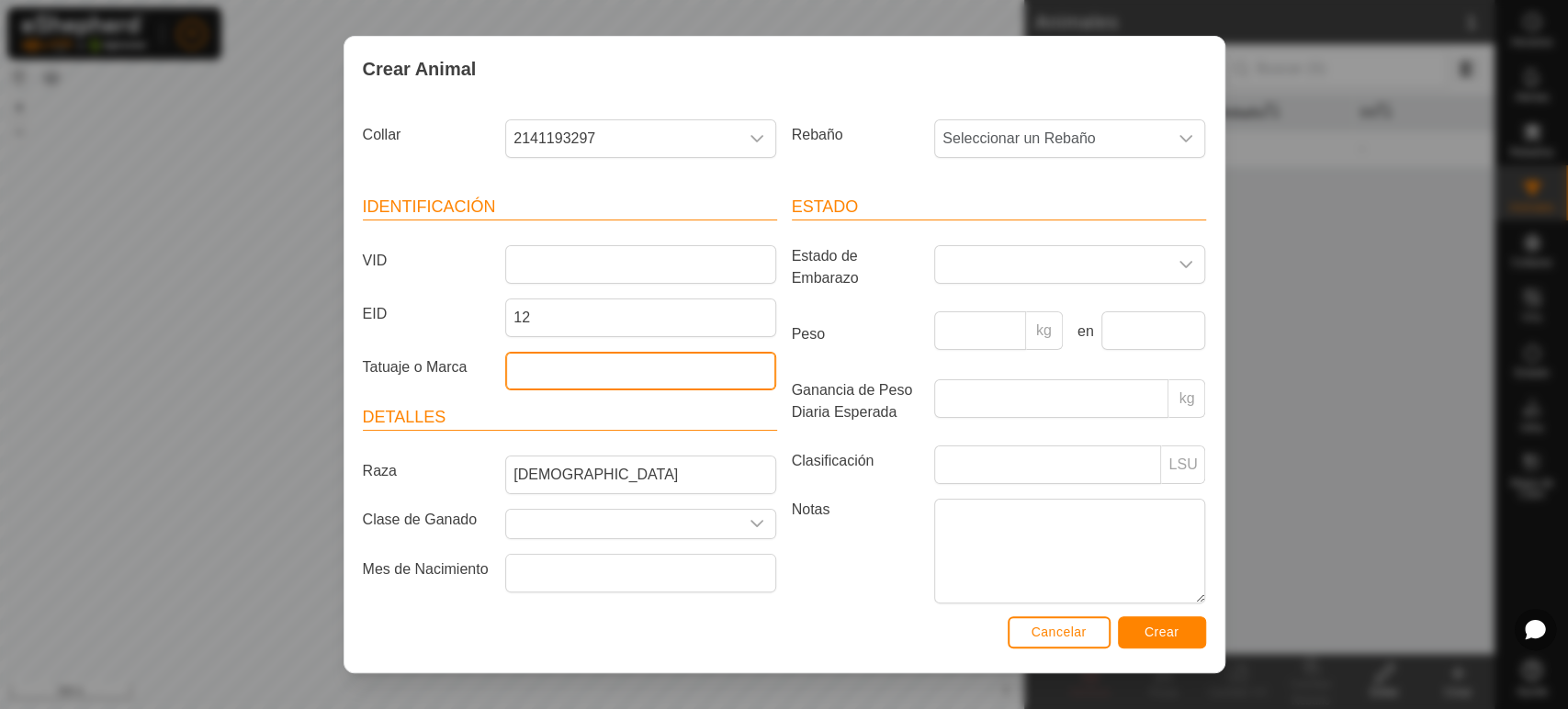 click on "Tatuaje o Marca" at bounding box center (640, 371) 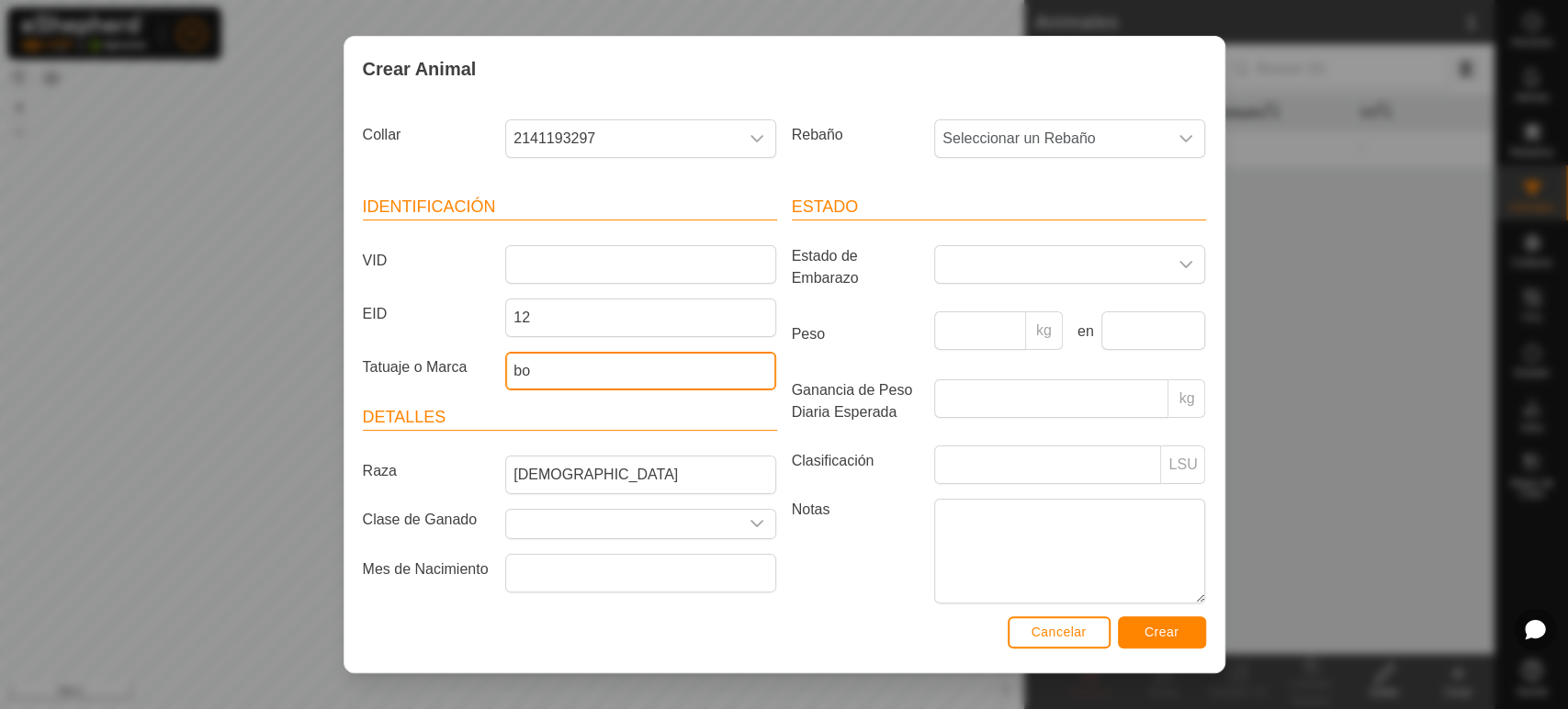 type on "b" 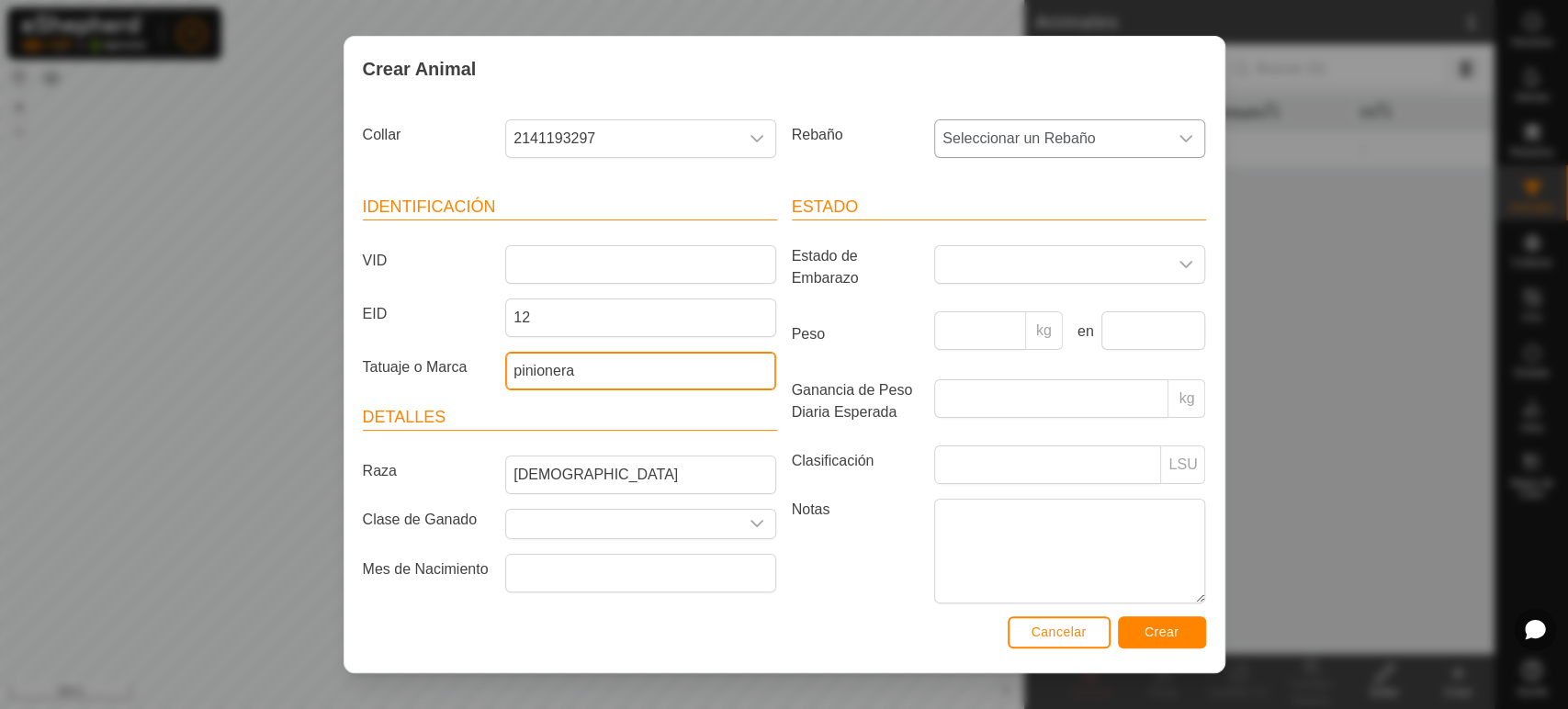 type on "pinionera" 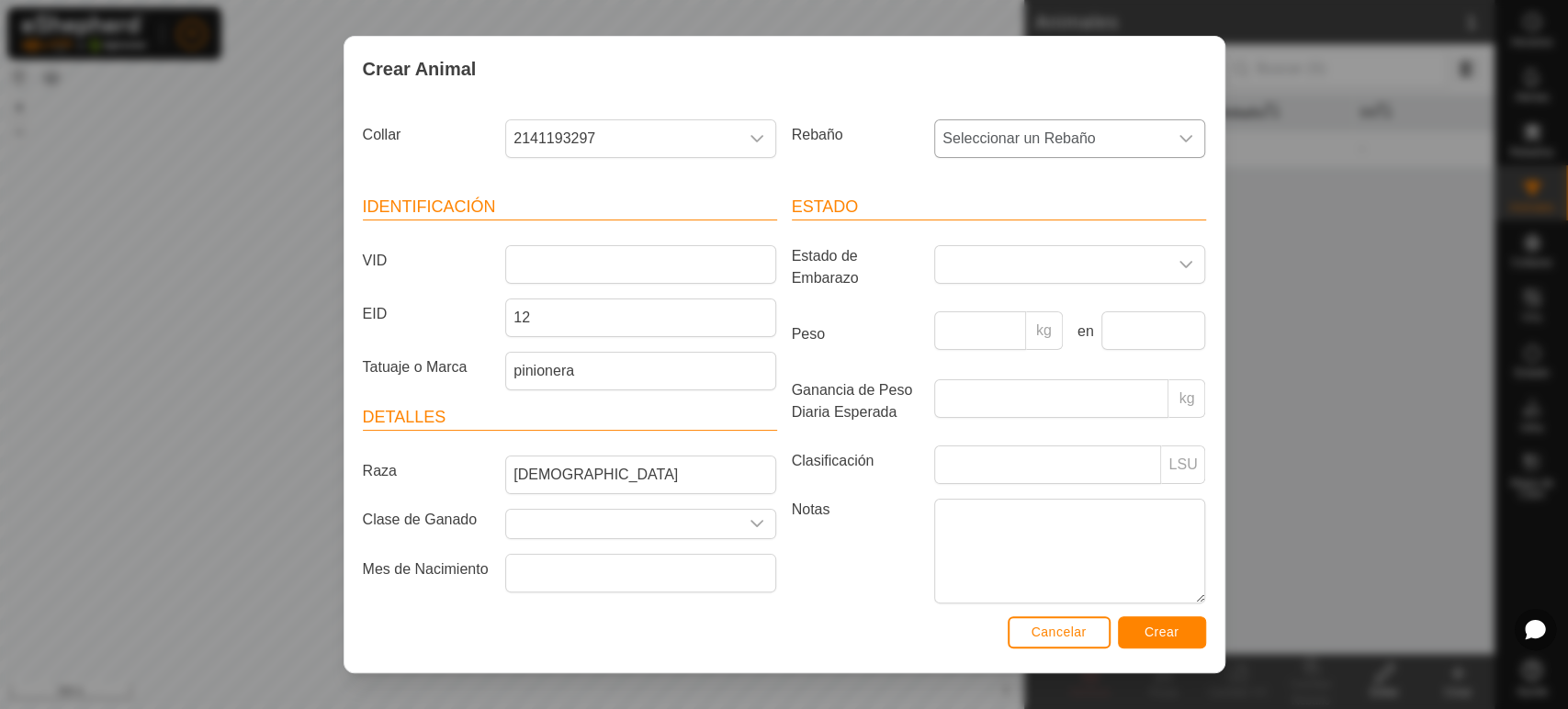 click 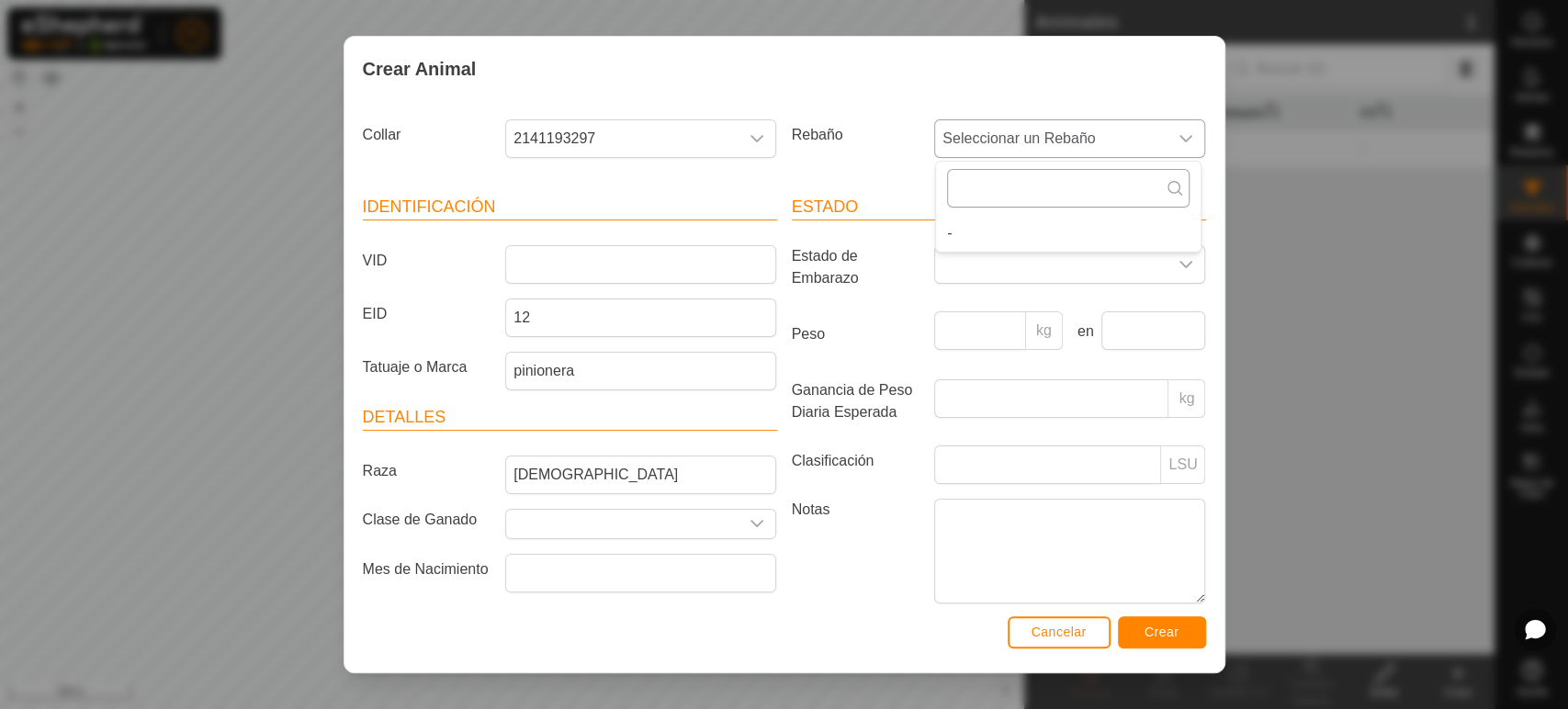 click at bounding box center (1068, 188) 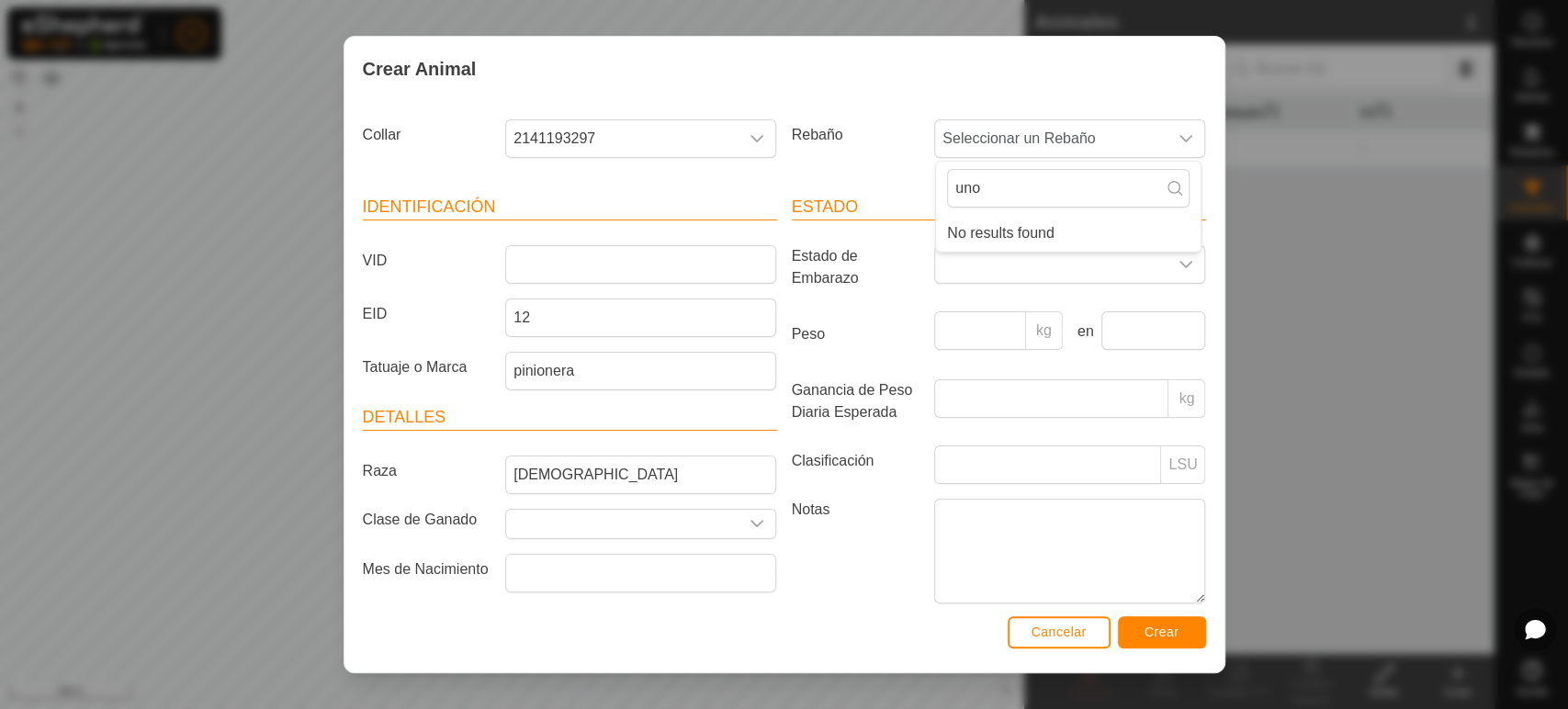 type on "uno" 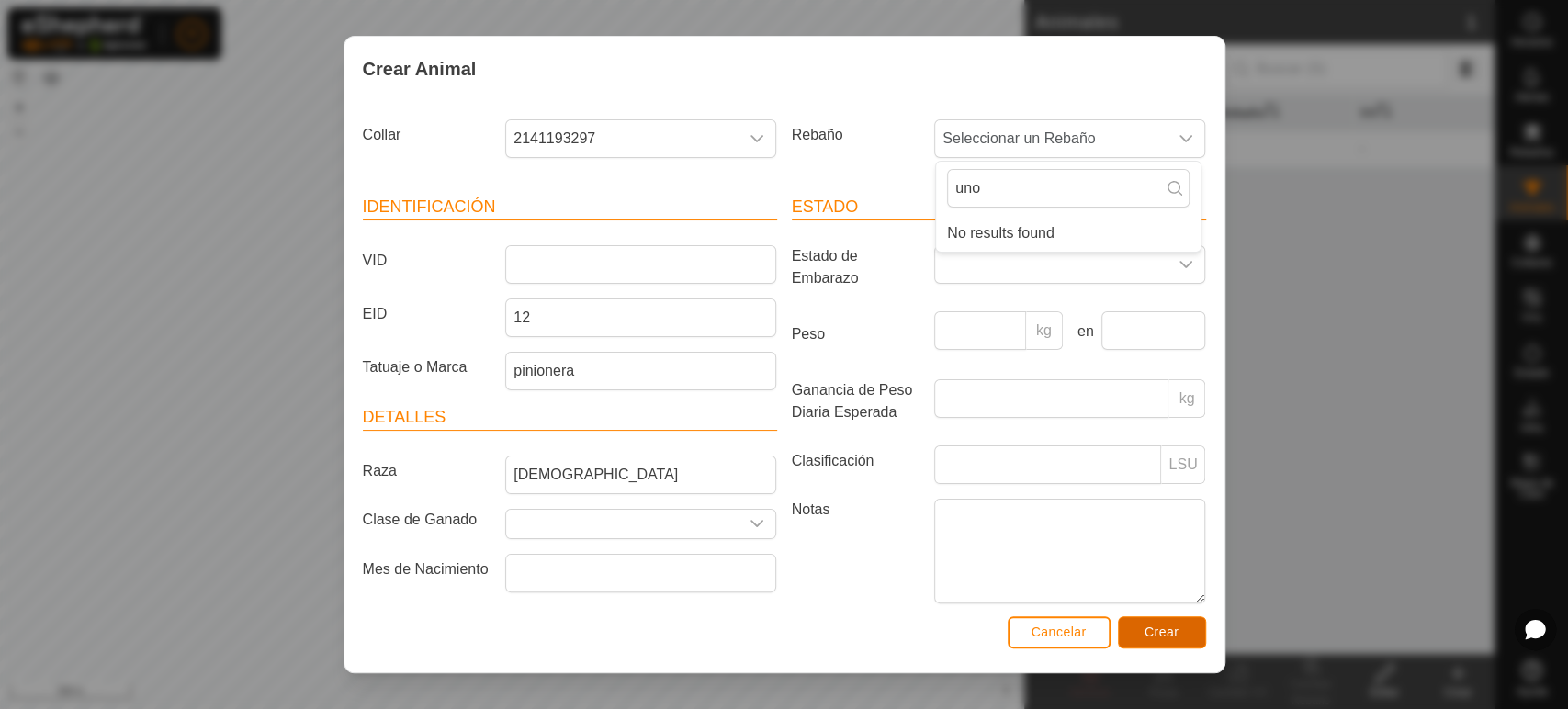 click on "Crear" at bounding box center [1162, 632] 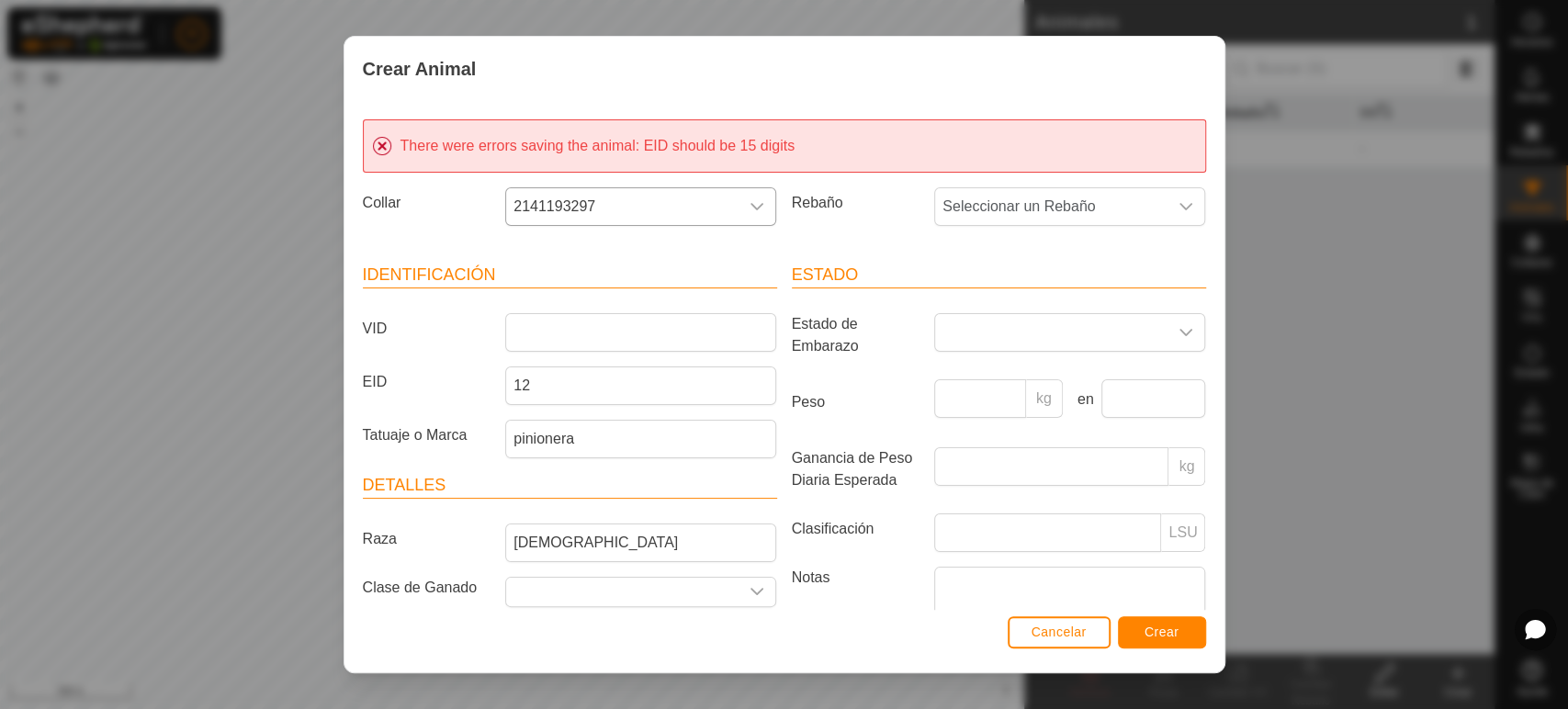 click 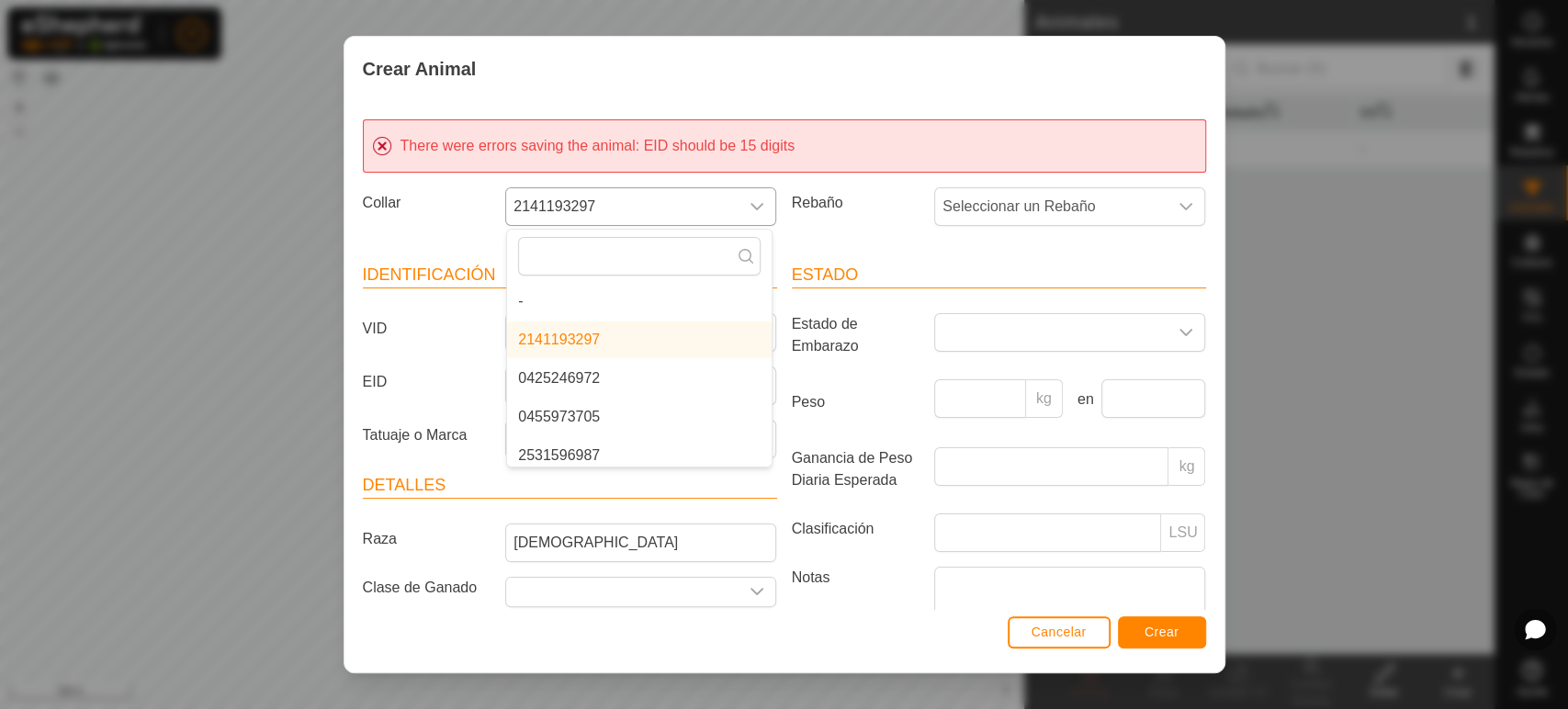 click on "-" at bounding box center (639, 301) 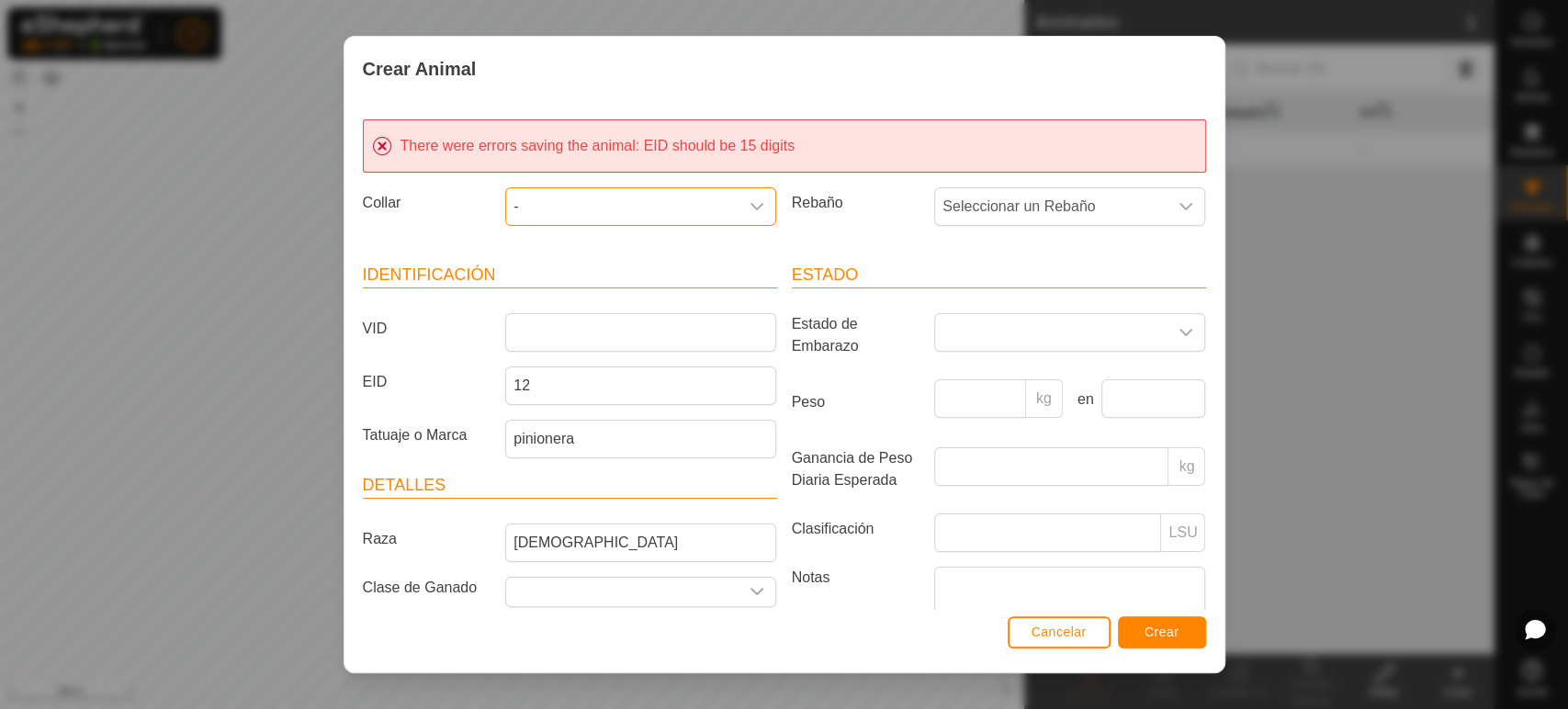 click 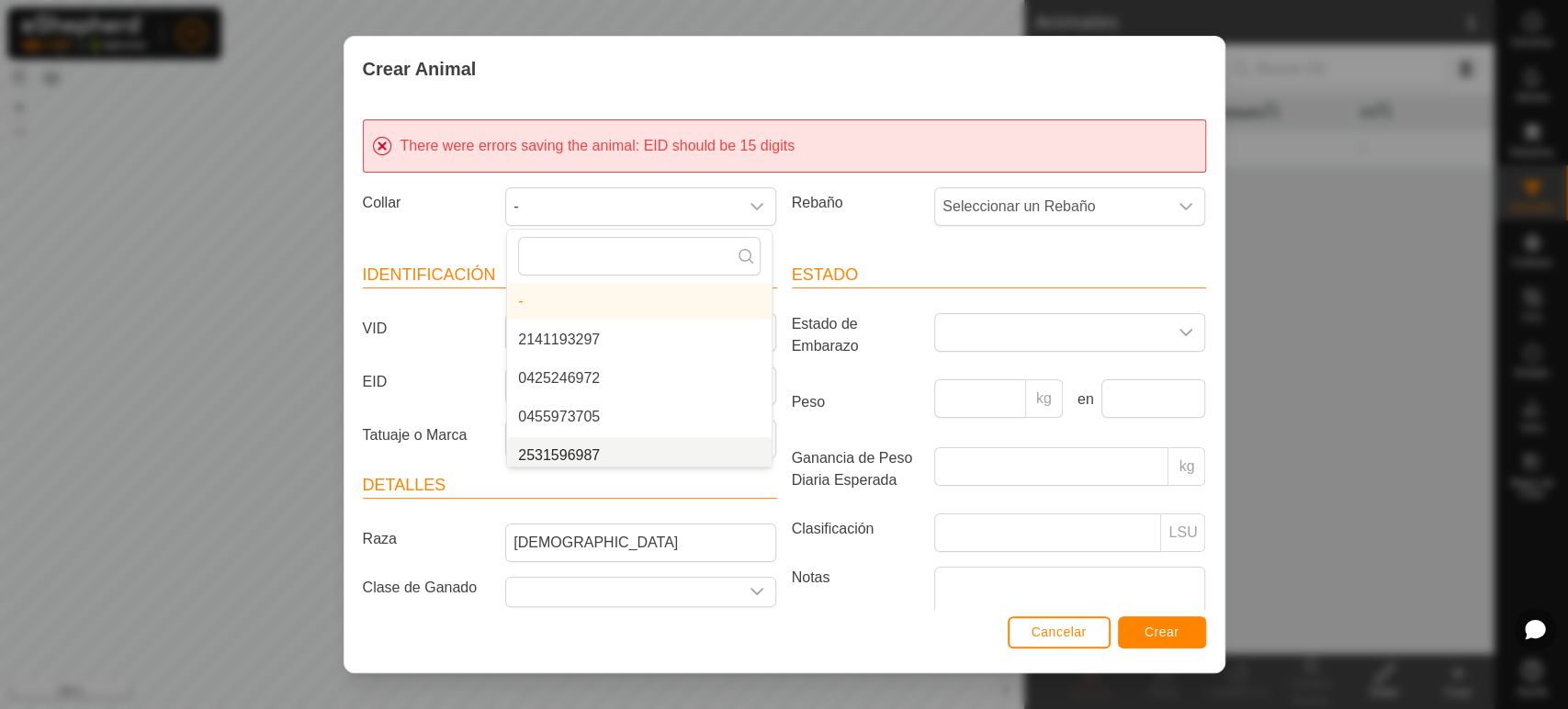 scroll, scrollTop: 7, scrollLeft: 0, axis: vertical 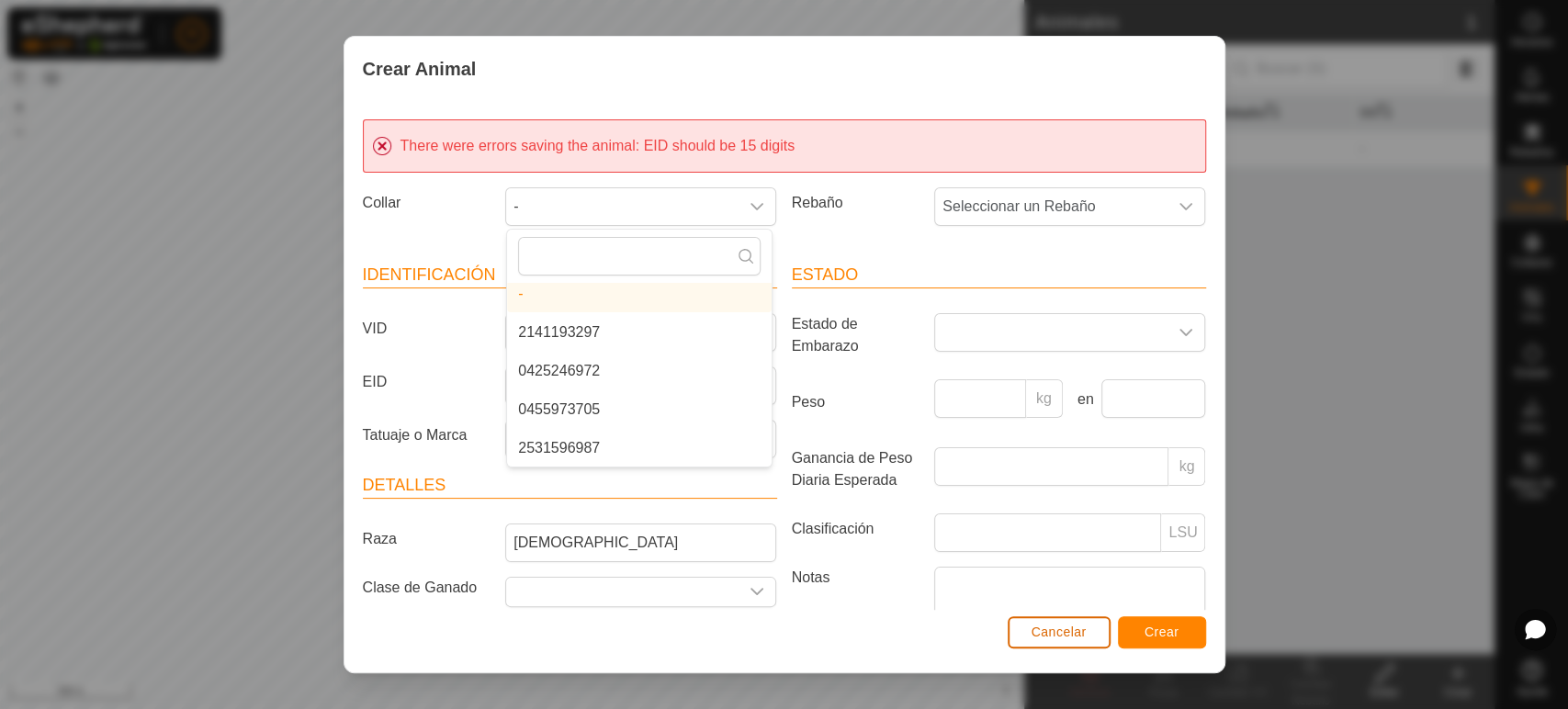click on "Cancelar" at bounding box center [1059, 632] 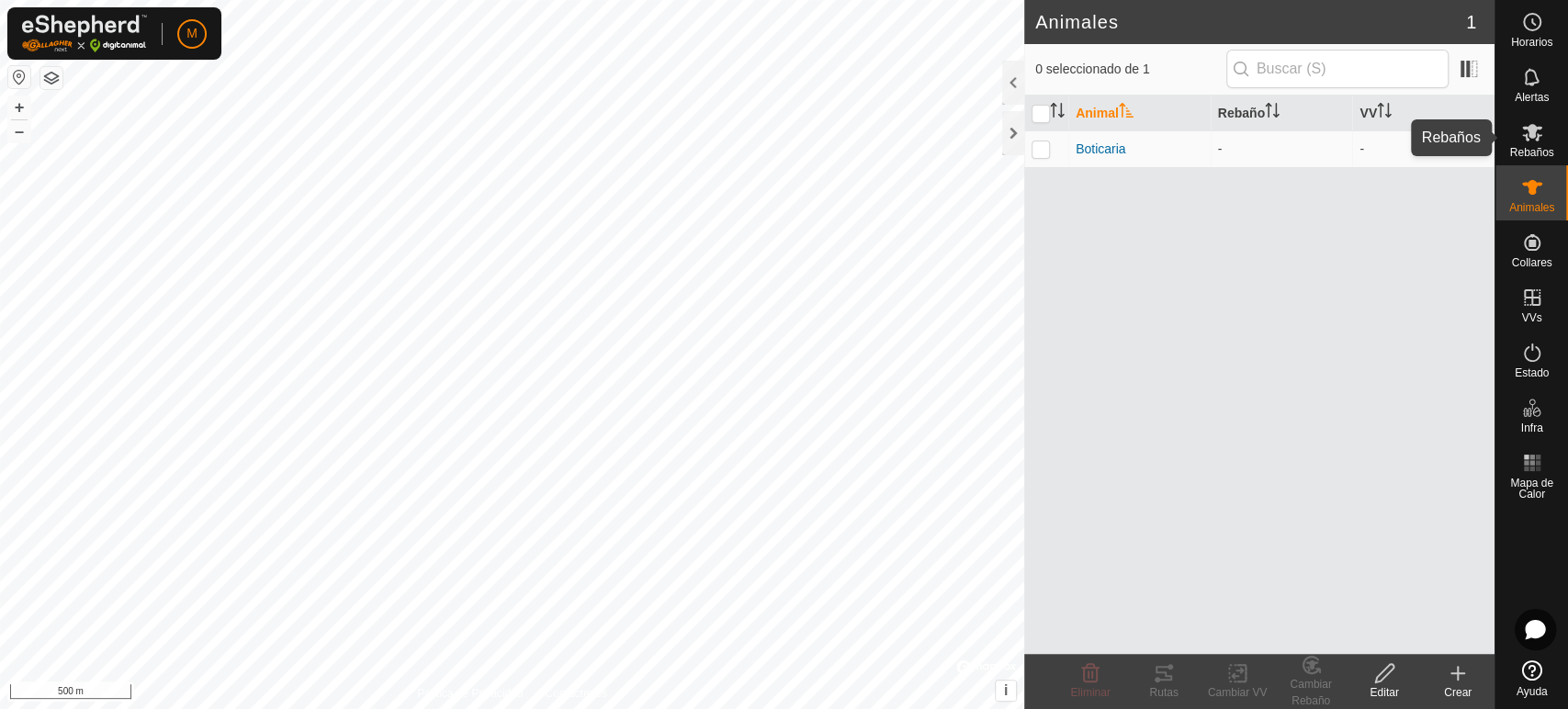 click on "Rebaños" at bounding box center (1531, 152) 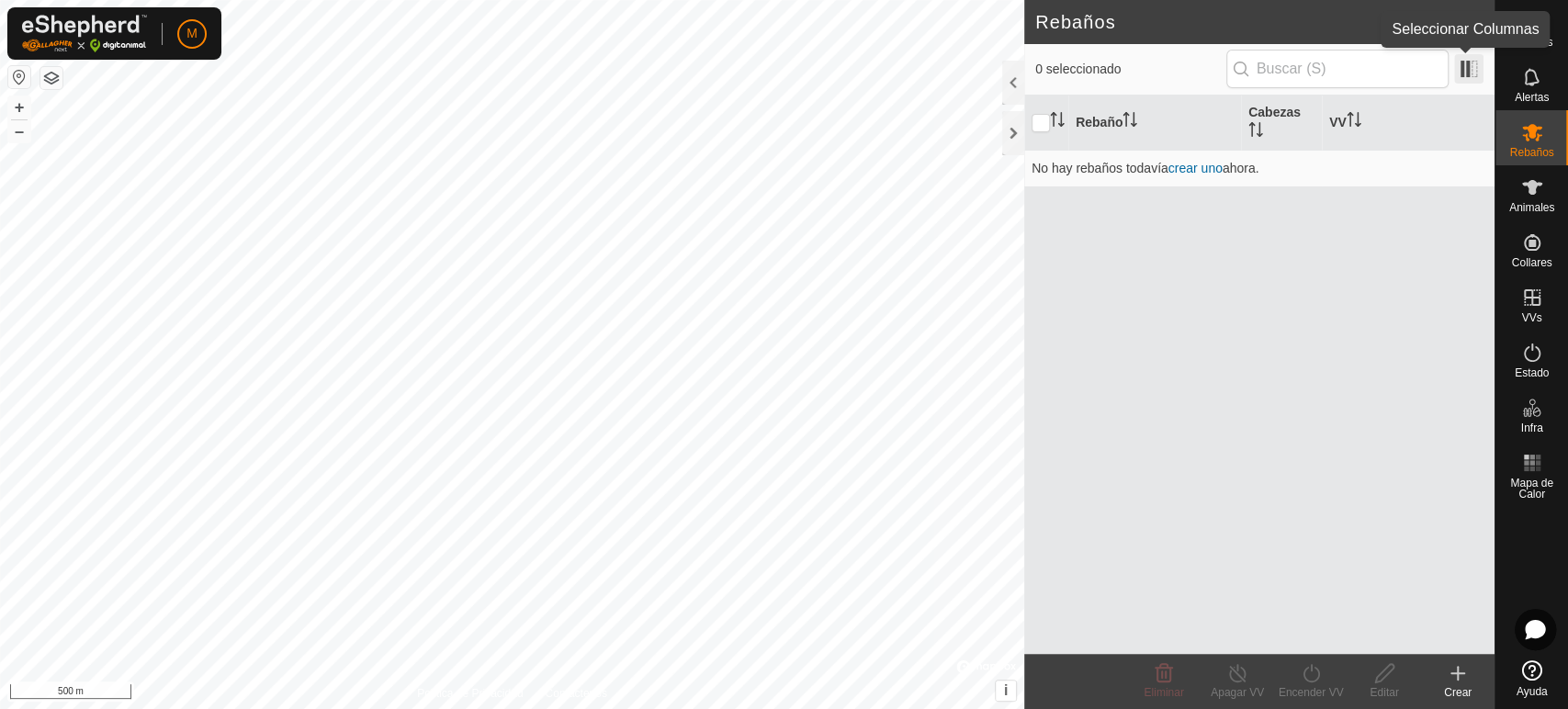 click at bounding box center [1469, 69] 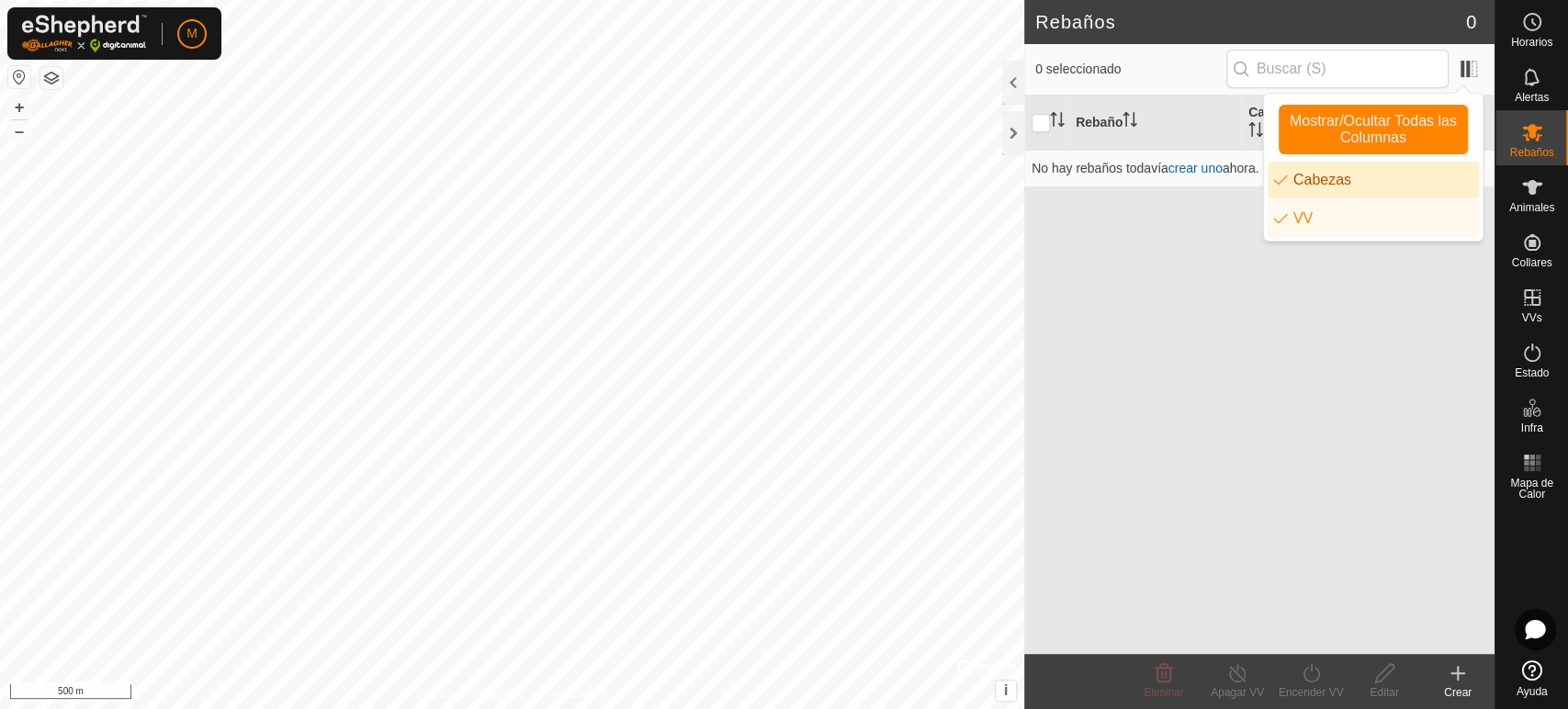 click on "Cabezas" at bounding box center (1373, 180) 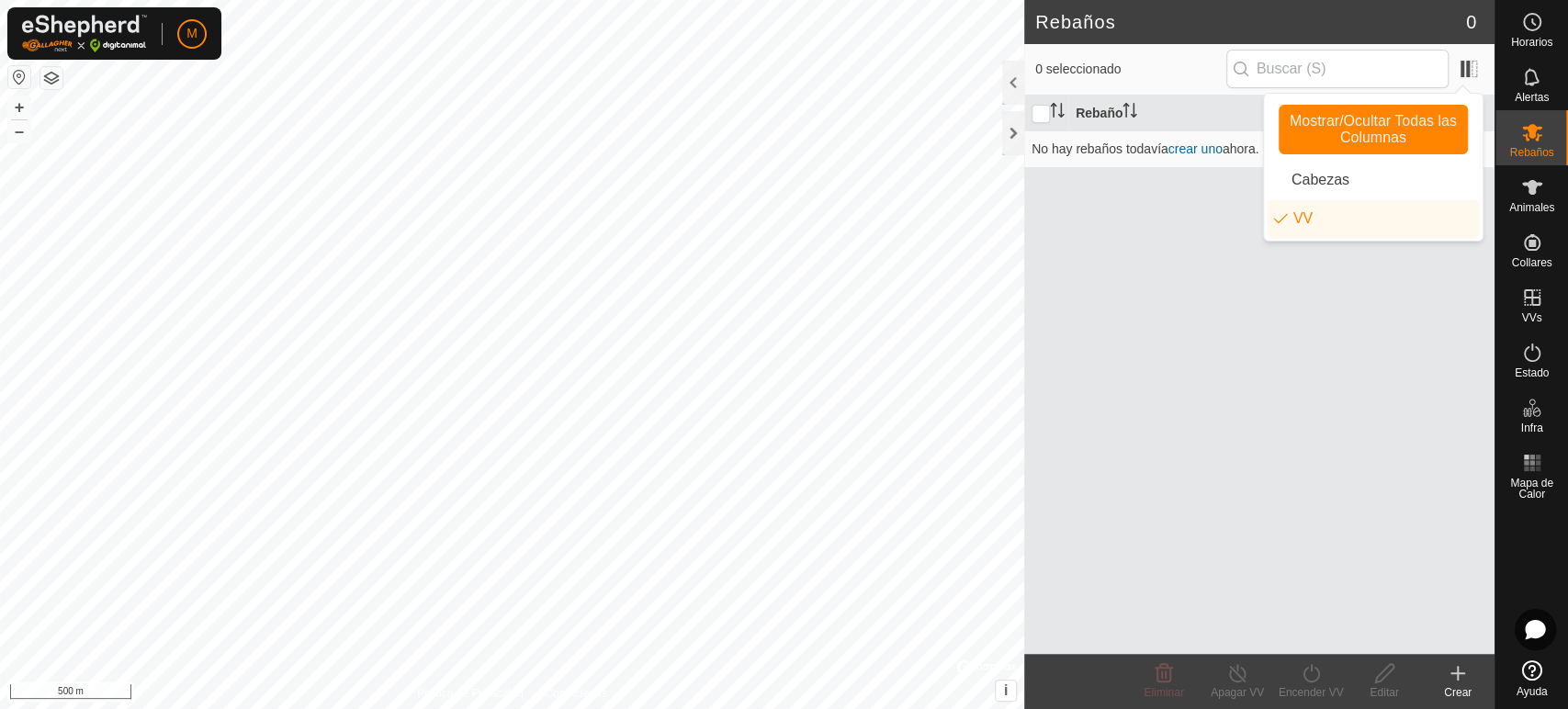 click on "Crear" 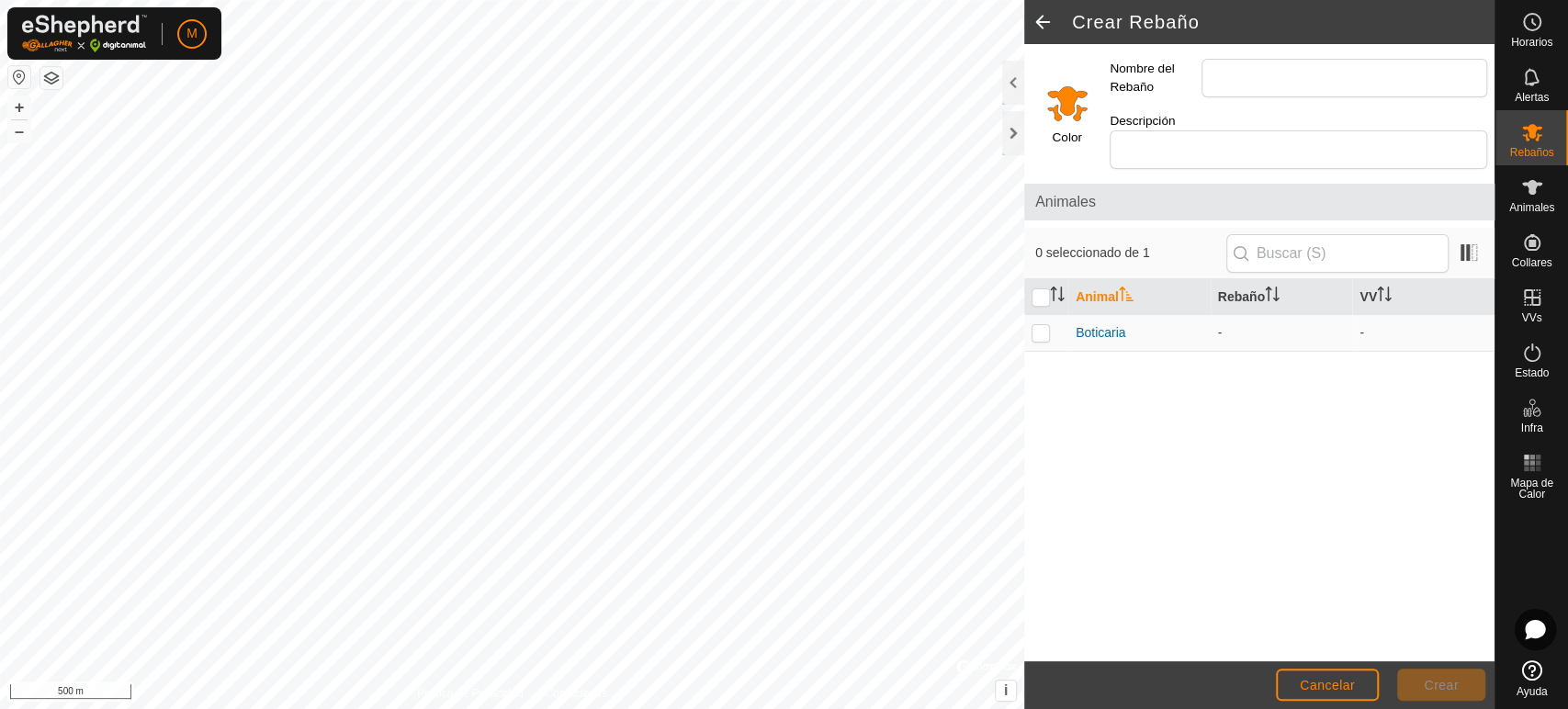 click 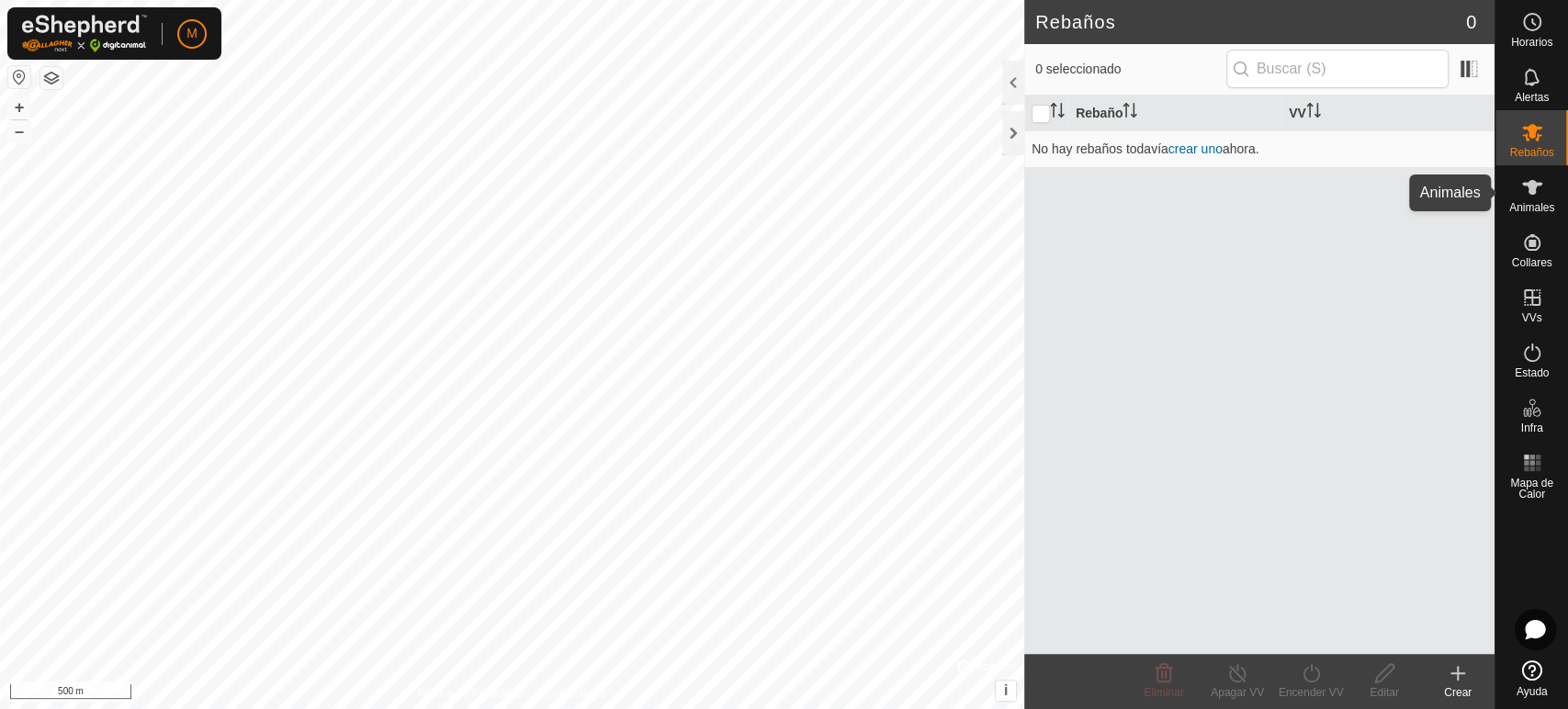 click on "Animales" at bounding box center [1531, 208] 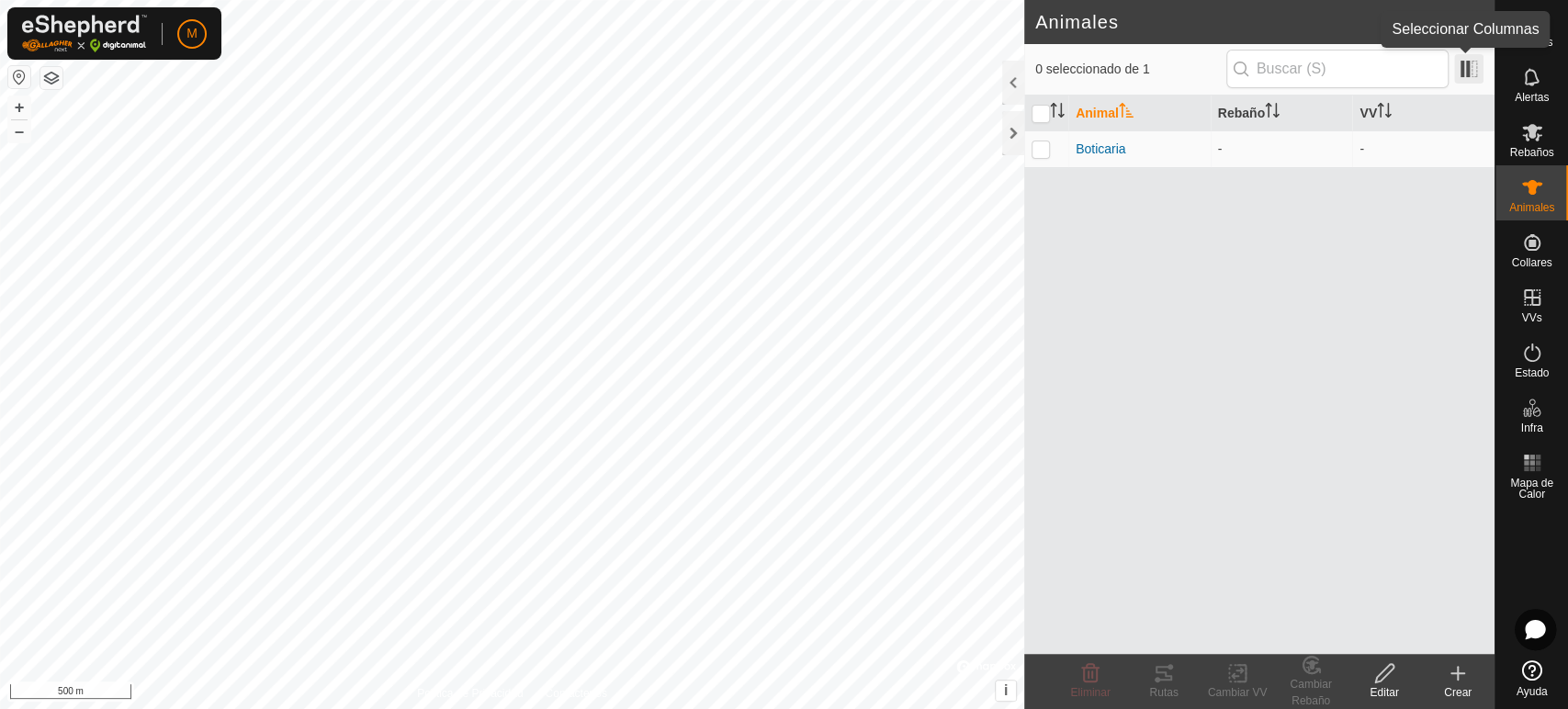 click at bounding box center (1469, 69) 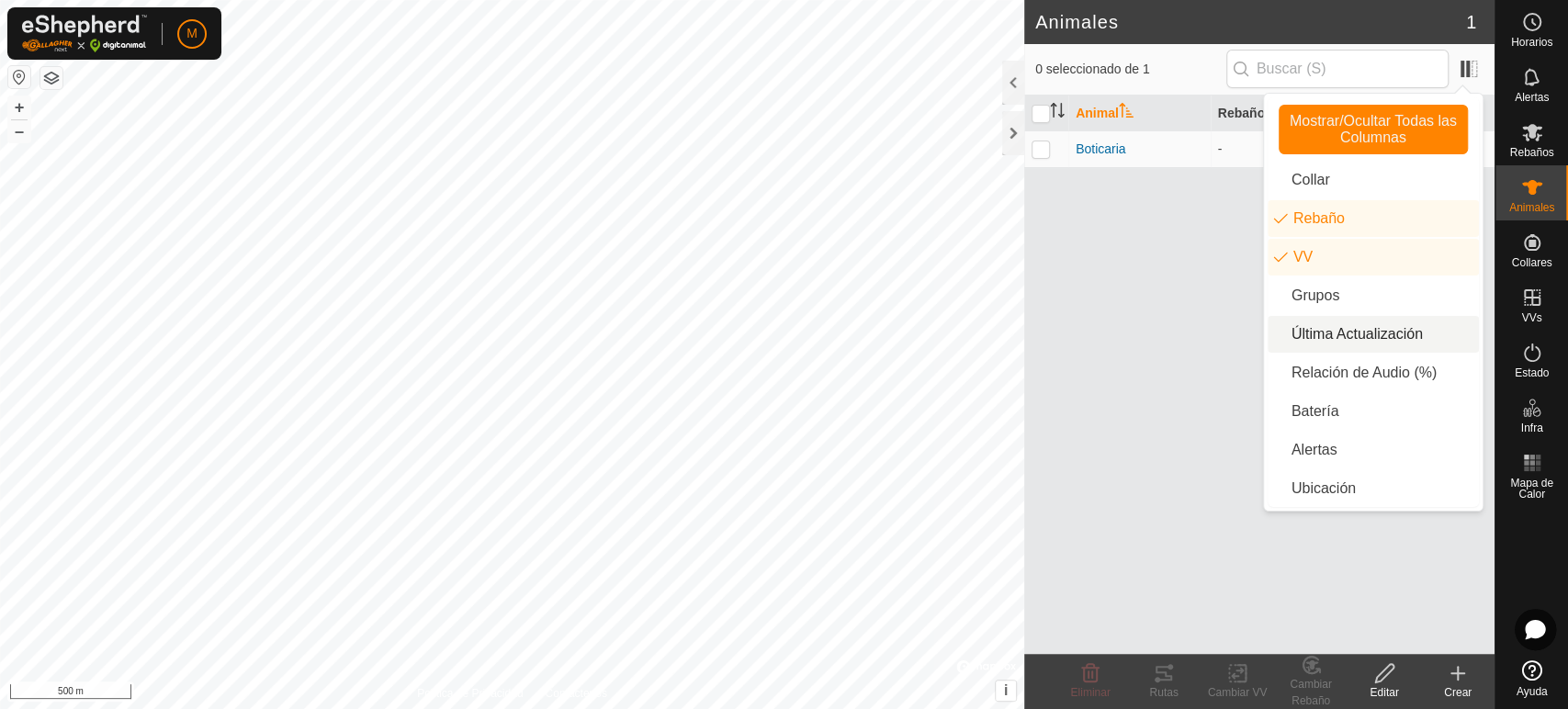 click on "Última Actualización" at bounding box center (1373, 334) 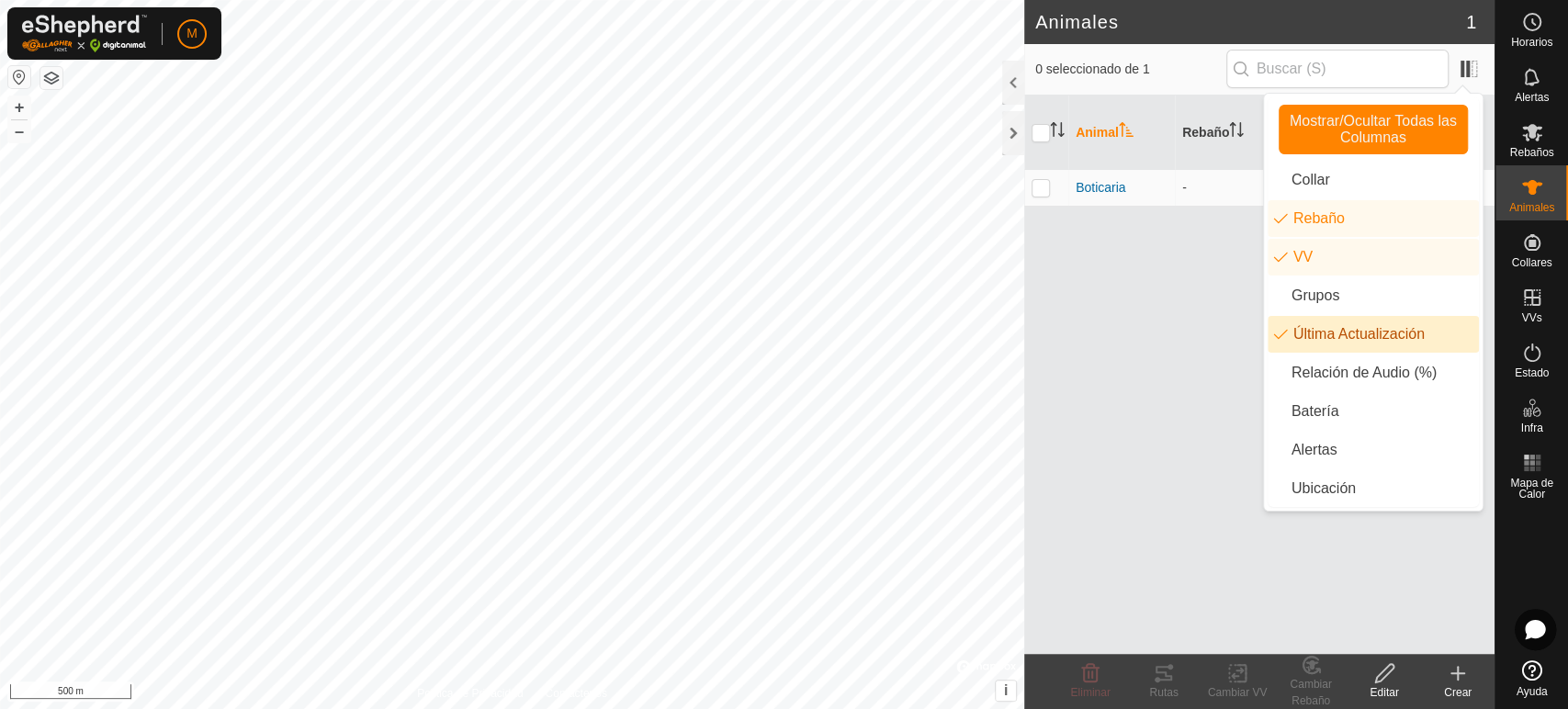 click on "Última Actualización" at bounding box center [1373, 334] 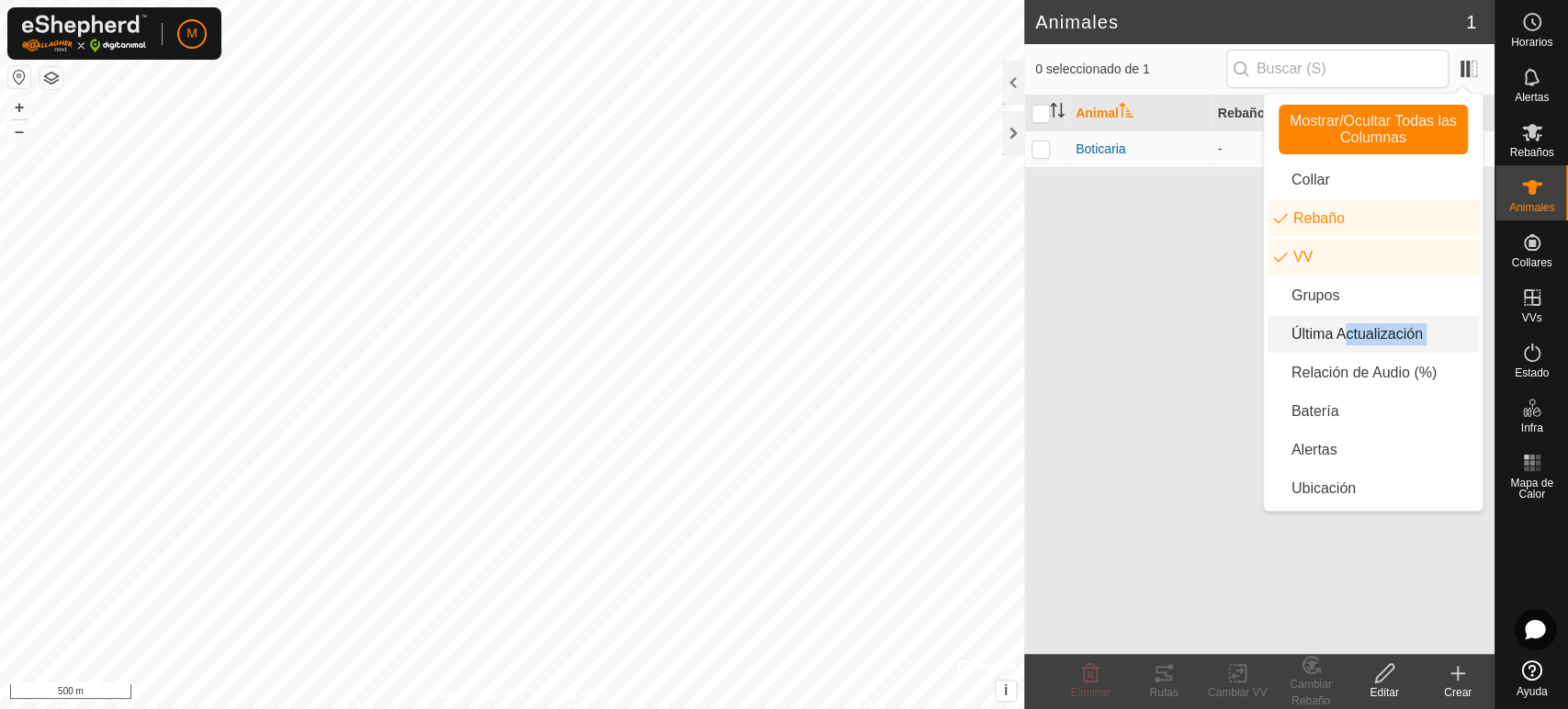 click on "Última Actualización" at bounding box center [1373, 334] 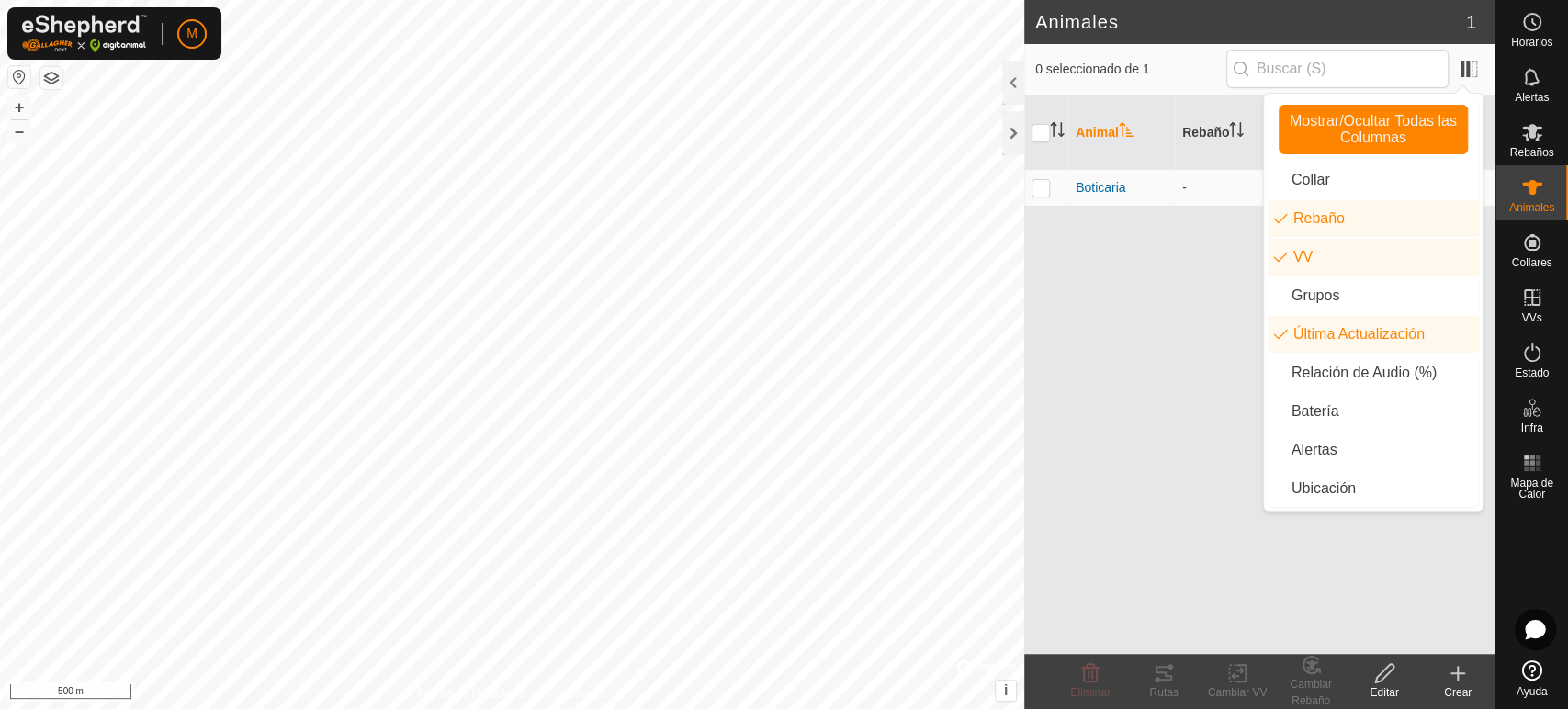 click 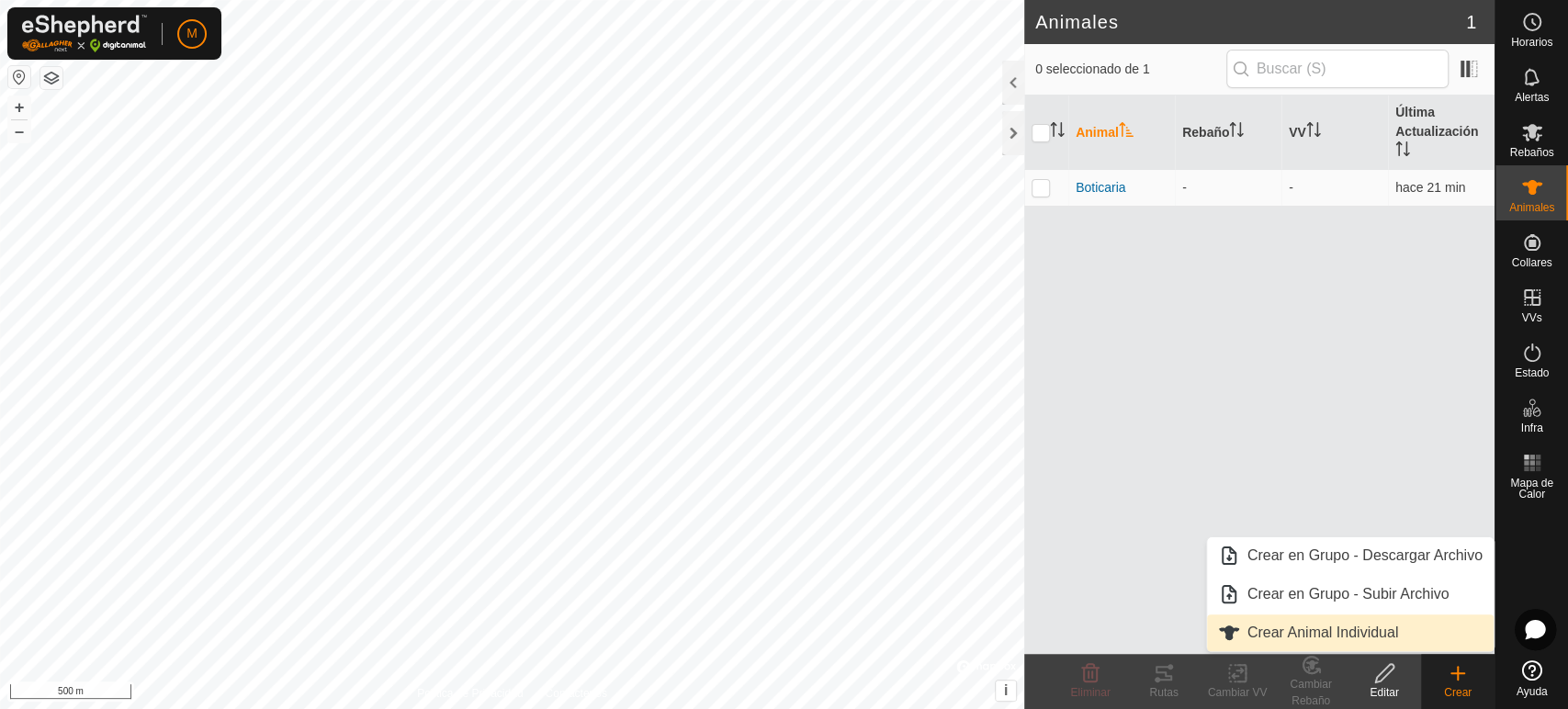 click on "Crear Animal Individual" at bounding box center [1350, 633] 